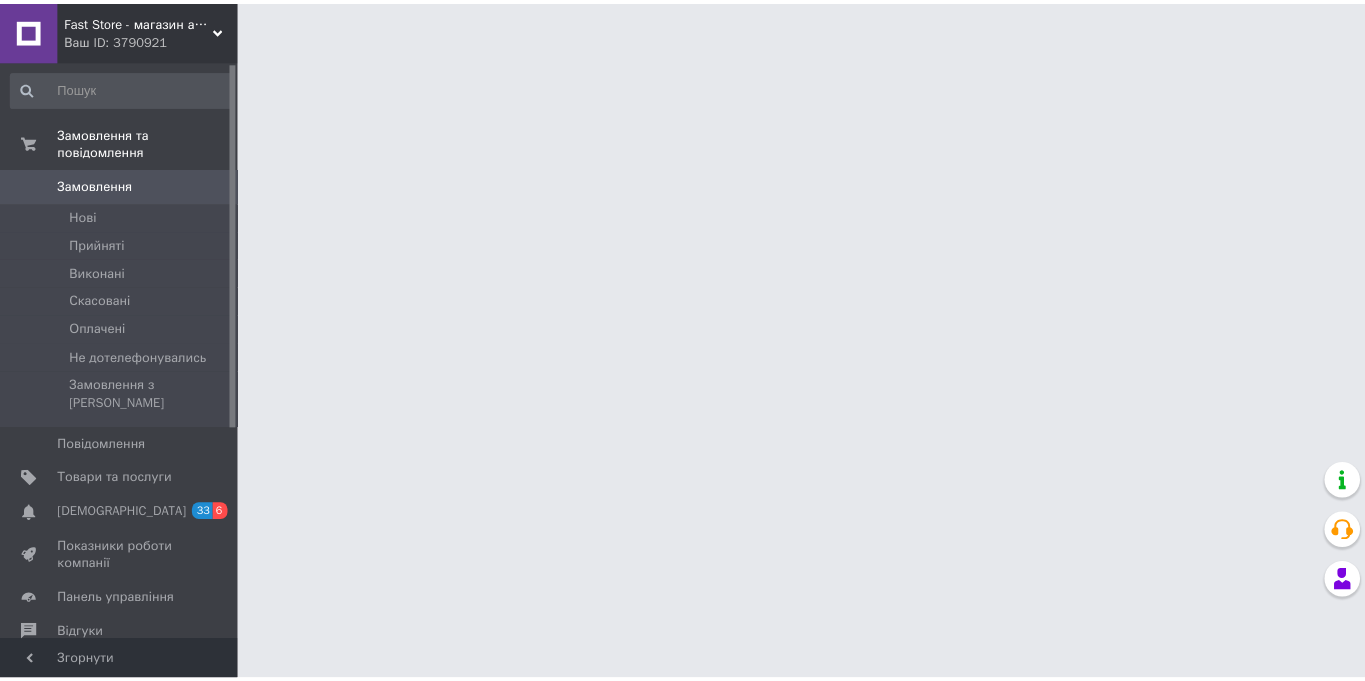 scroll, scrollTop: 0, scrollLeft: 0, axis: both 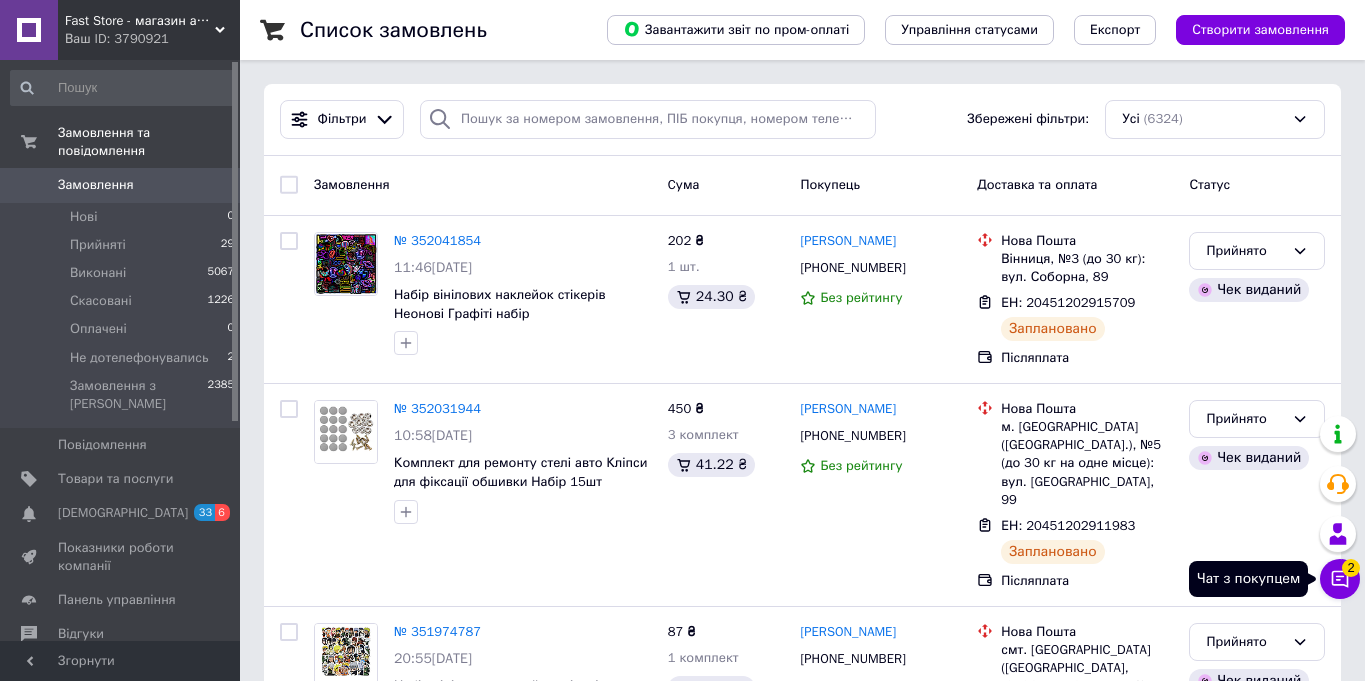click on "Чат з покупцем 2" at bounding box center (1340, 579) 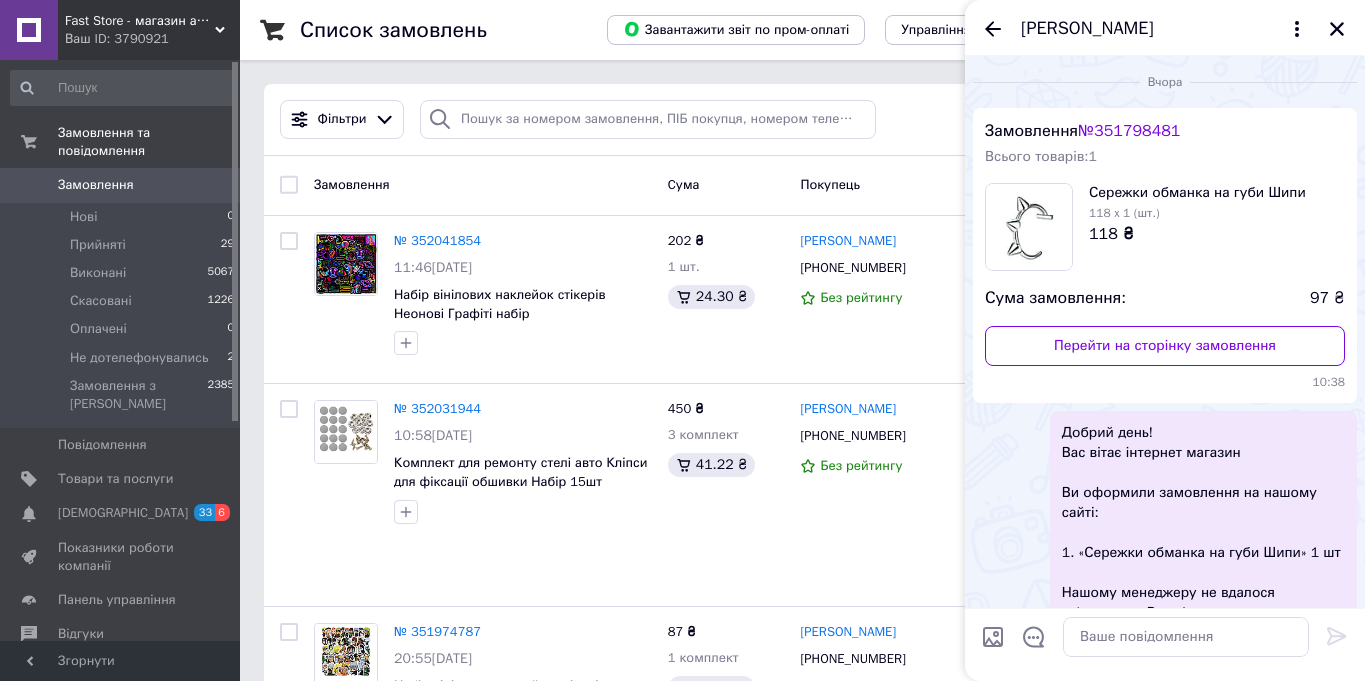 scroll, scrollTop: 76, scrollLeft: 0, axis: vertical 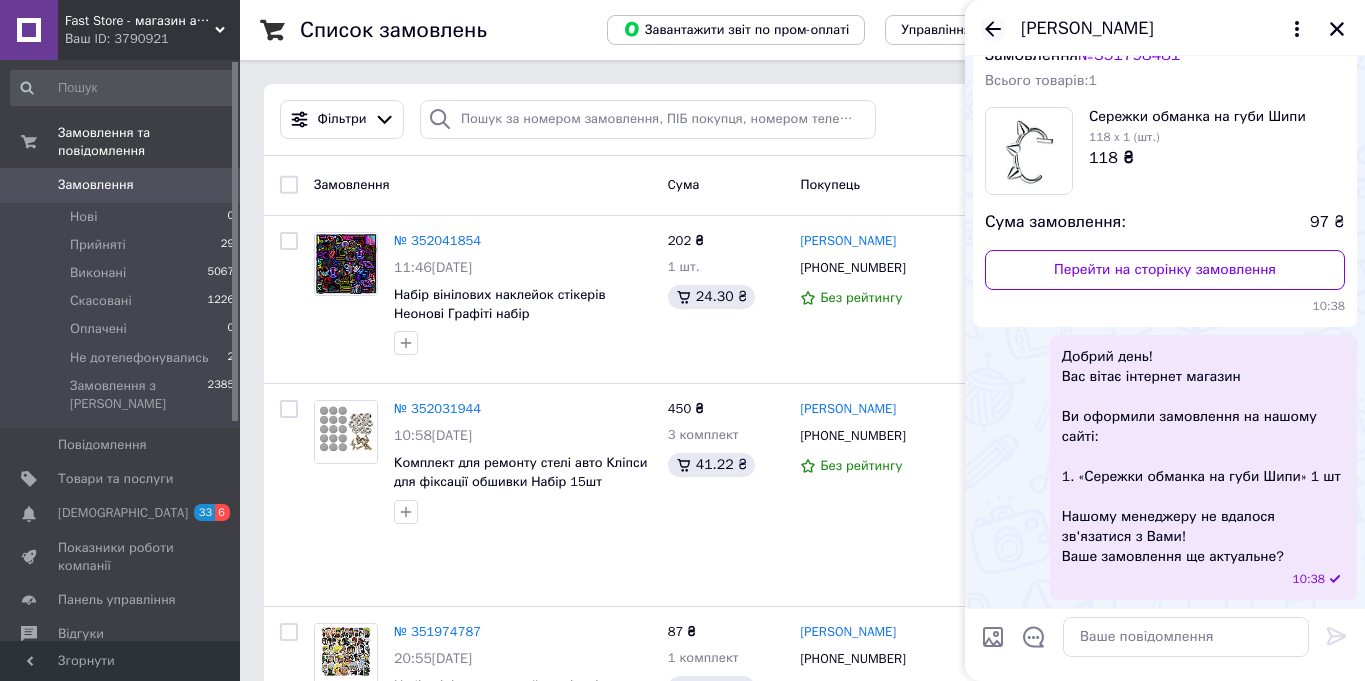 click 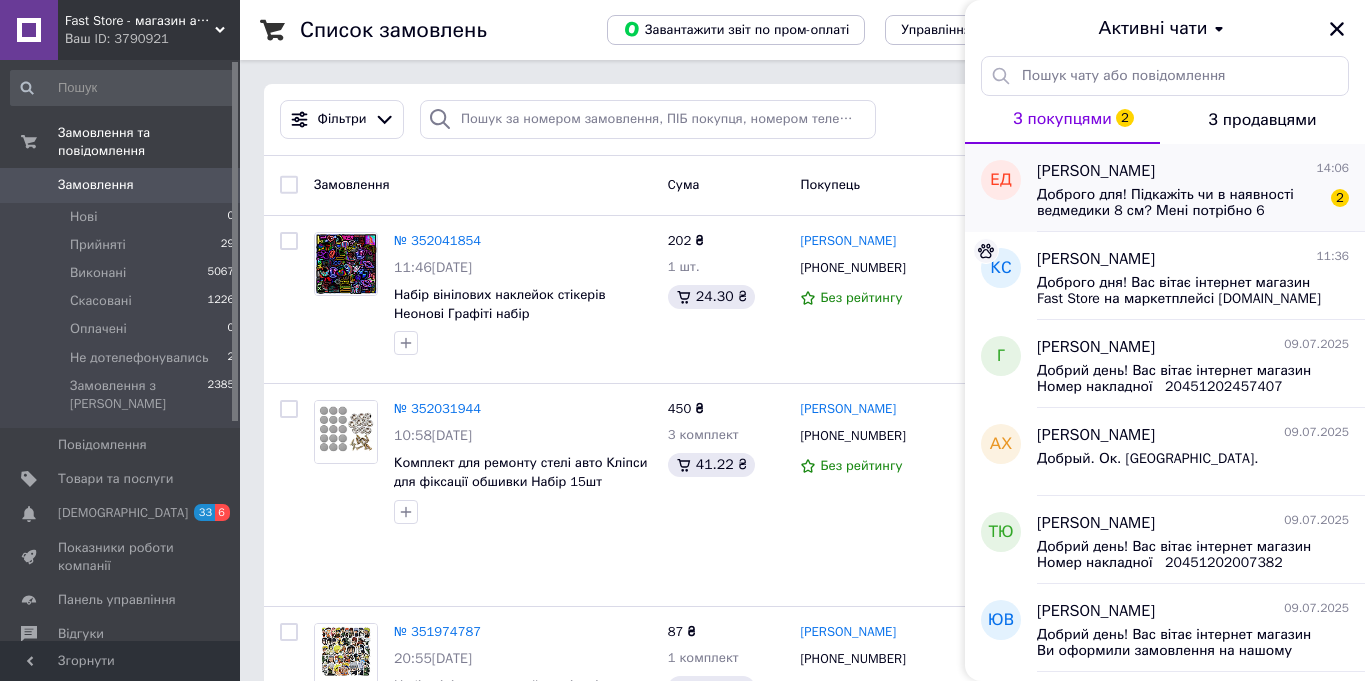 click on "[PERSON_NAME]" at bounding box center (1096, 171) 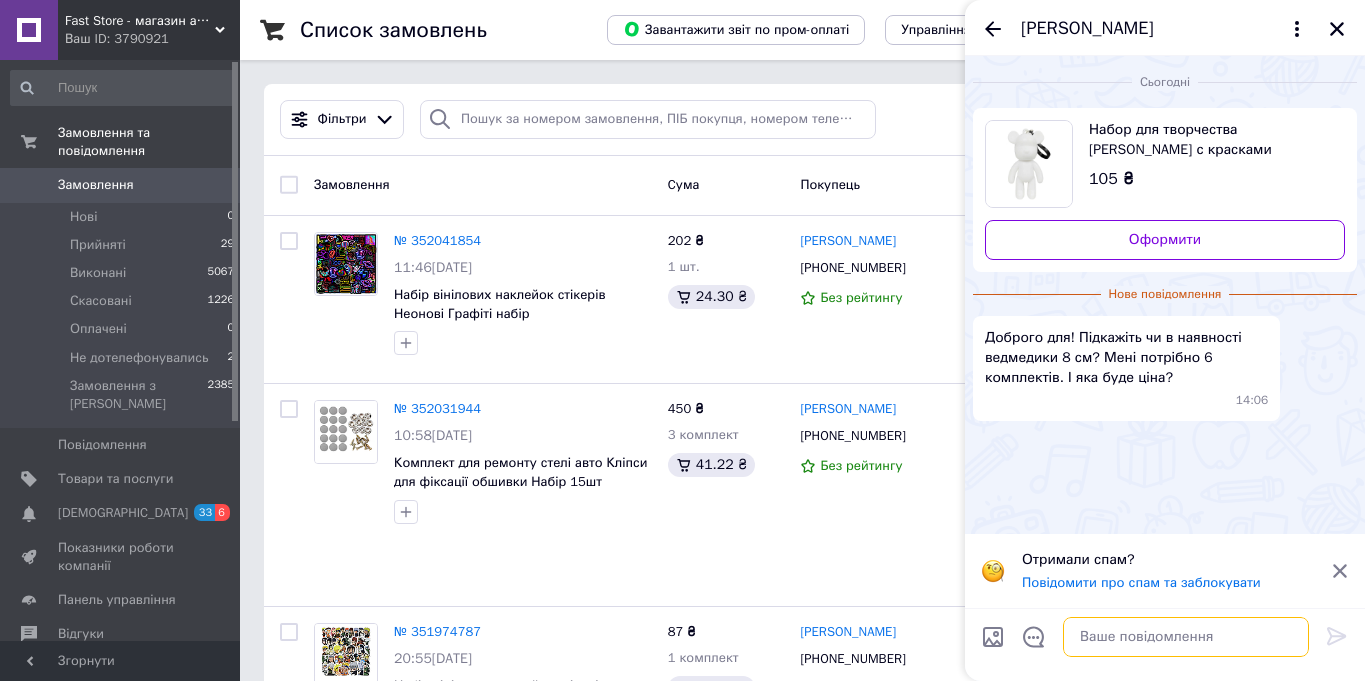 click at bounding box center [1186, 637] 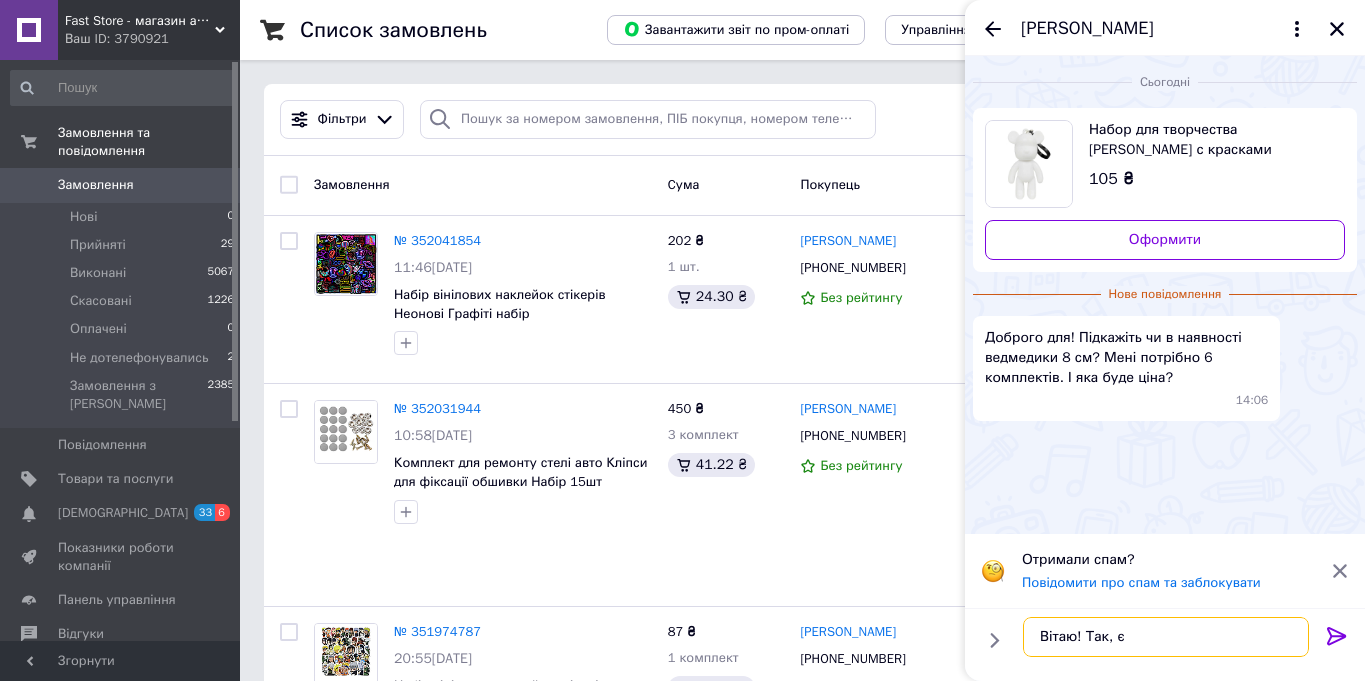 scroll, scrollTop: 11, scrollLeft: 0, axis: vertical 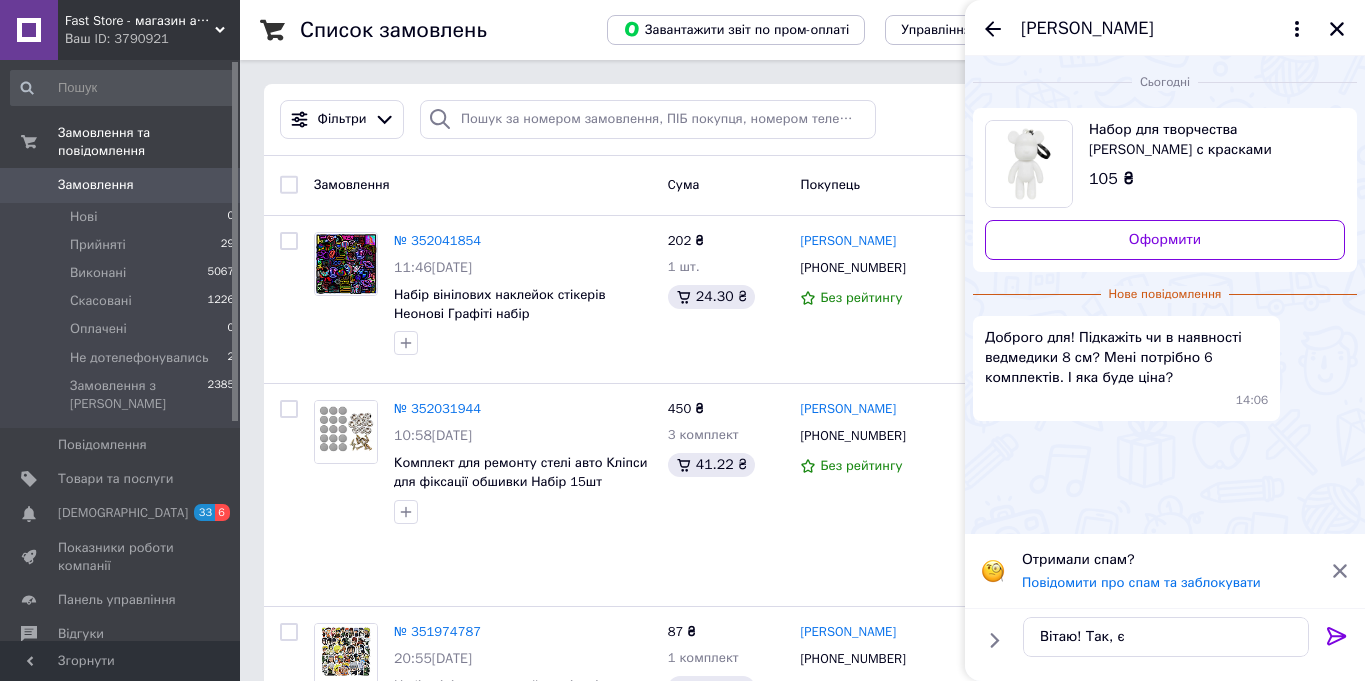 click at bounding box center [1029, 164] 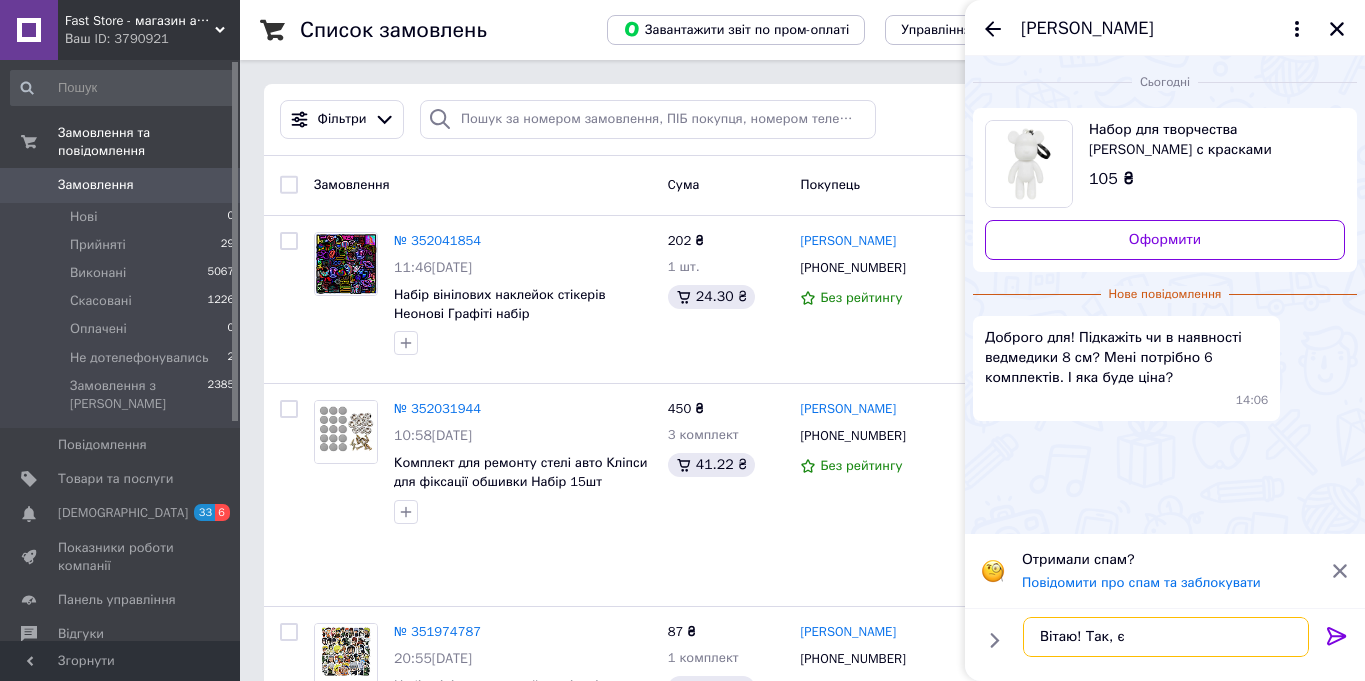 click on "Вітаю! Так, є" at bounding box center (1166, 637) 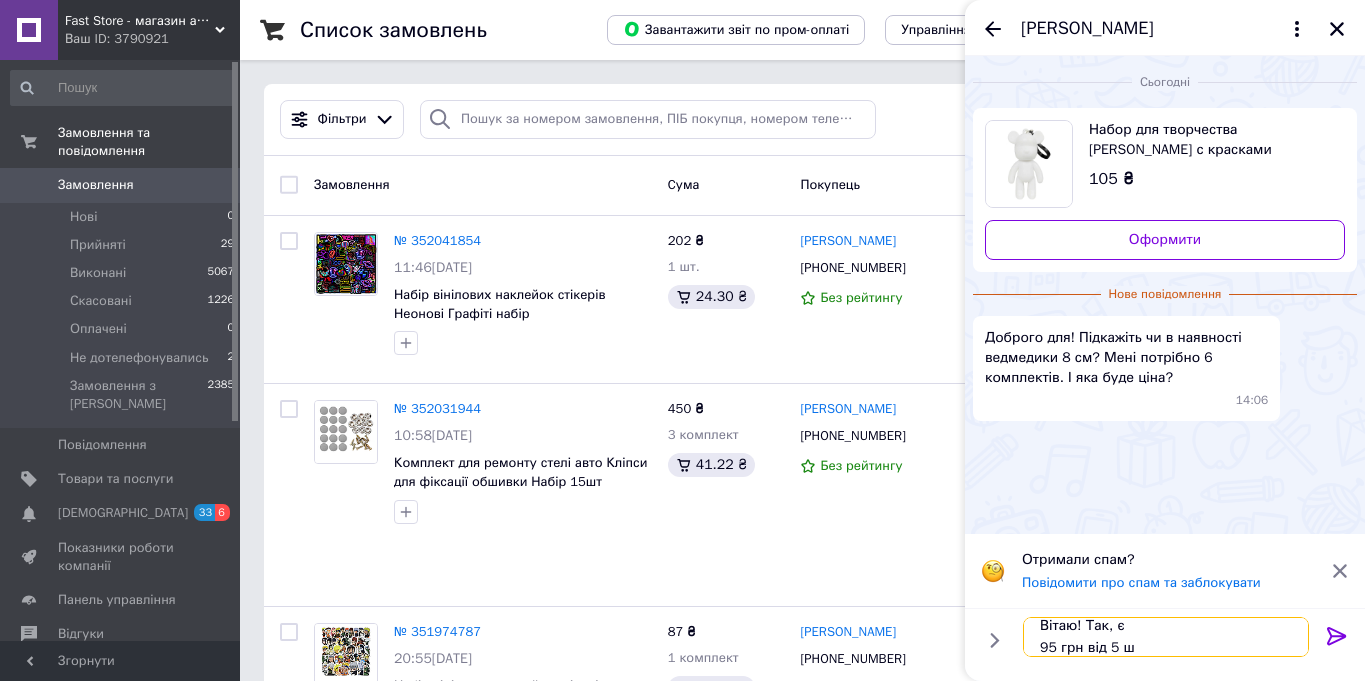 type on "Вітаю! Так, є
95 грн від 5 шт" 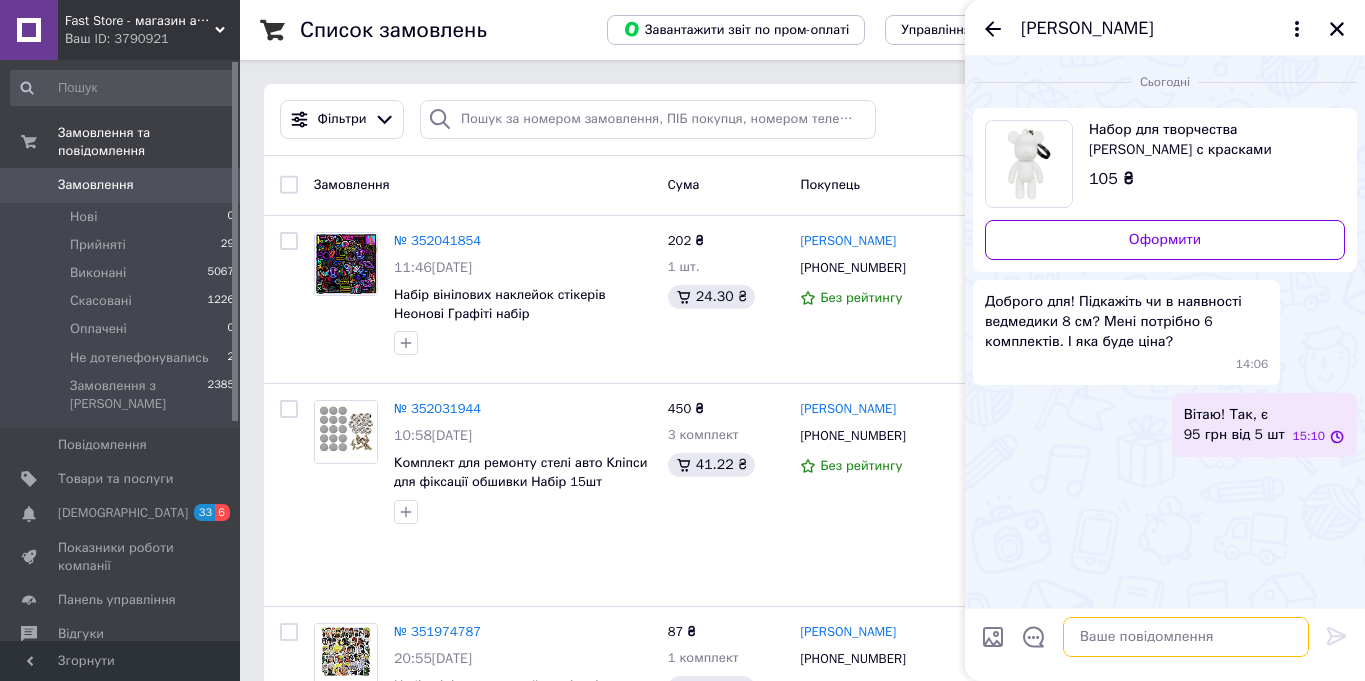 scroll, scrollTop: 0, scrollLeft: 0, axis: both 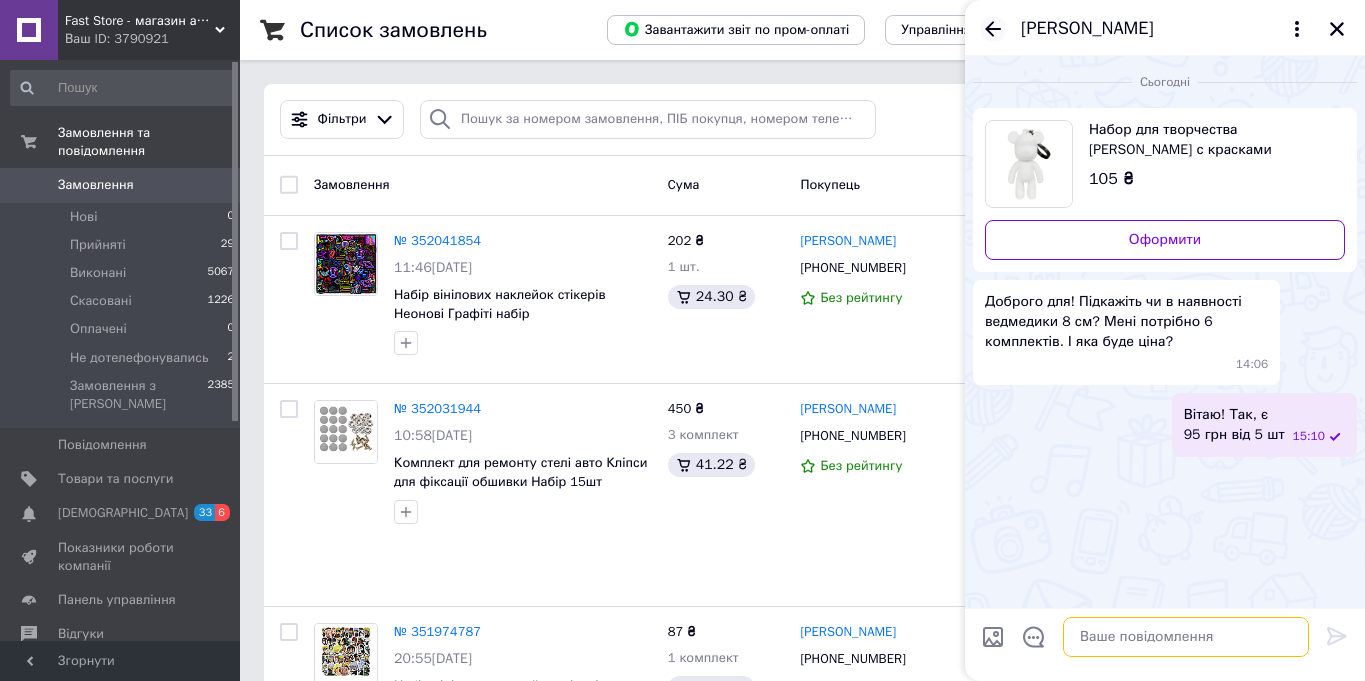type 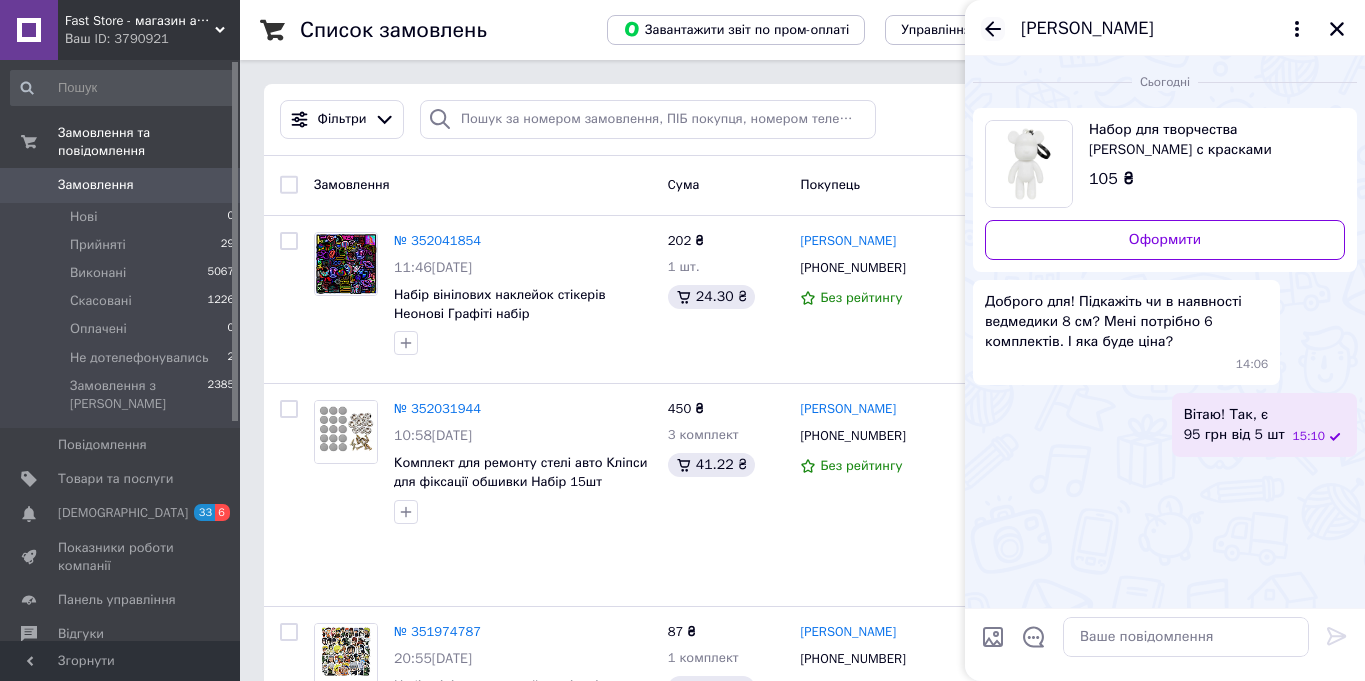 click 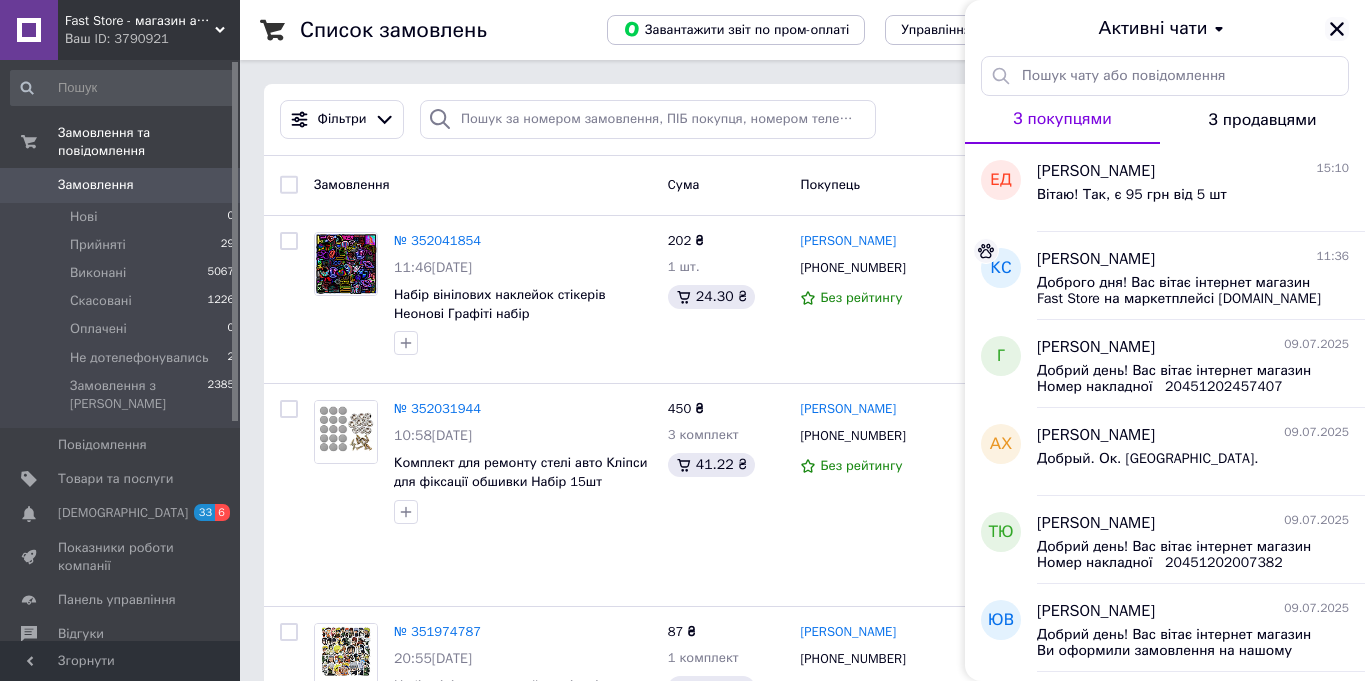 click 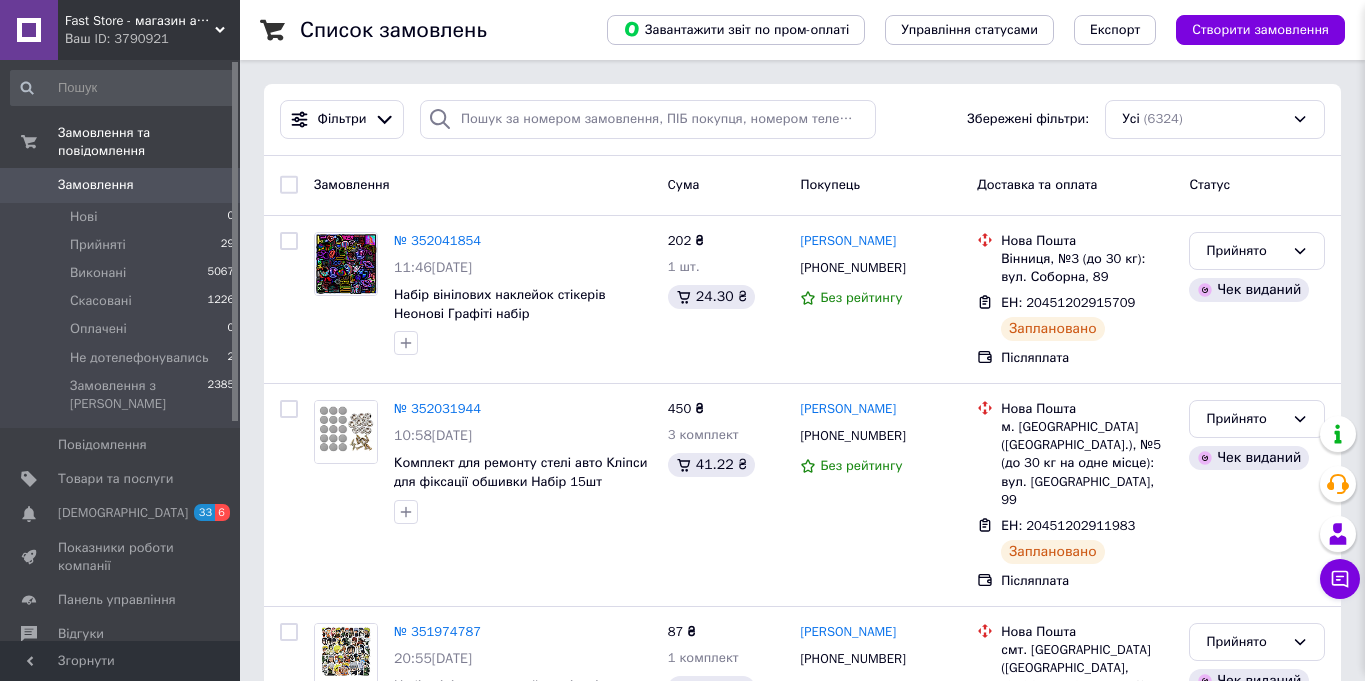click on "Активні чати" at bounding box center [1565, 28] 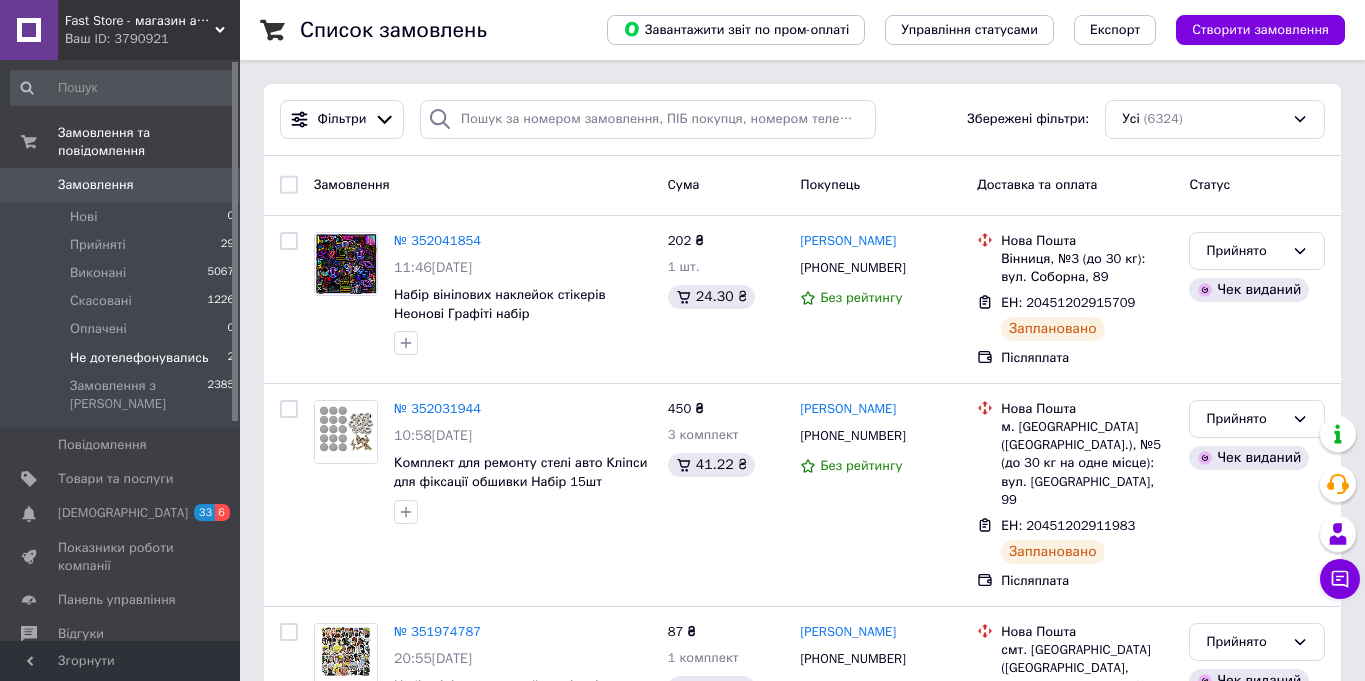 click on "Не дотелефонувались" at bounding box center [139, 358] 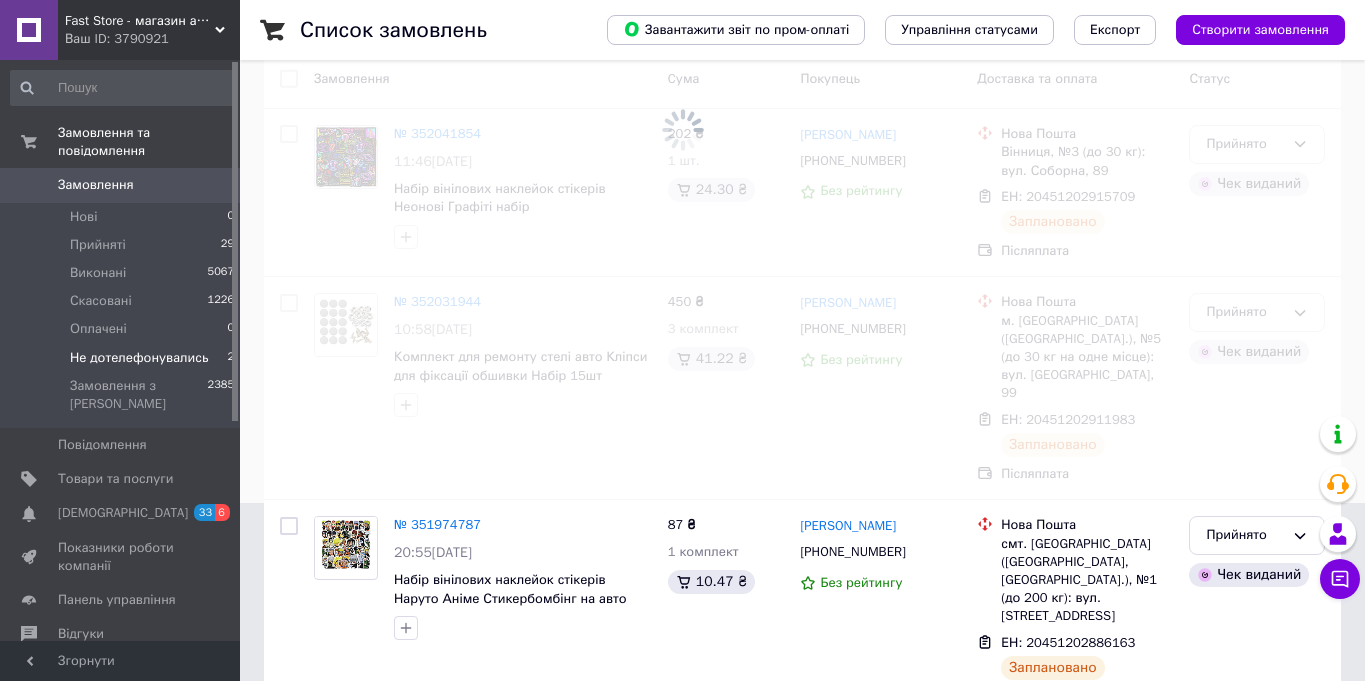 scroll, scrollTop: 0, scrollLeft: 0, axis: both 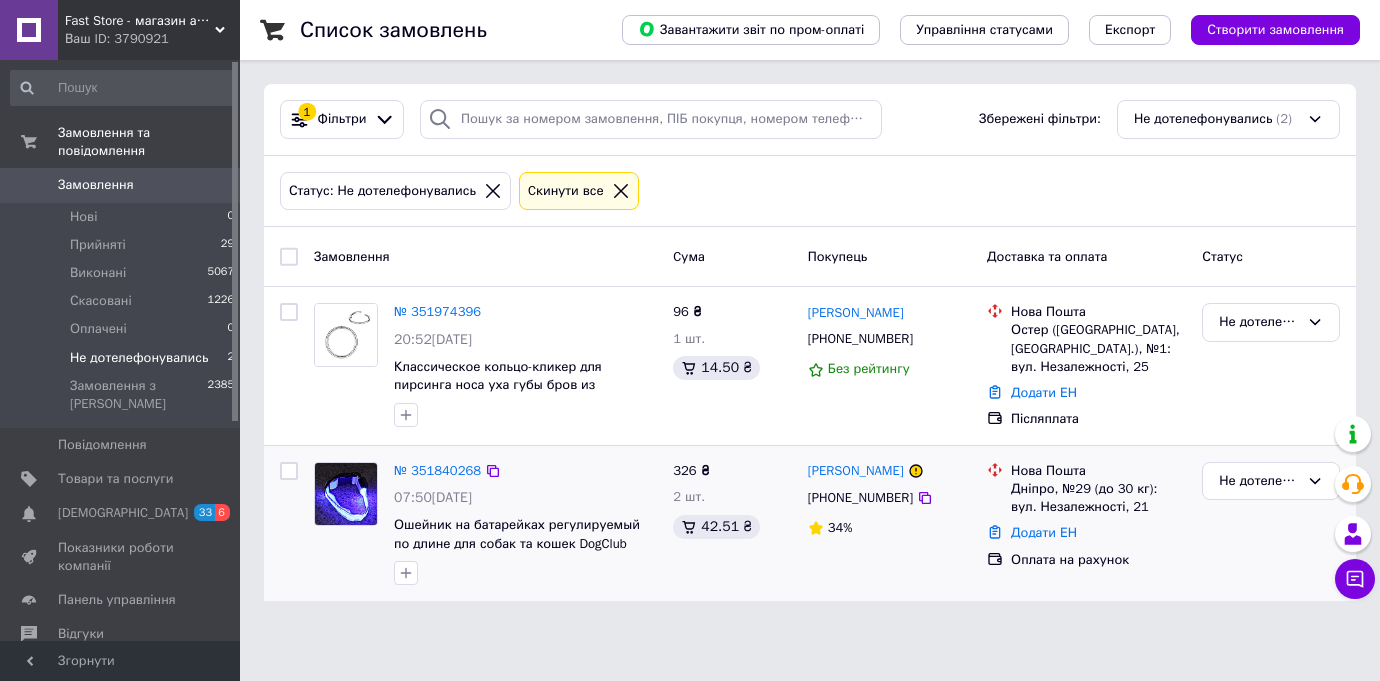 click on "№ 351840268 07:50, 09.07.2025 Ошейник на батарейках регулируемый по длине для собак та кошек DogClub 326 ₴ 2 шт. 42.51 ₴ Сергей Меркотун +380963425170 34% Нова Пошта Дніпро, №29 (до 30 кг): вул. Незалежності, 21 Додати ЕН Оплата на рахунок Не дотелефонувались" at bounding box center [810, 524] 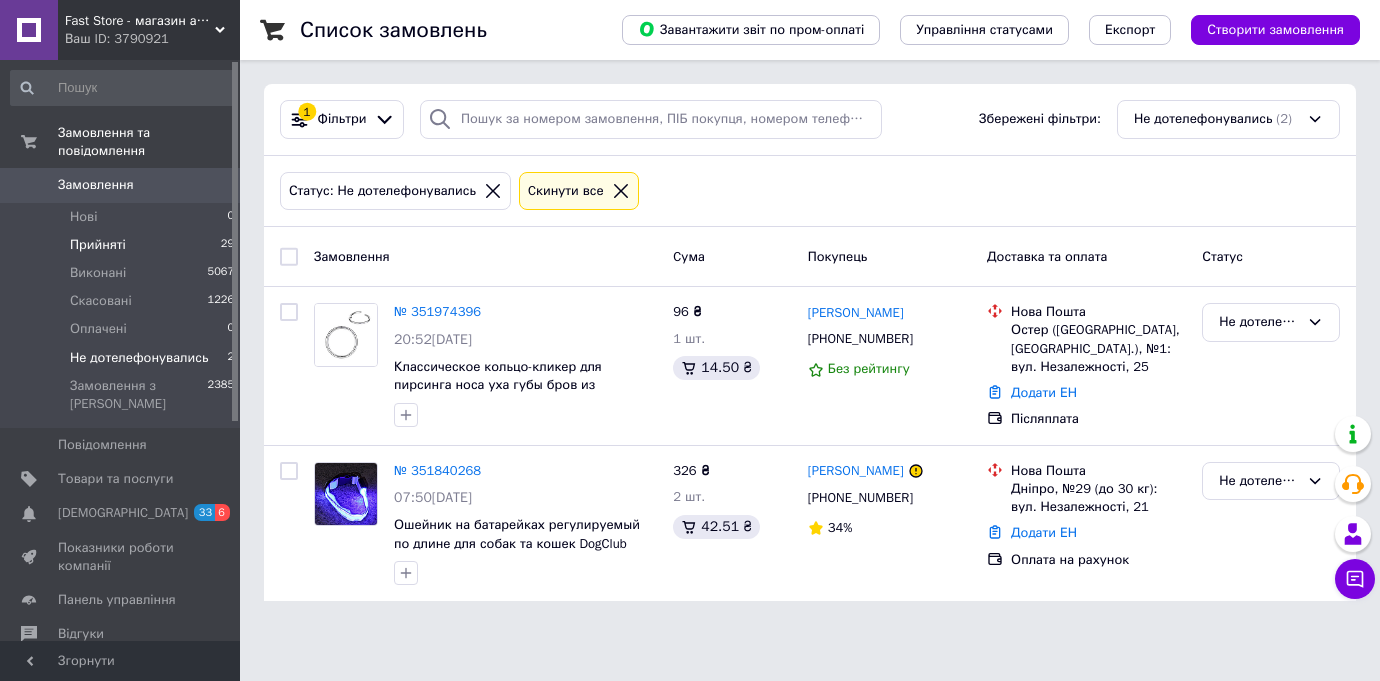 click on "Прийняті 29" at bounding box center (123, 245) 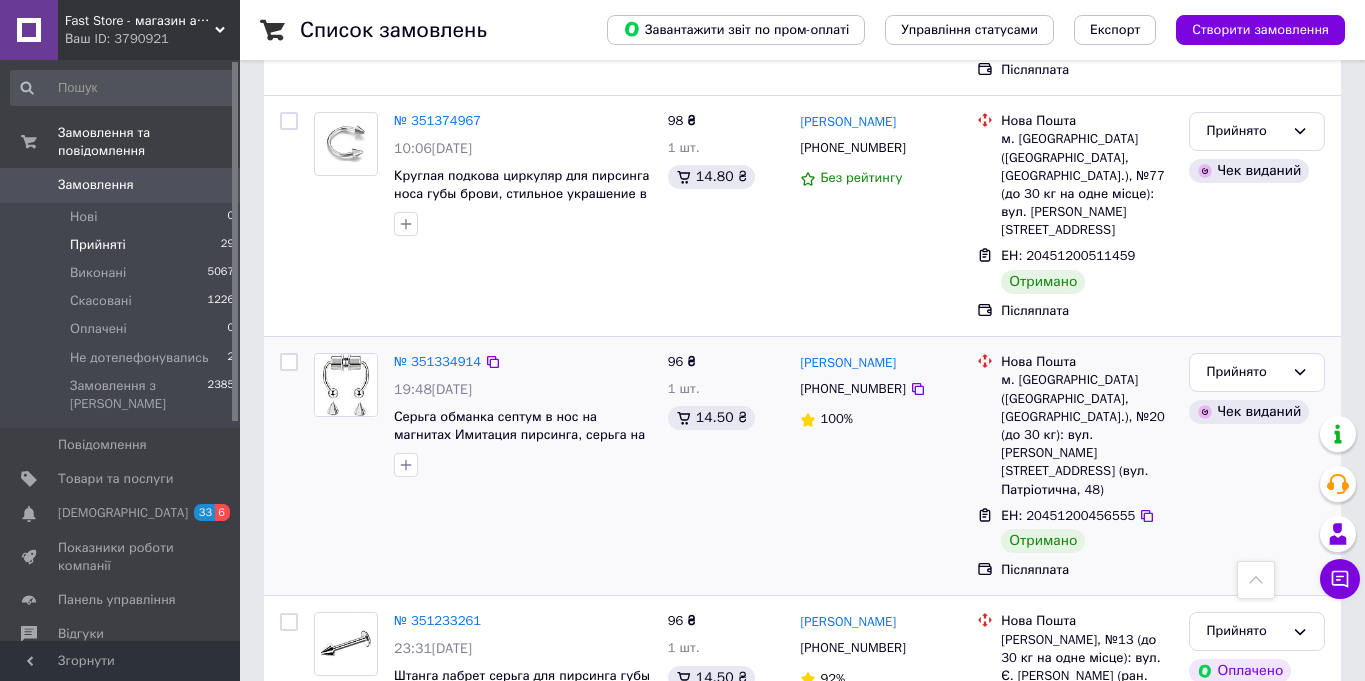 scroll, scrollTop: 5288, scrollLeft: 0, axis: vertical 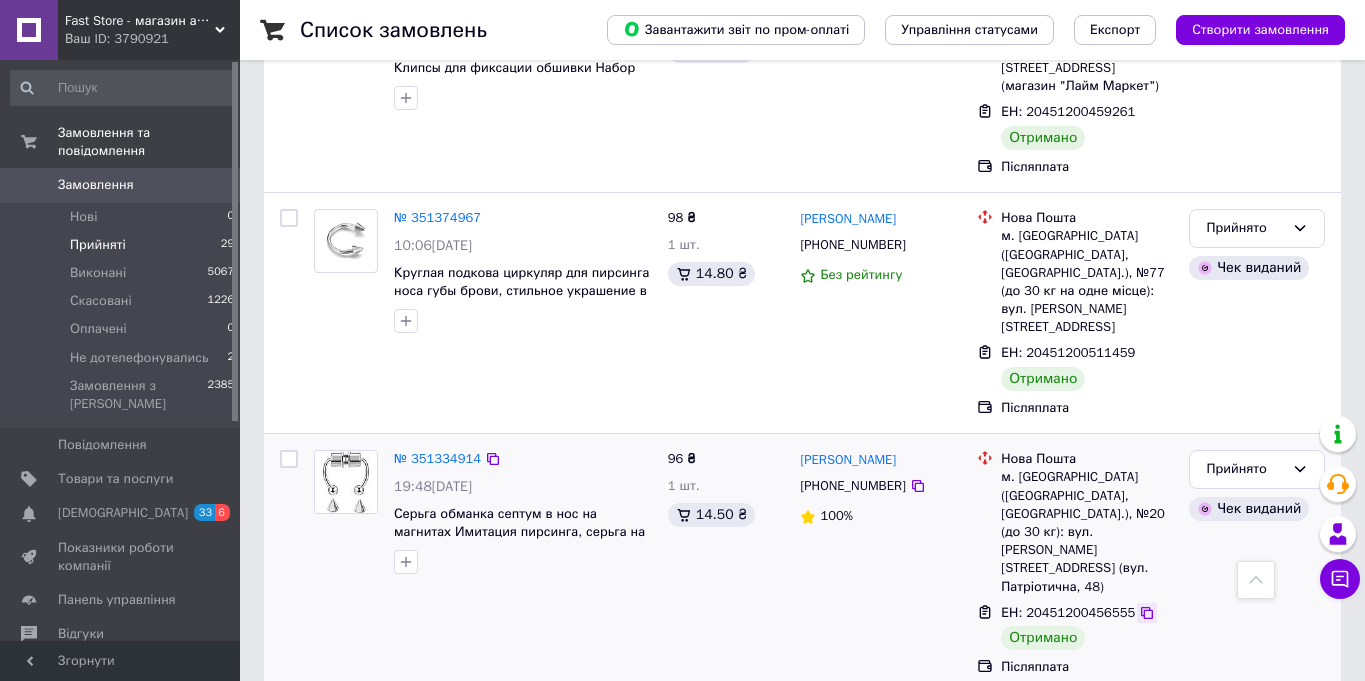 click 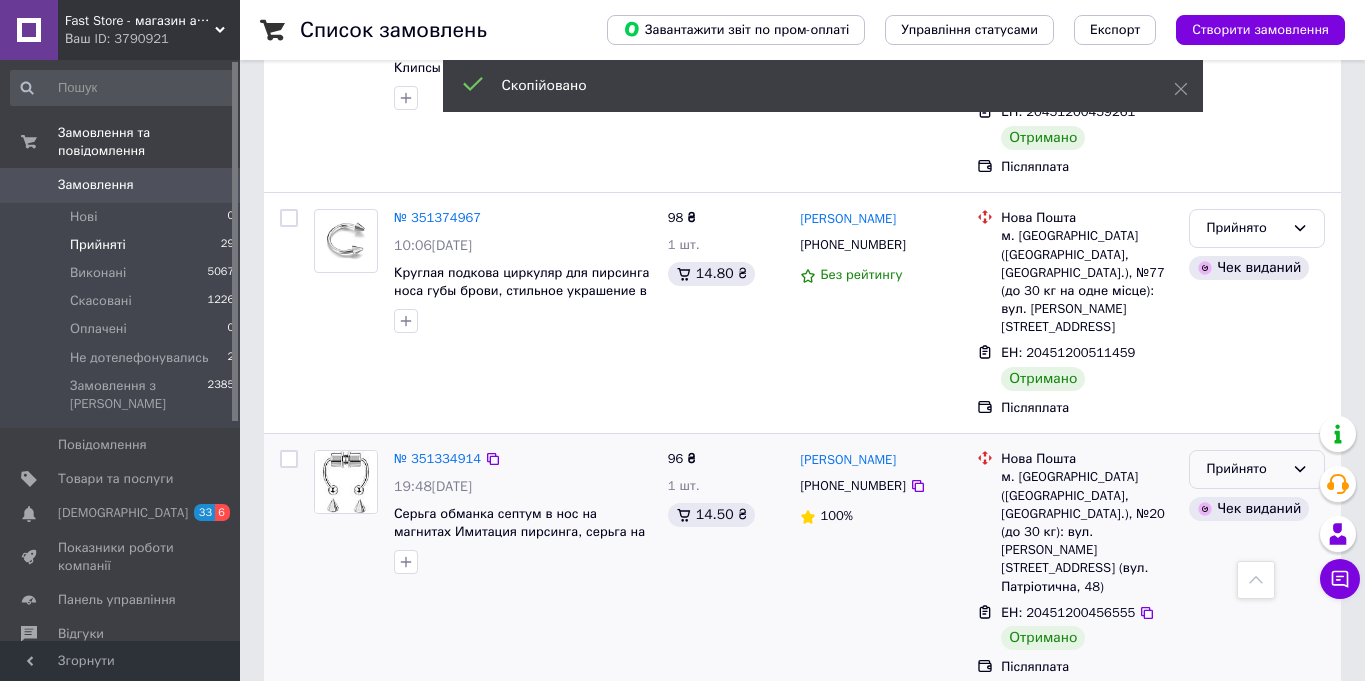 click on "Прийнято" at bounding box center [1245, 469] 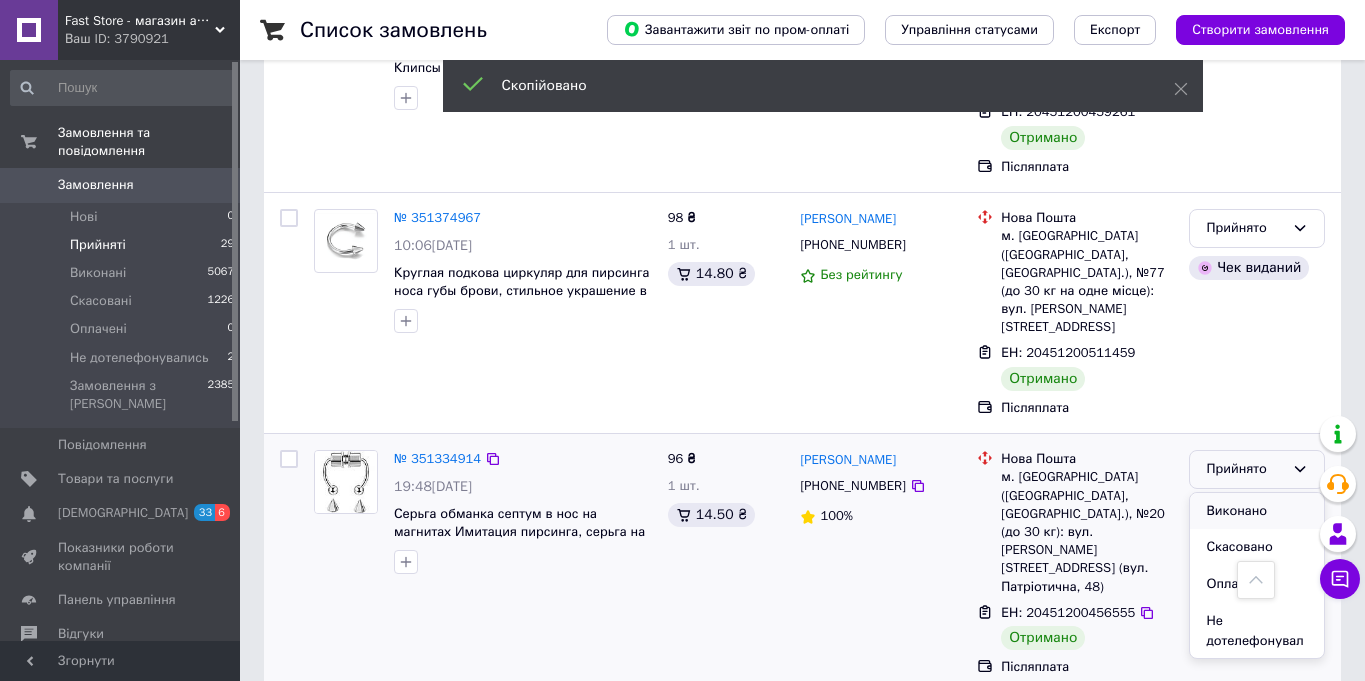 click on "Виконано" at bounding box center [1257, 511] 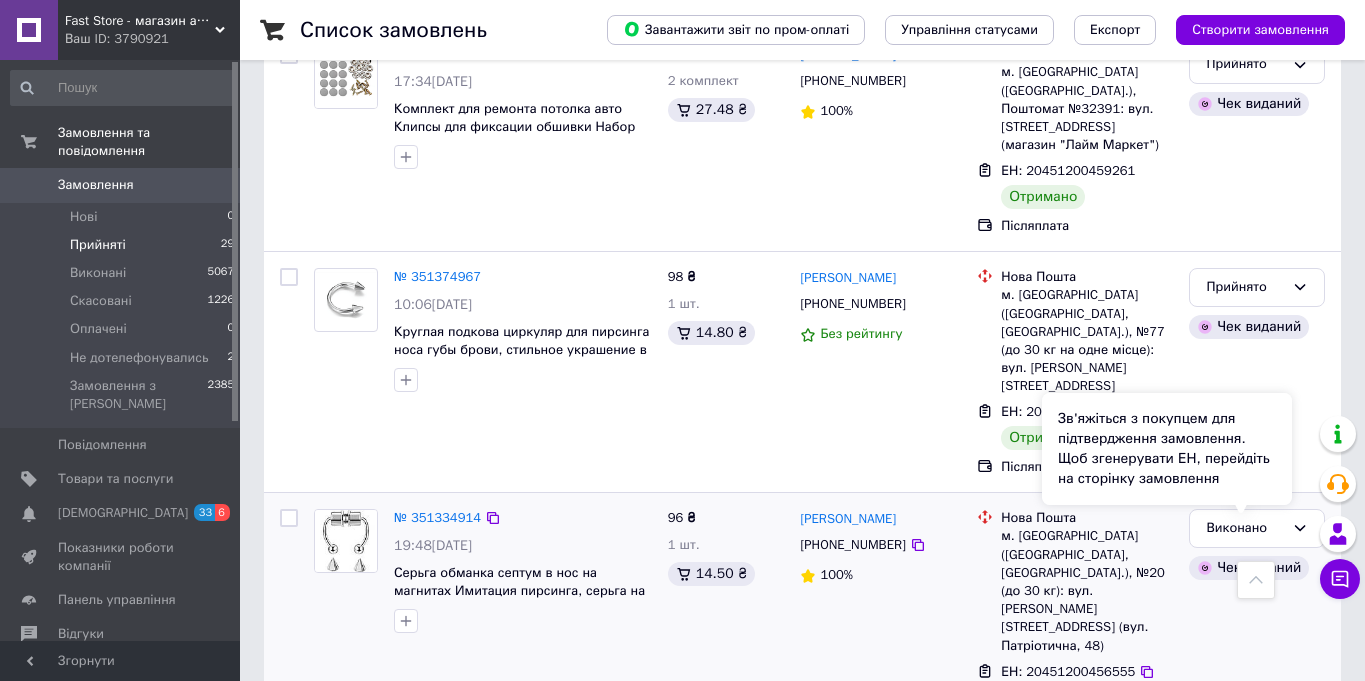 scroll, scrollTop: 5206, scrollLeft: 0, axis: vertical 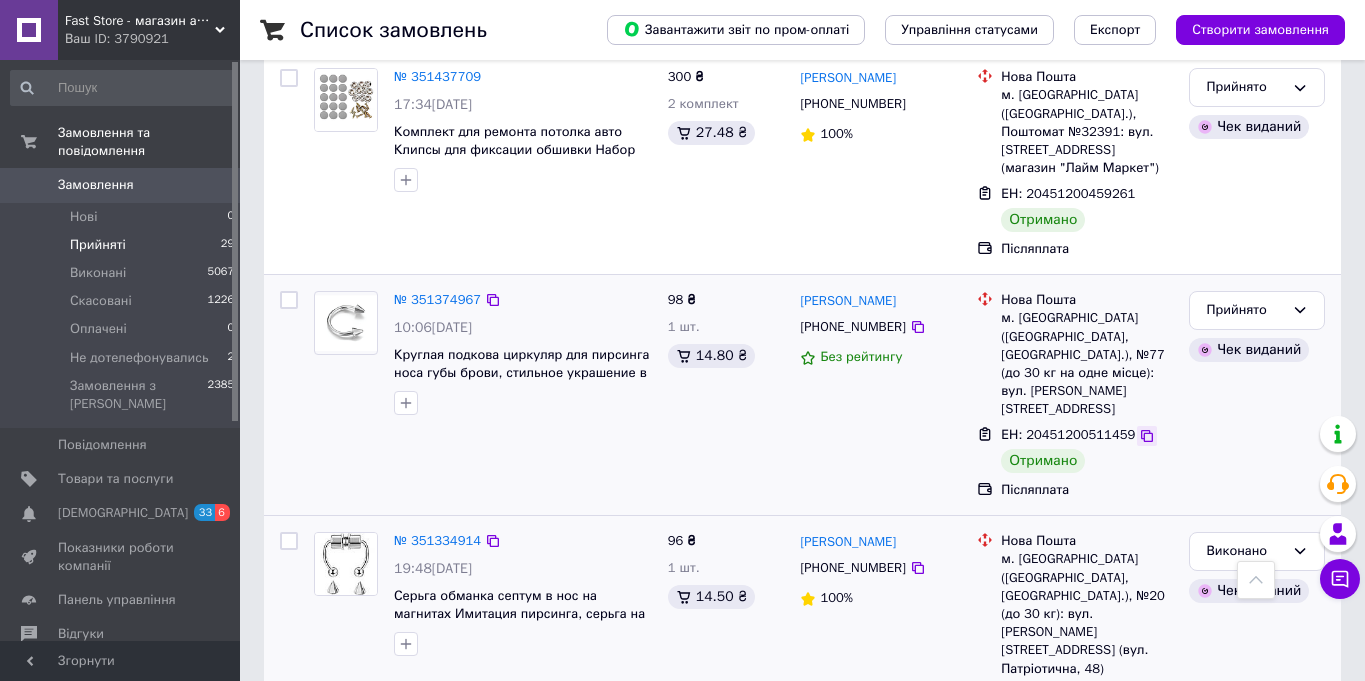 click 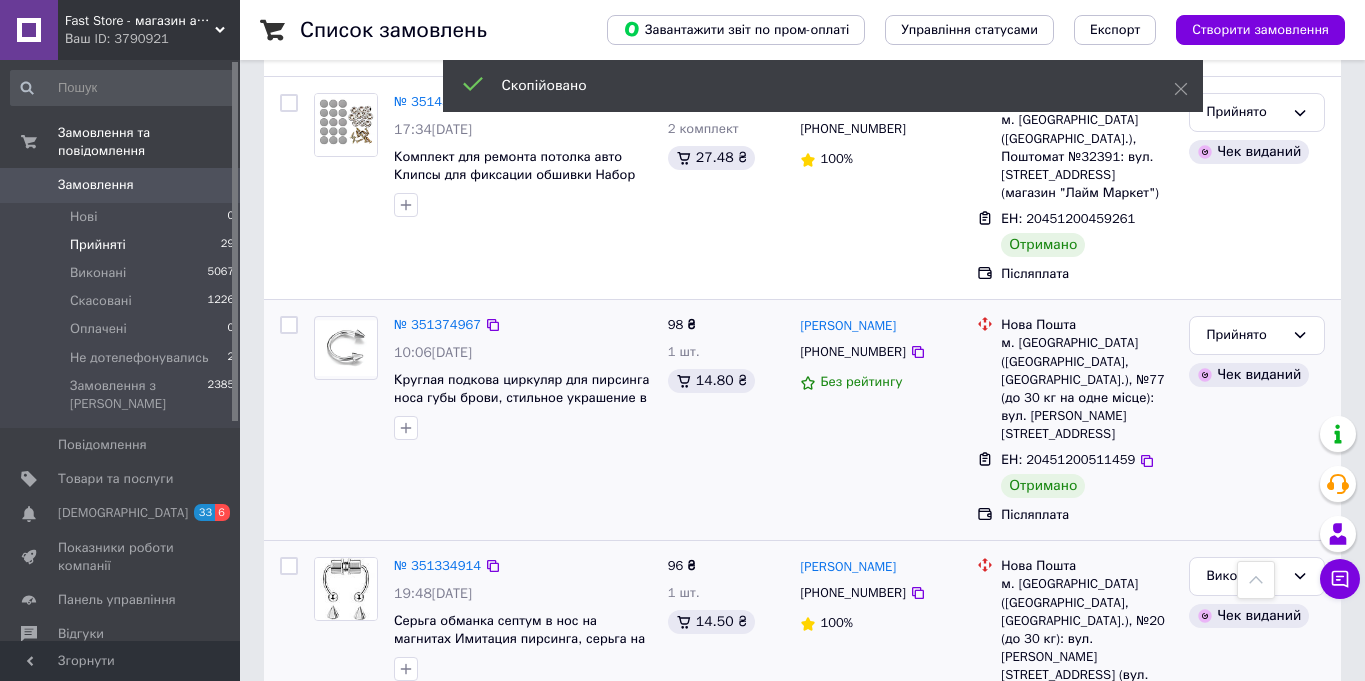 scroll, scrollTop: 5169, scrollLeft: 0, axis: vertical 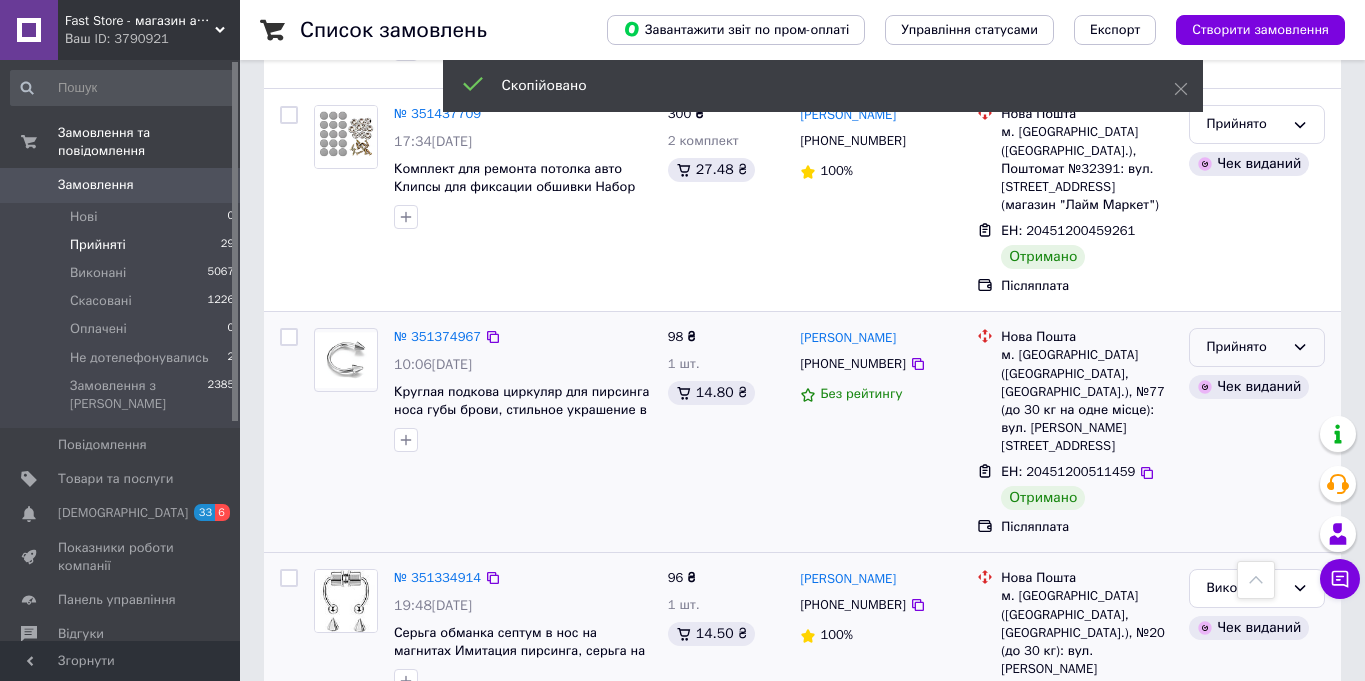click on "Прийнято" at bounding box center [1257, 347] 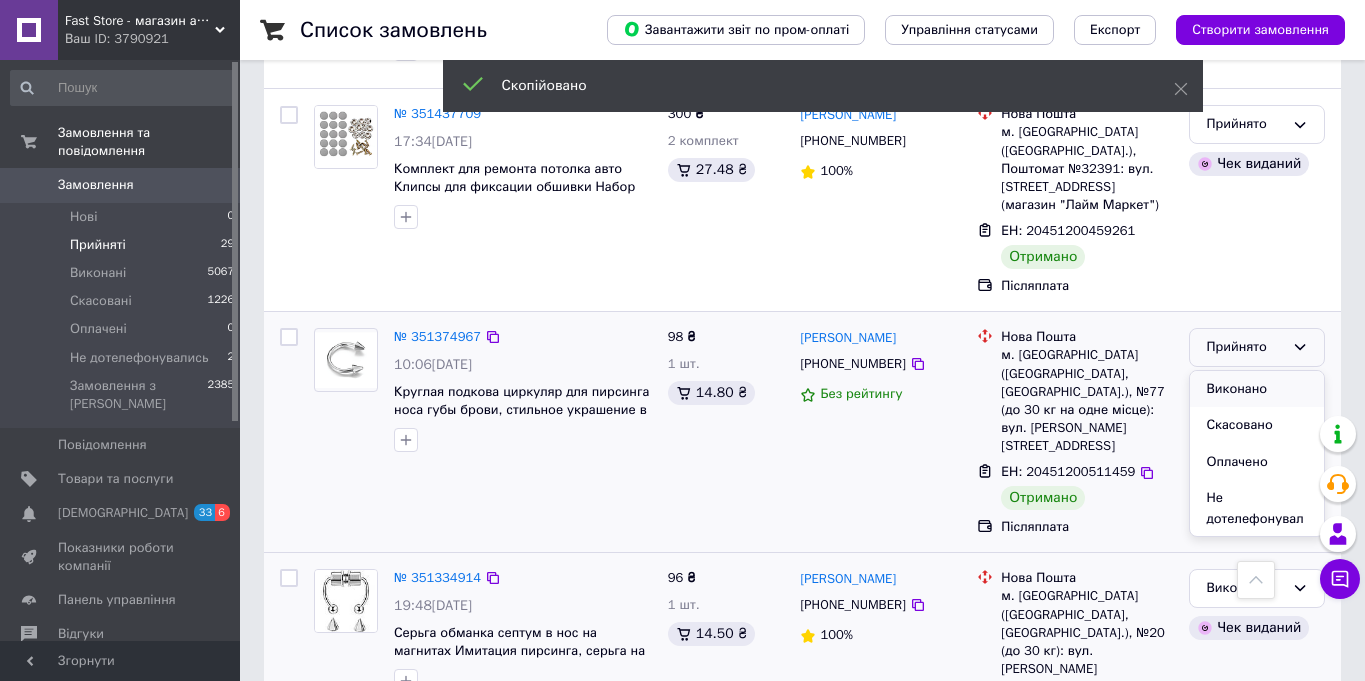 click on "Виконано" at bounding box center (1257, 389) 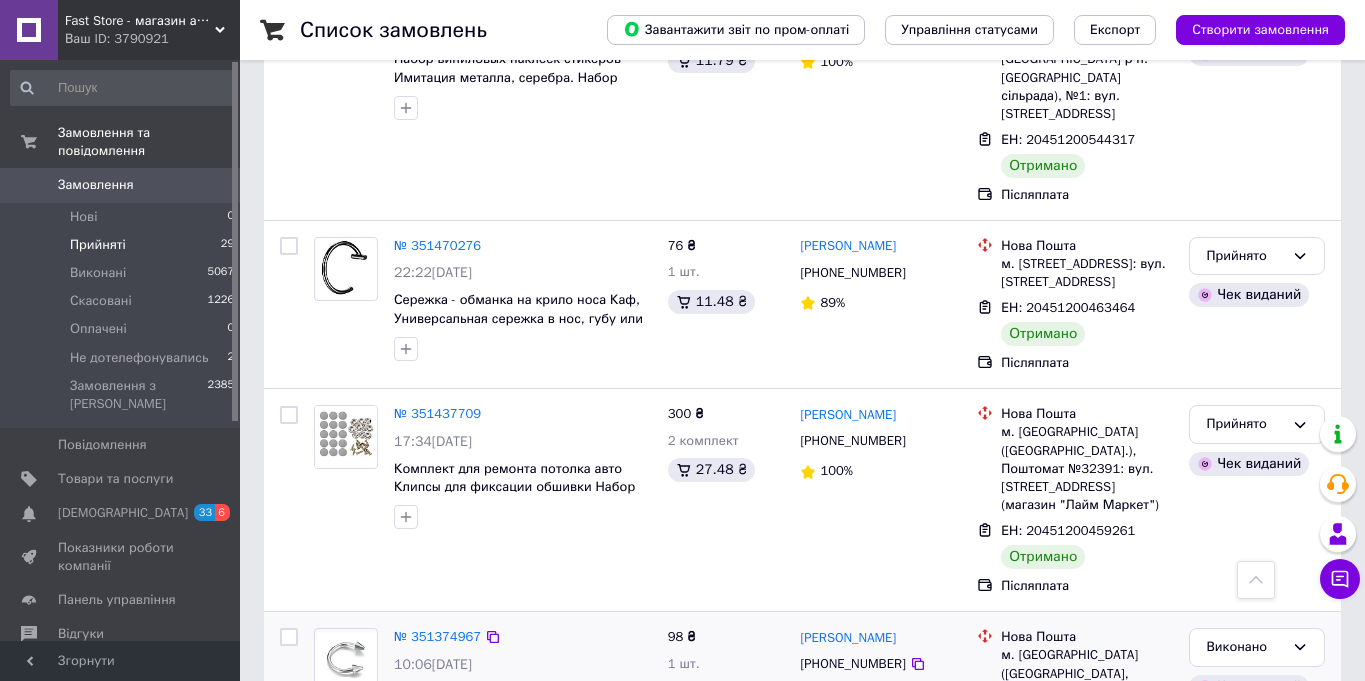 scroll, scrollTop: 4868, scrollLeft: 0, axis: vertical 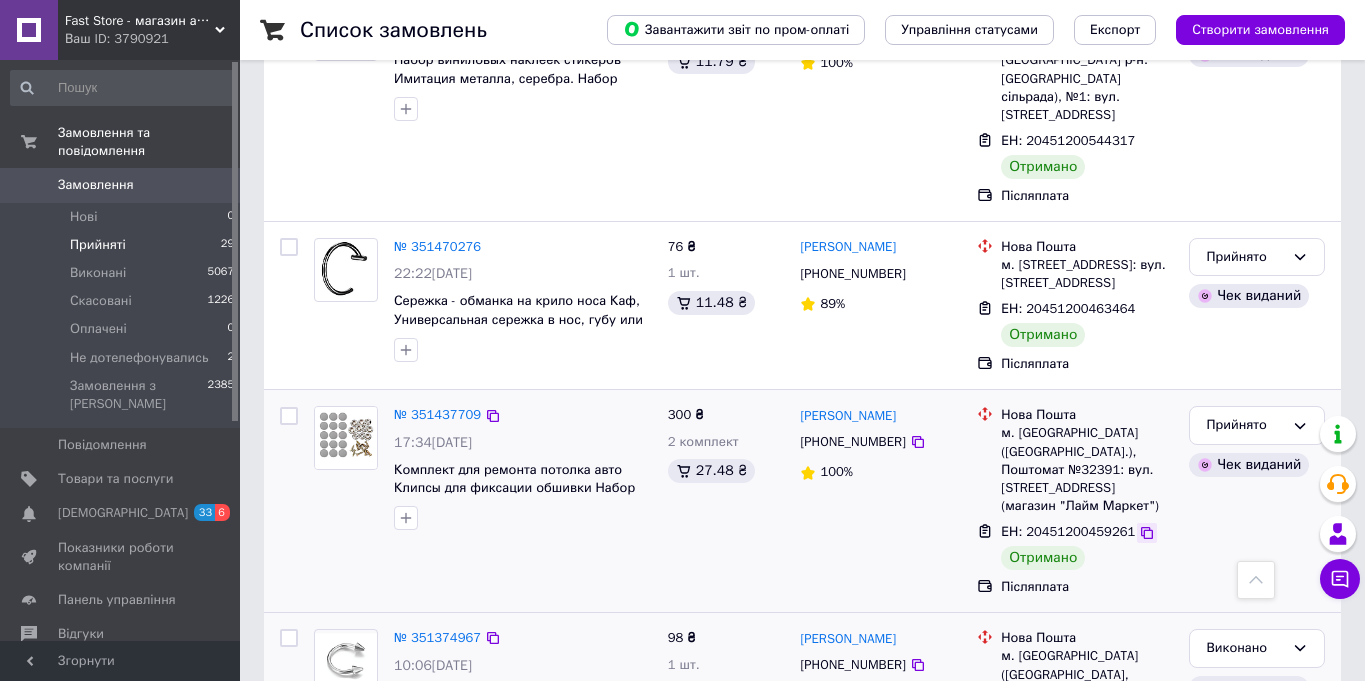 click 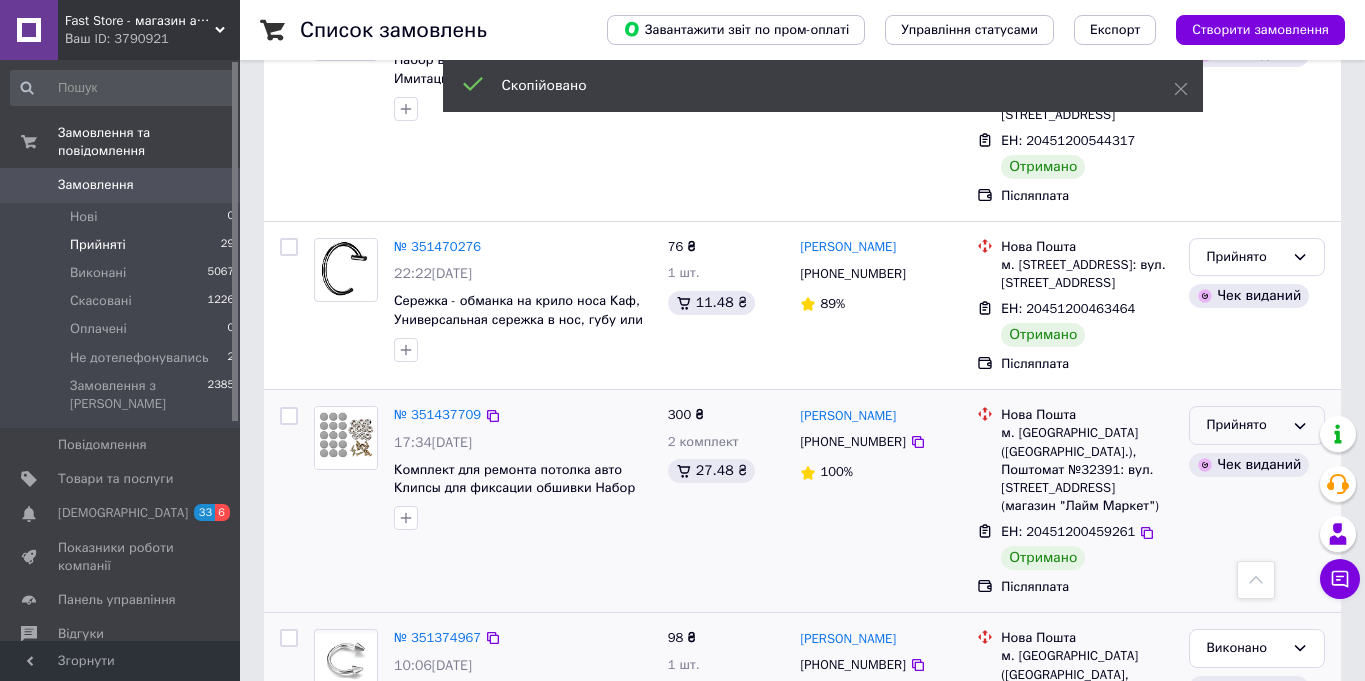 click on "Прийнято" at bounding box center [1245, 425] 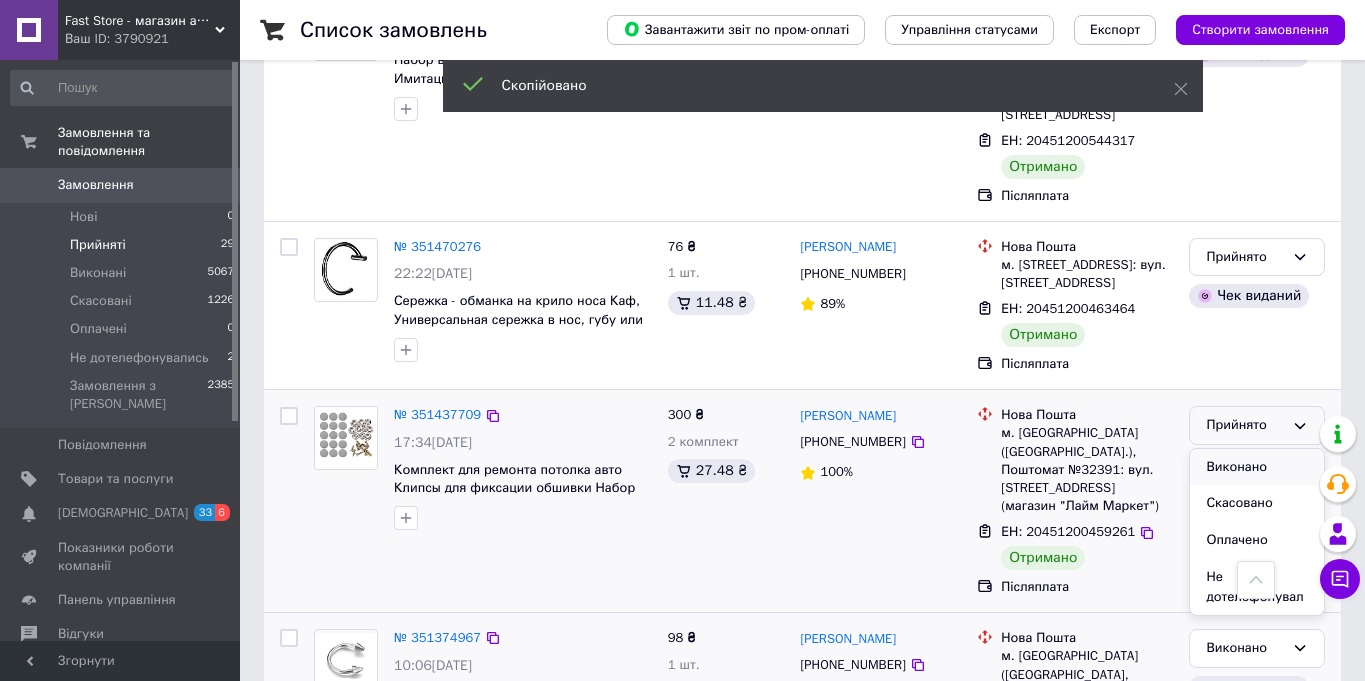 click on "Виконано" at bounding box center (1257, 467) 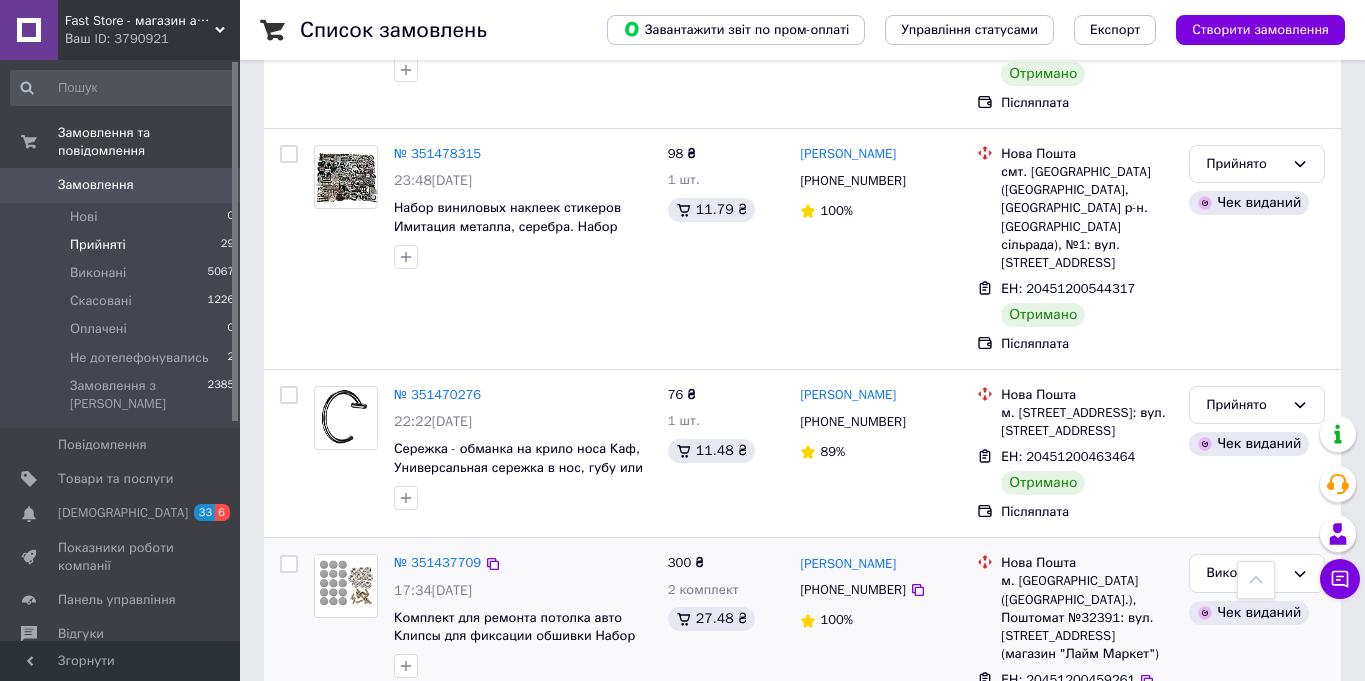 scroll, scrollTop: 4607, scrollLeft: 0, axis: vertical 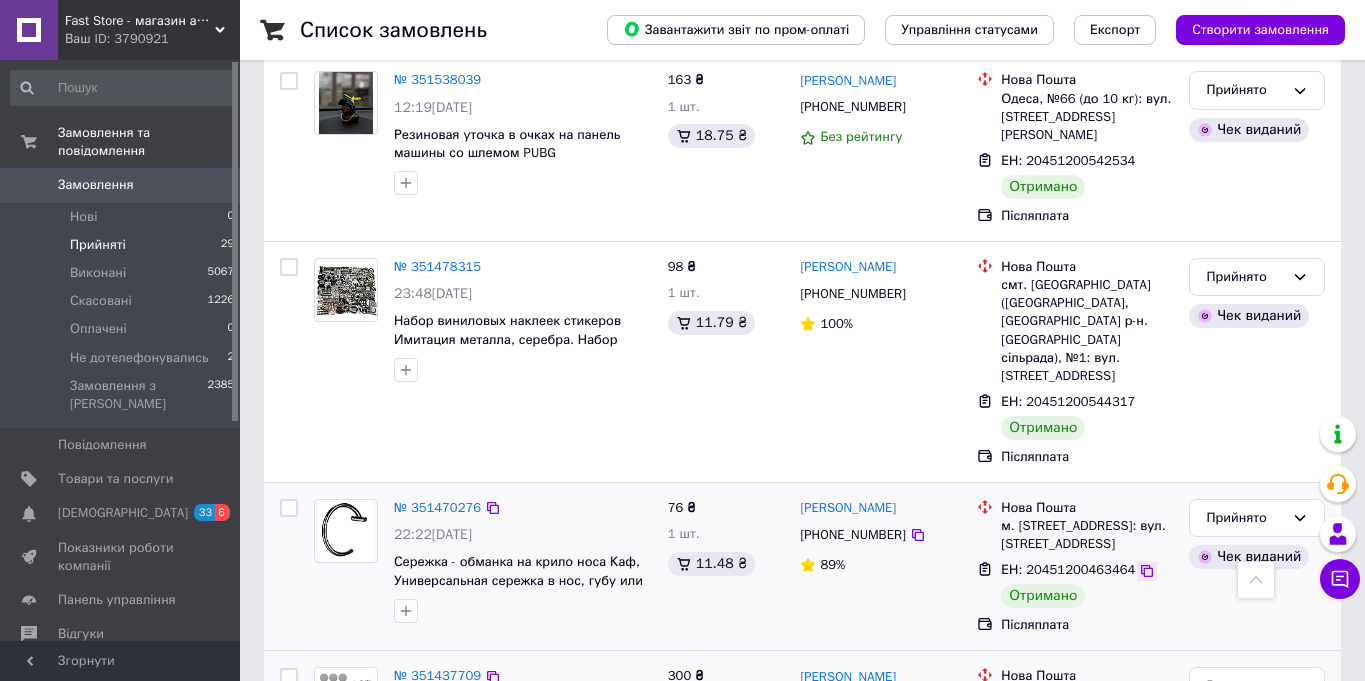 click 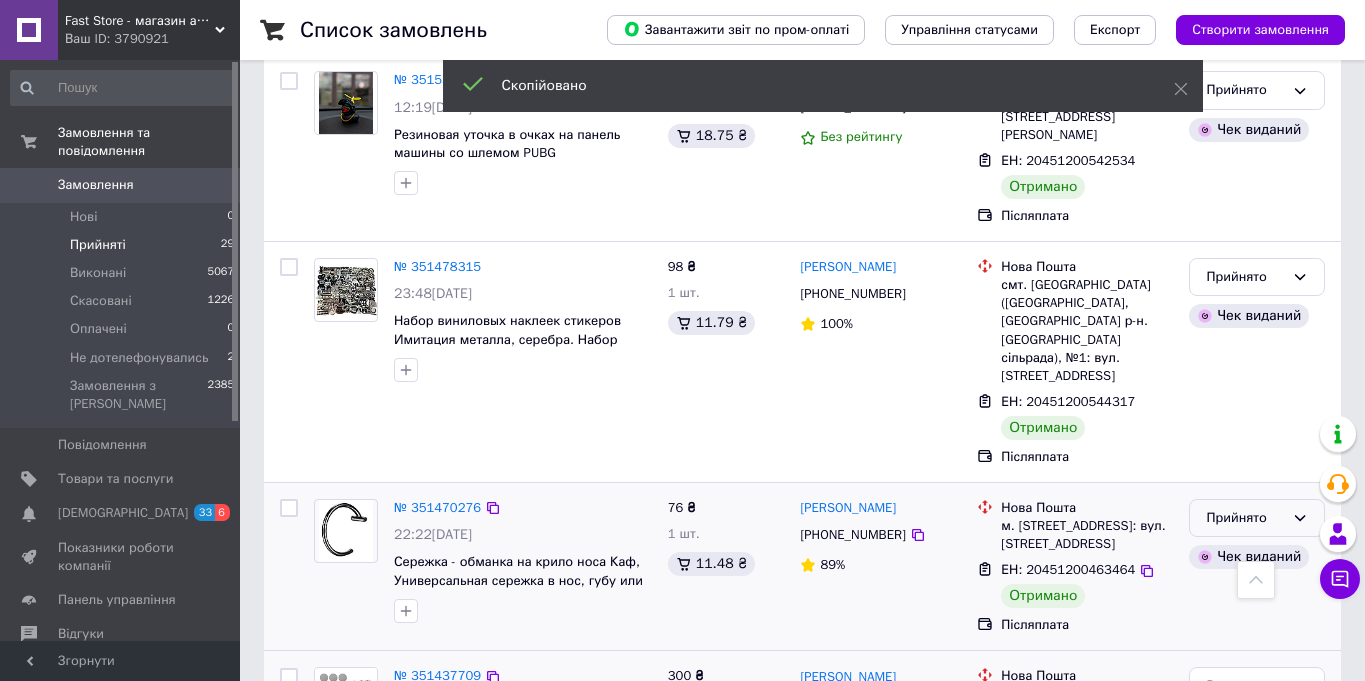 click 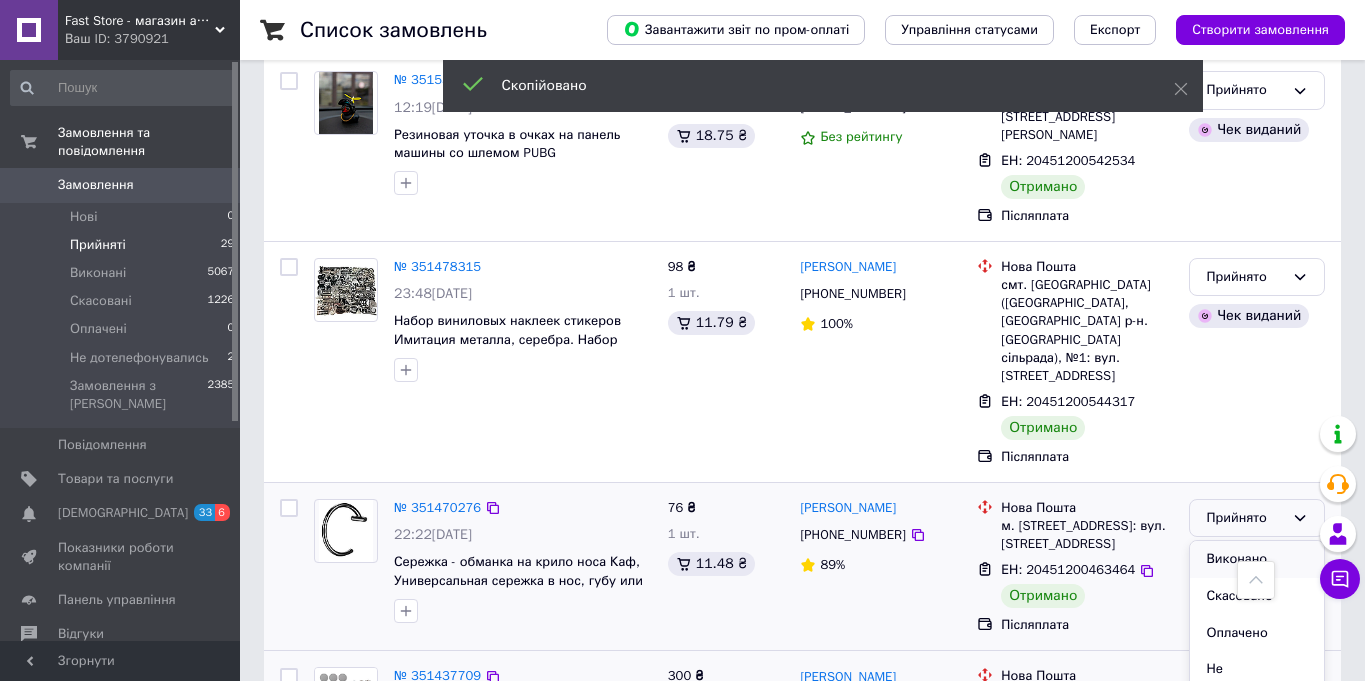 click on "Виконано" at bounding box center [1257, 559] 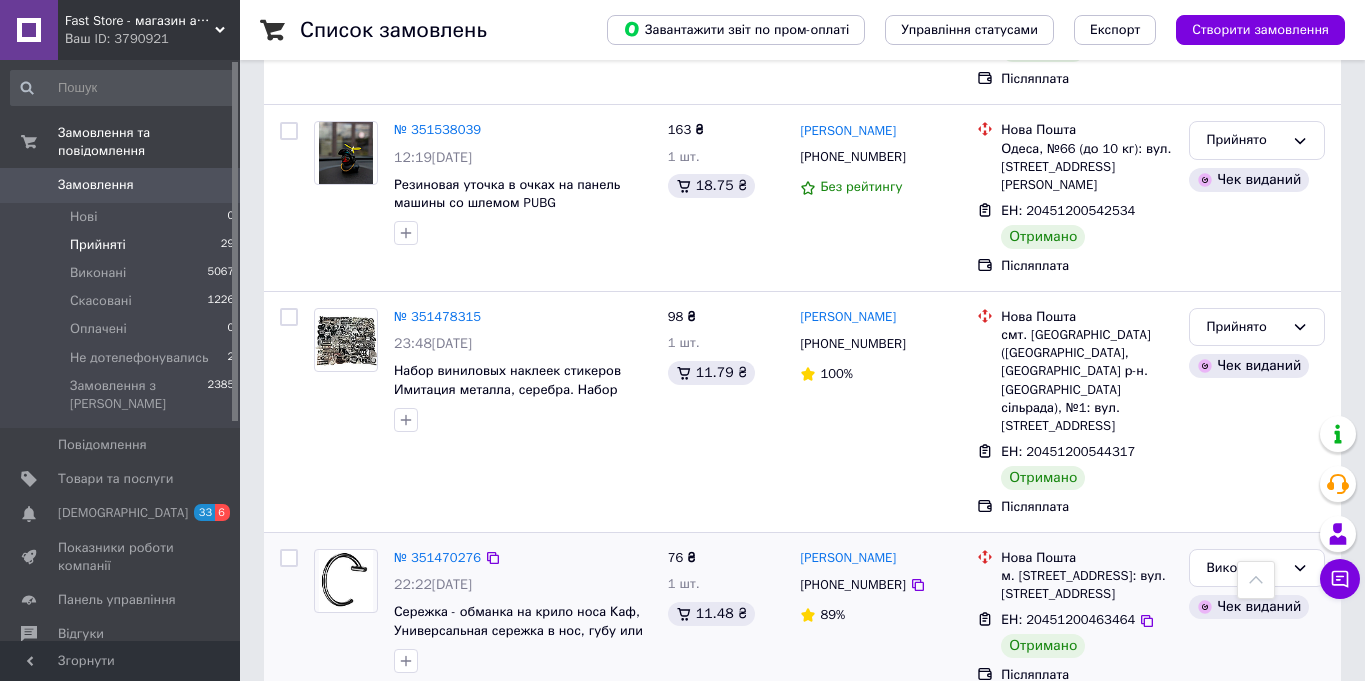 scroll, scrollTop: 4521, scrollLeft: 0, axis: vertical 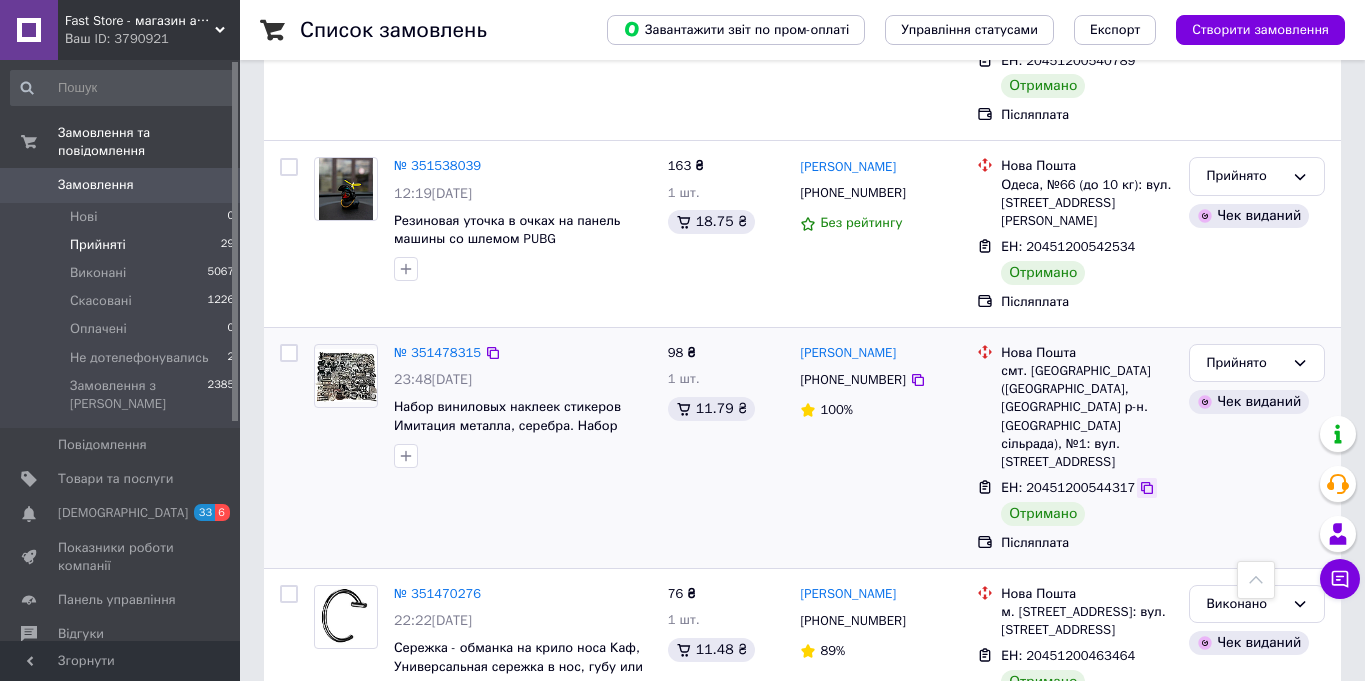 click 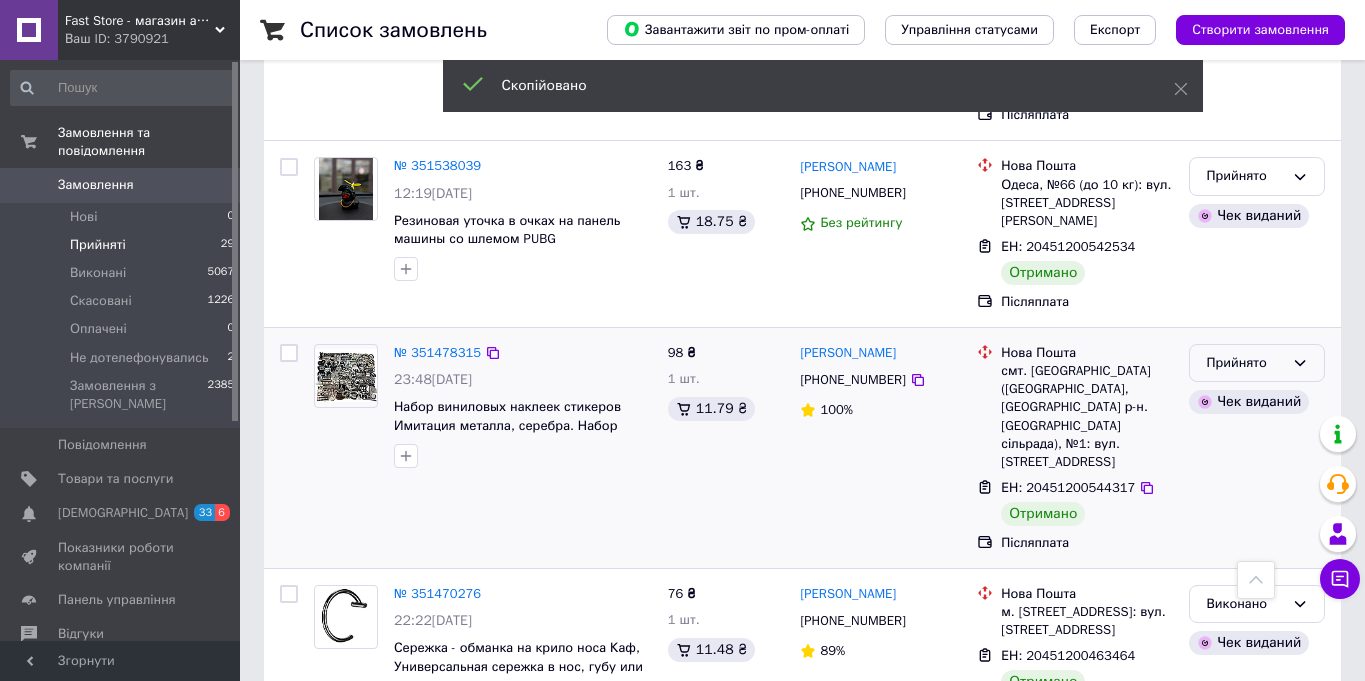 click on "Прийнято" at bounding box center (1245, 363) 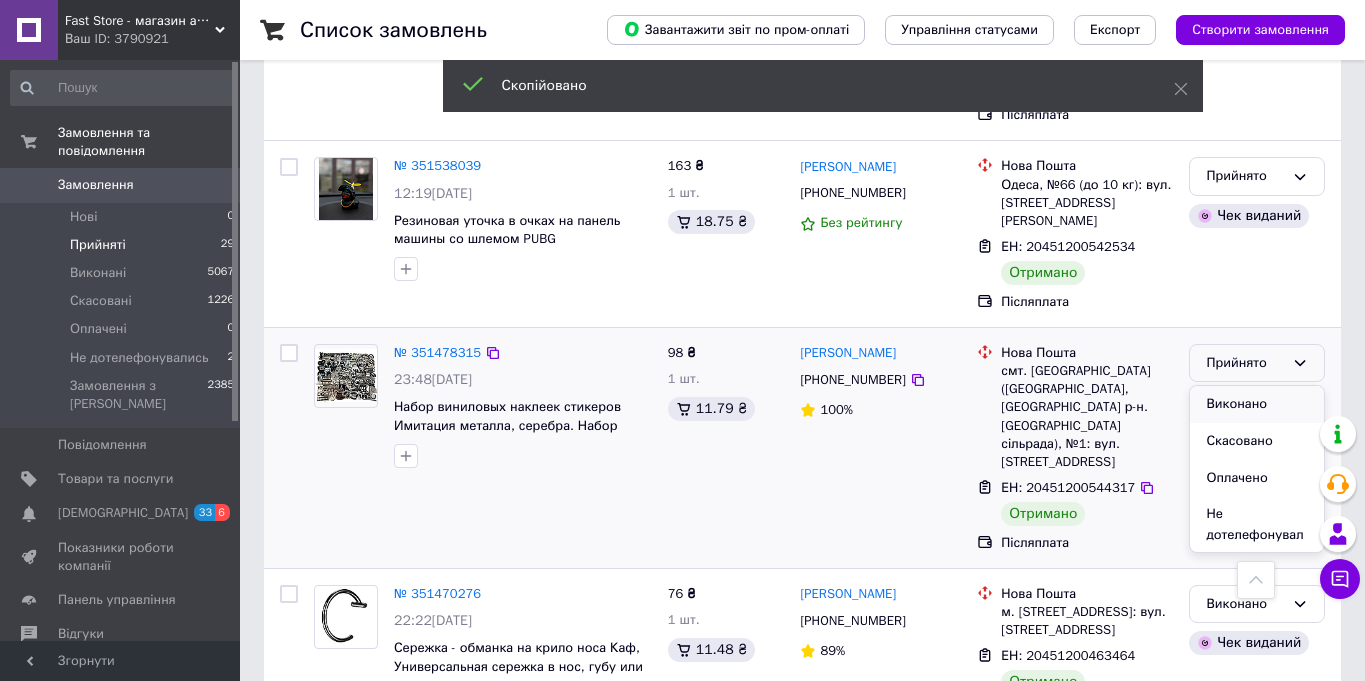 click on "Виконано" at bounding box center [1257, 404] 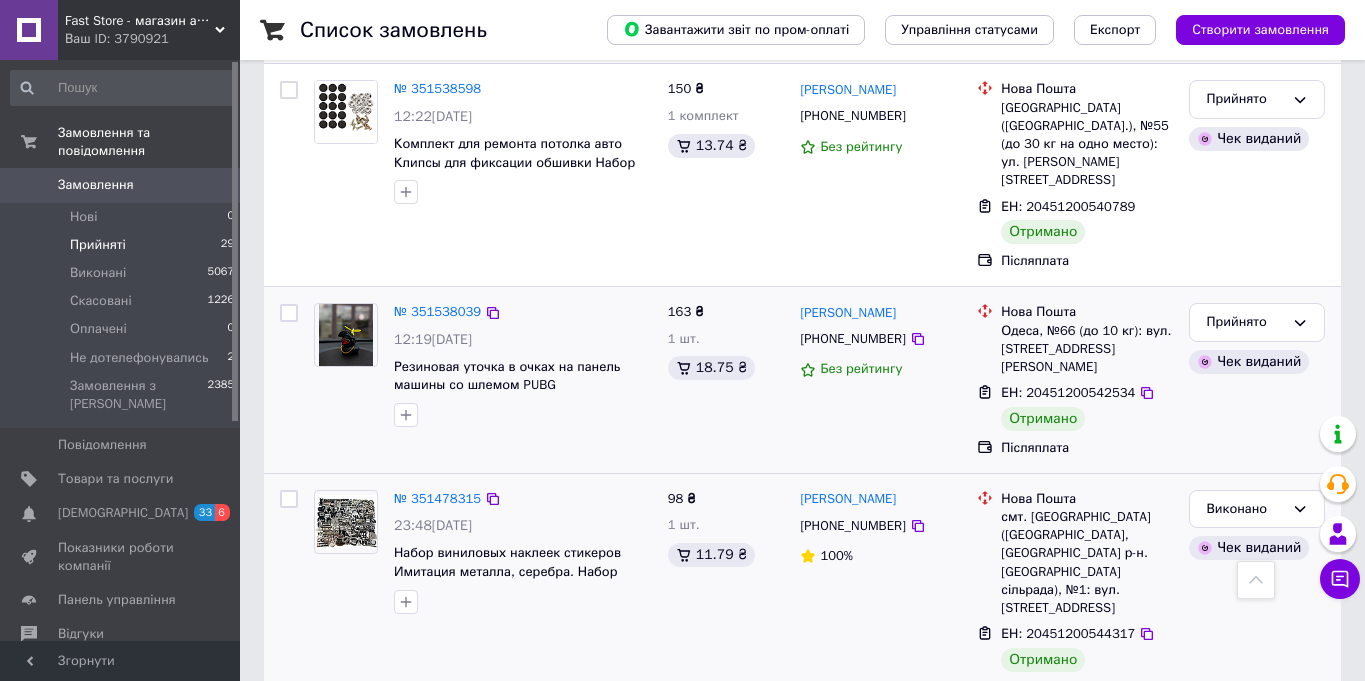 scroll, scrollTop: 4364, scrollLeft: 0, axis: vertical 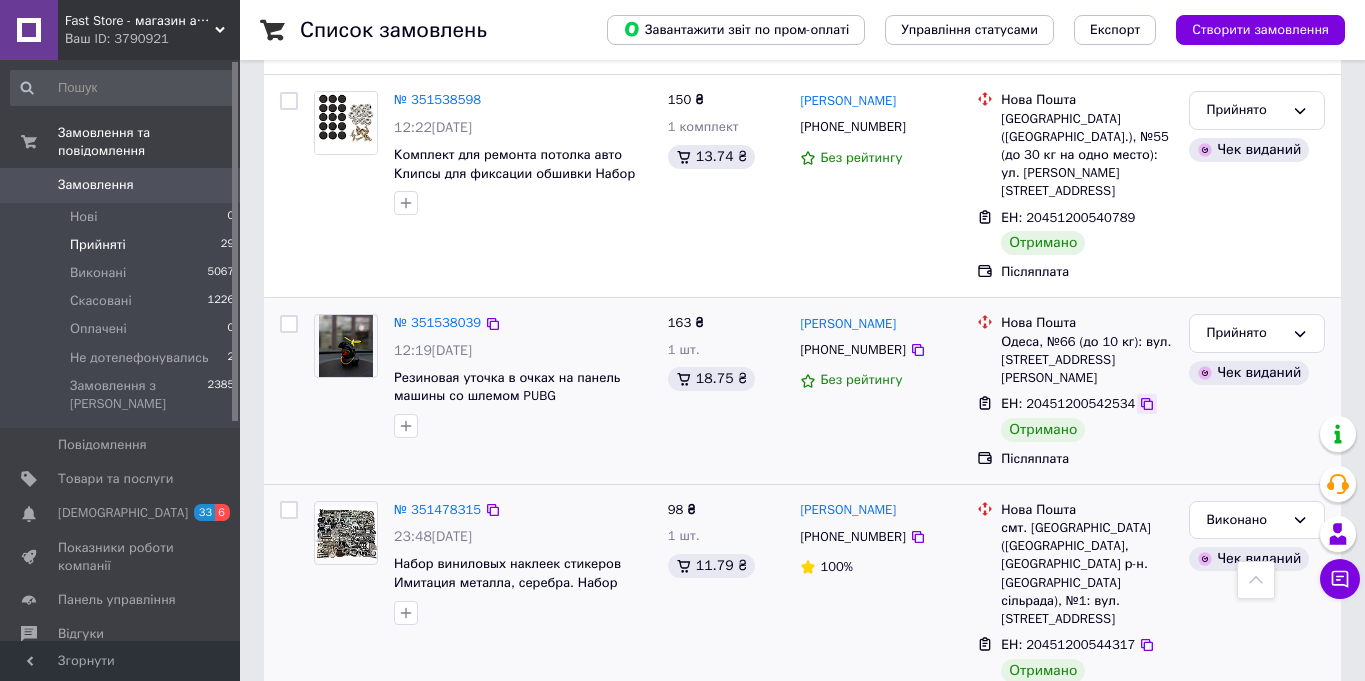 click 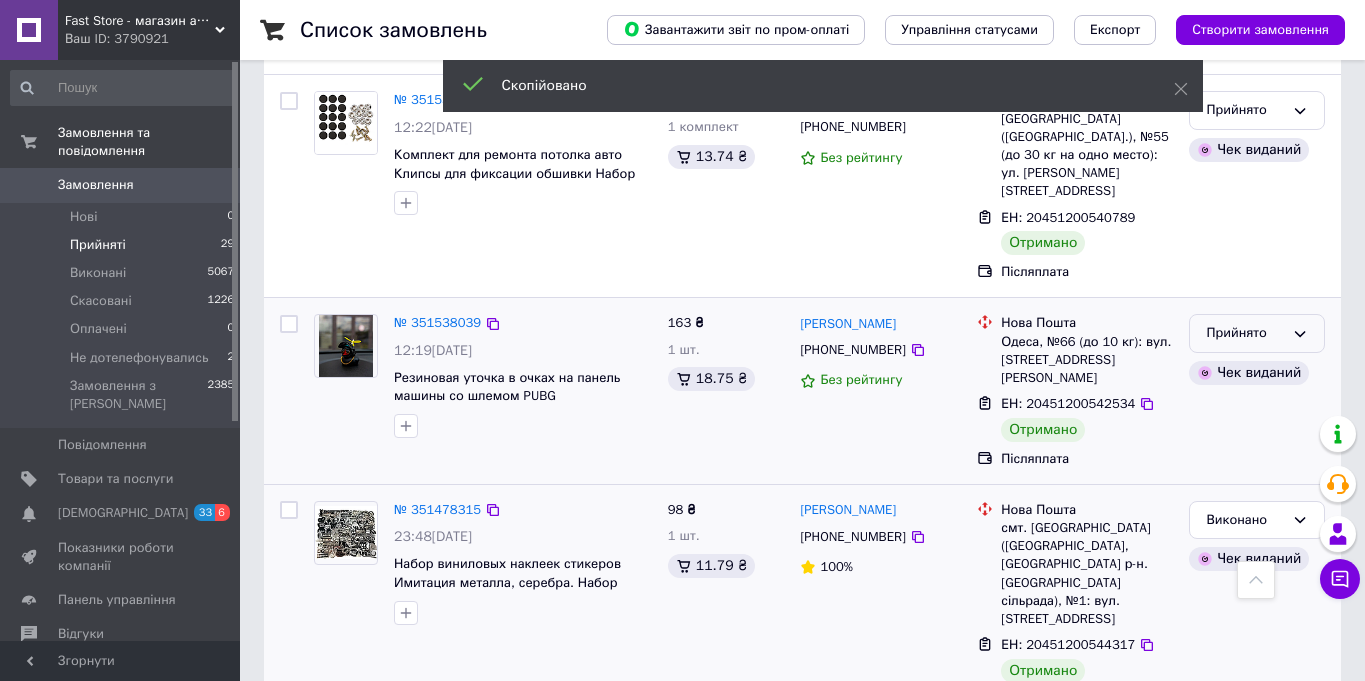 click 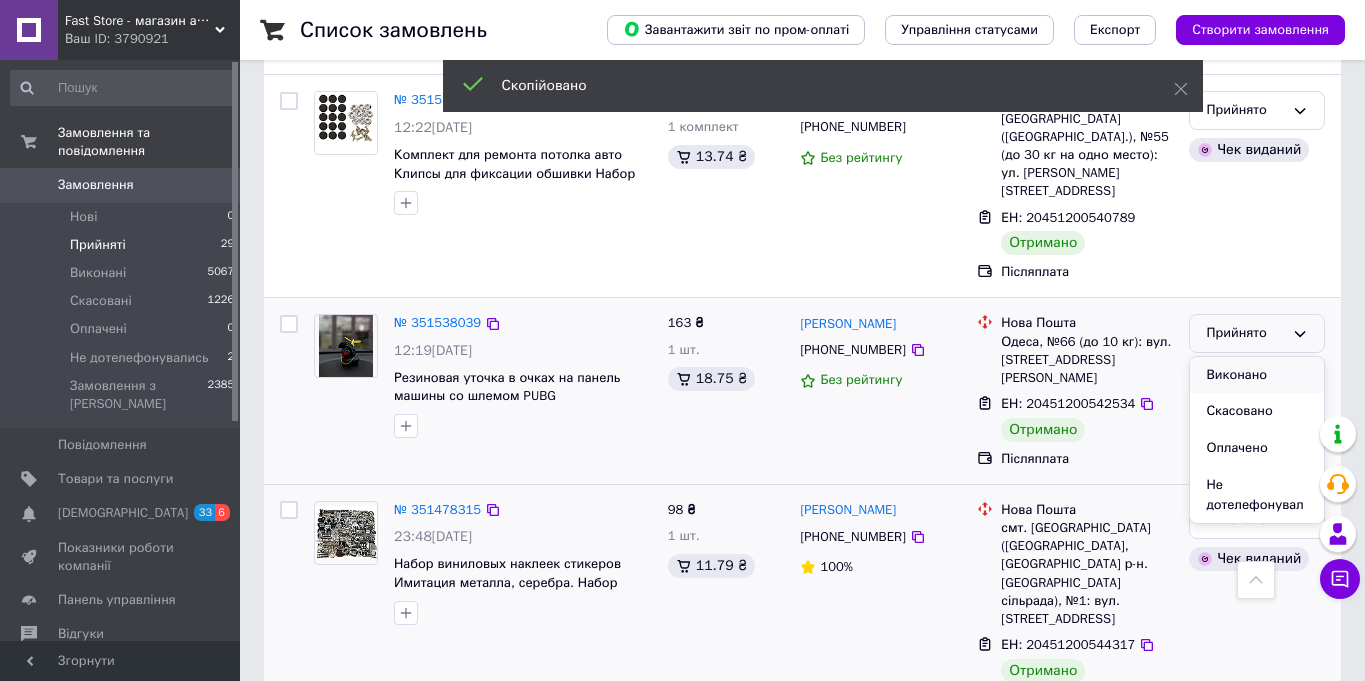 click on "Виконано" at bounding box center (1257, 375) 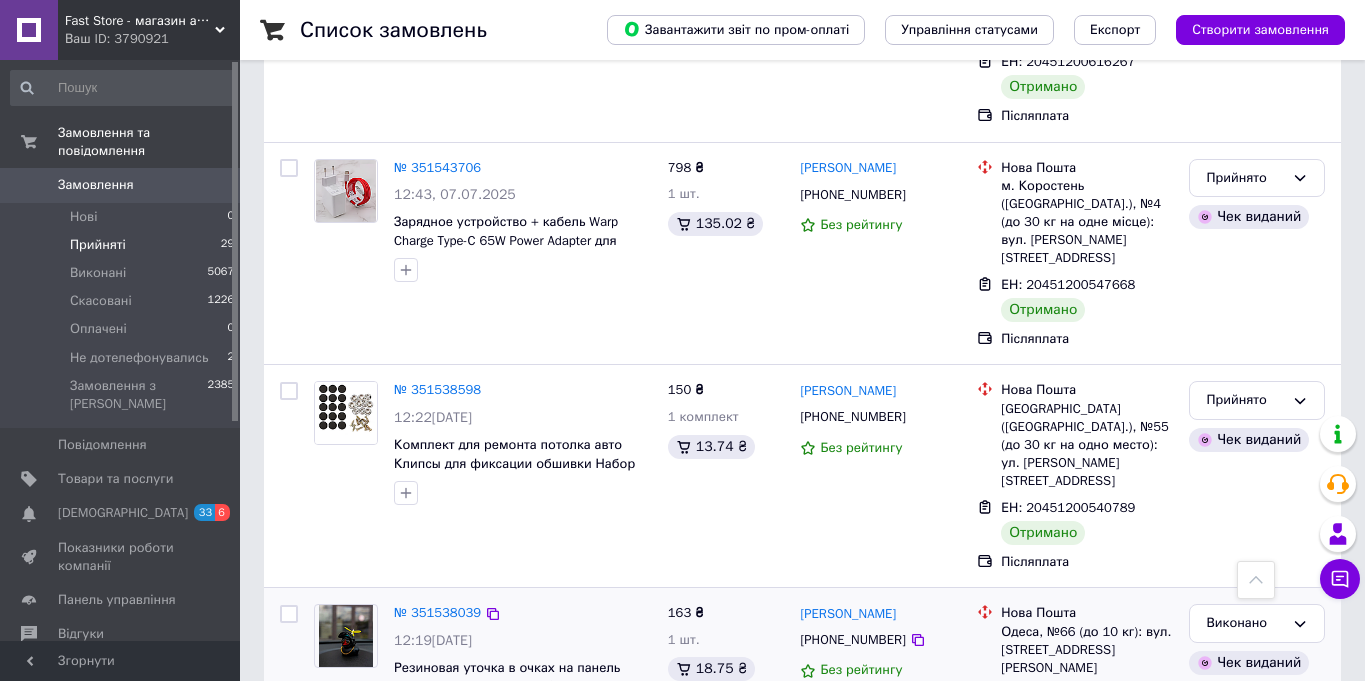 scroll, scrollTop: 4070, scrollLeft: 0, axis: vertical 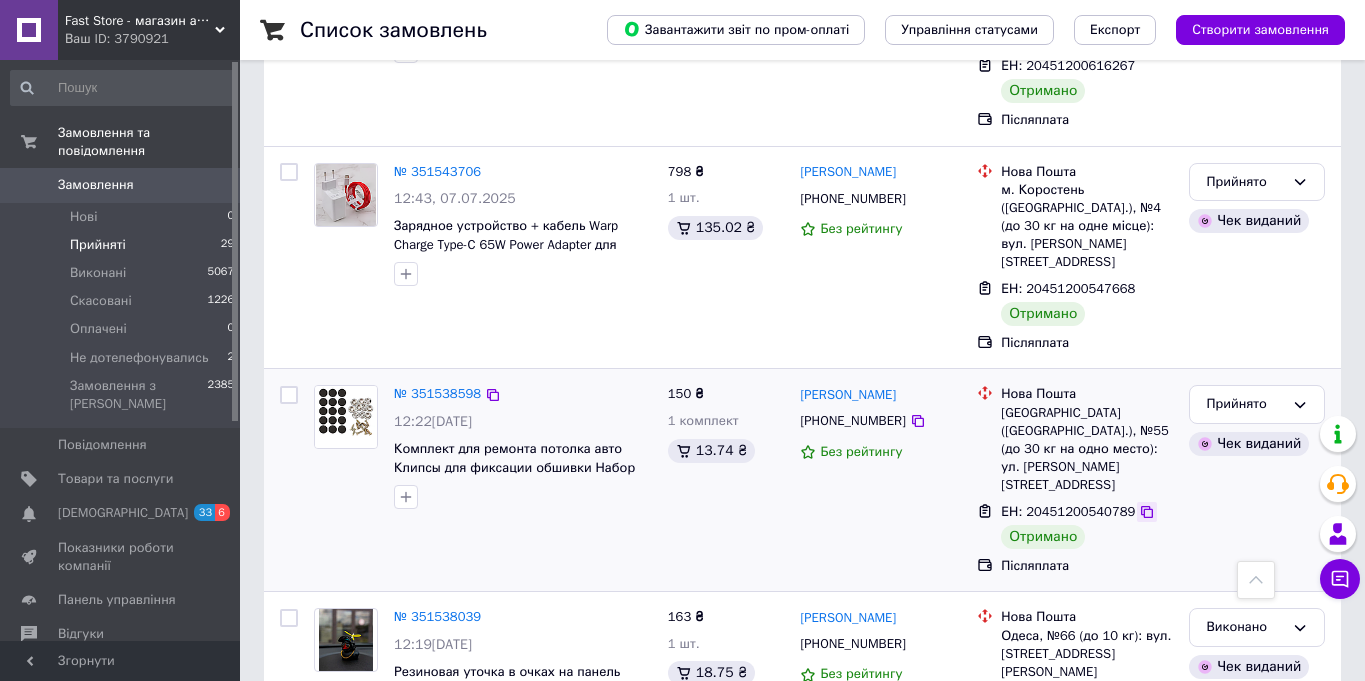 click 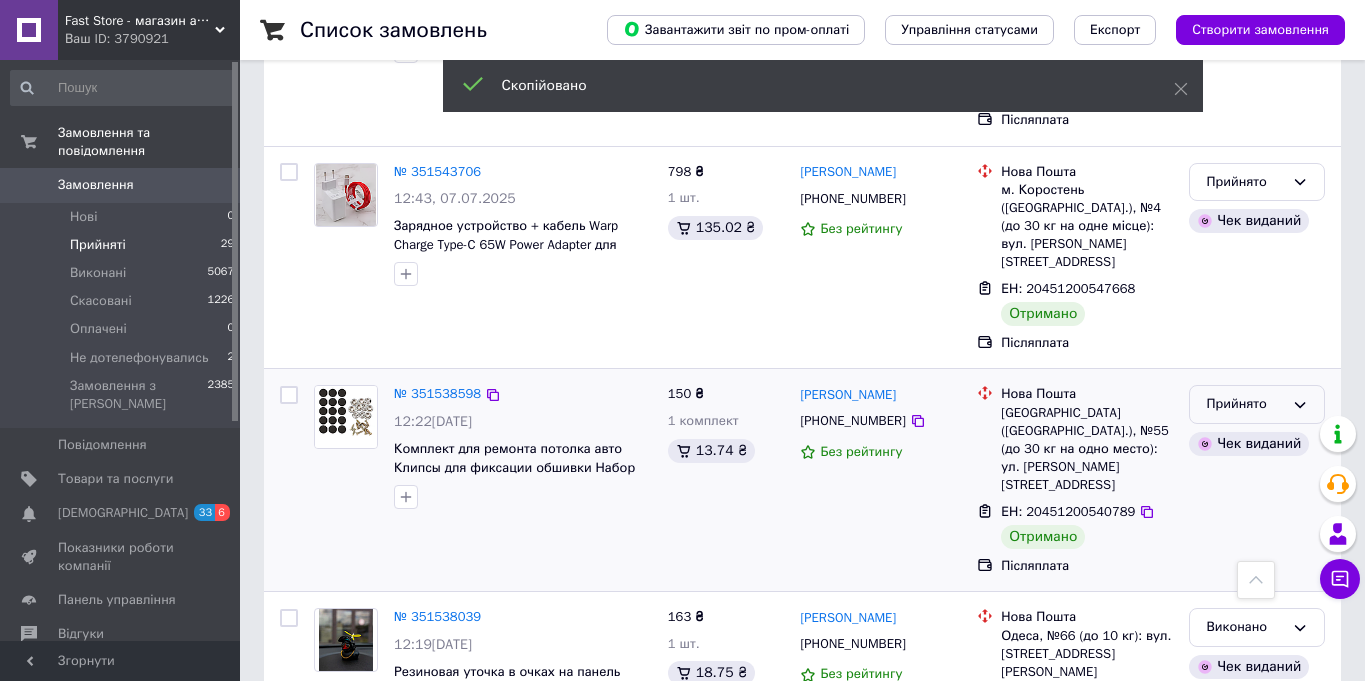 click on "Прийнято" at bounding box center (1245, 404) 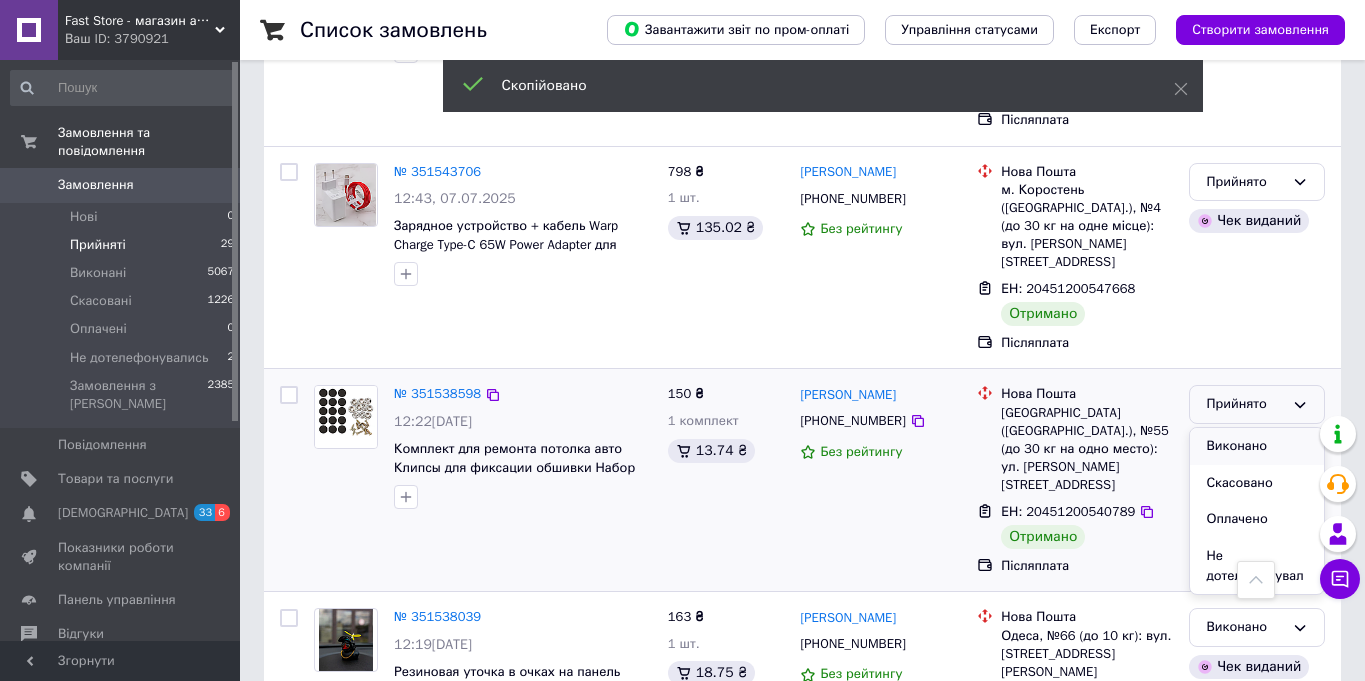 click on "Виконано" at bounding box center [1257, 446] 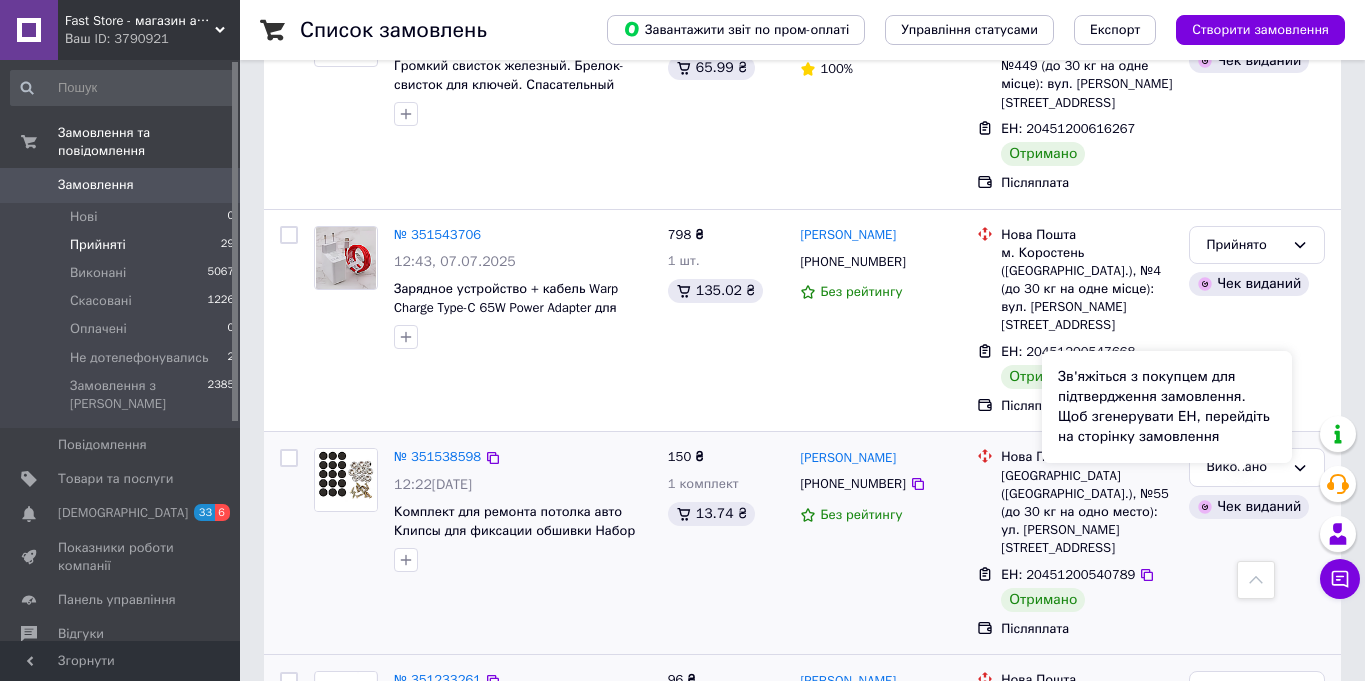 scroll, scrollTop: 3877, scrollLeft: 0, axis: vertical 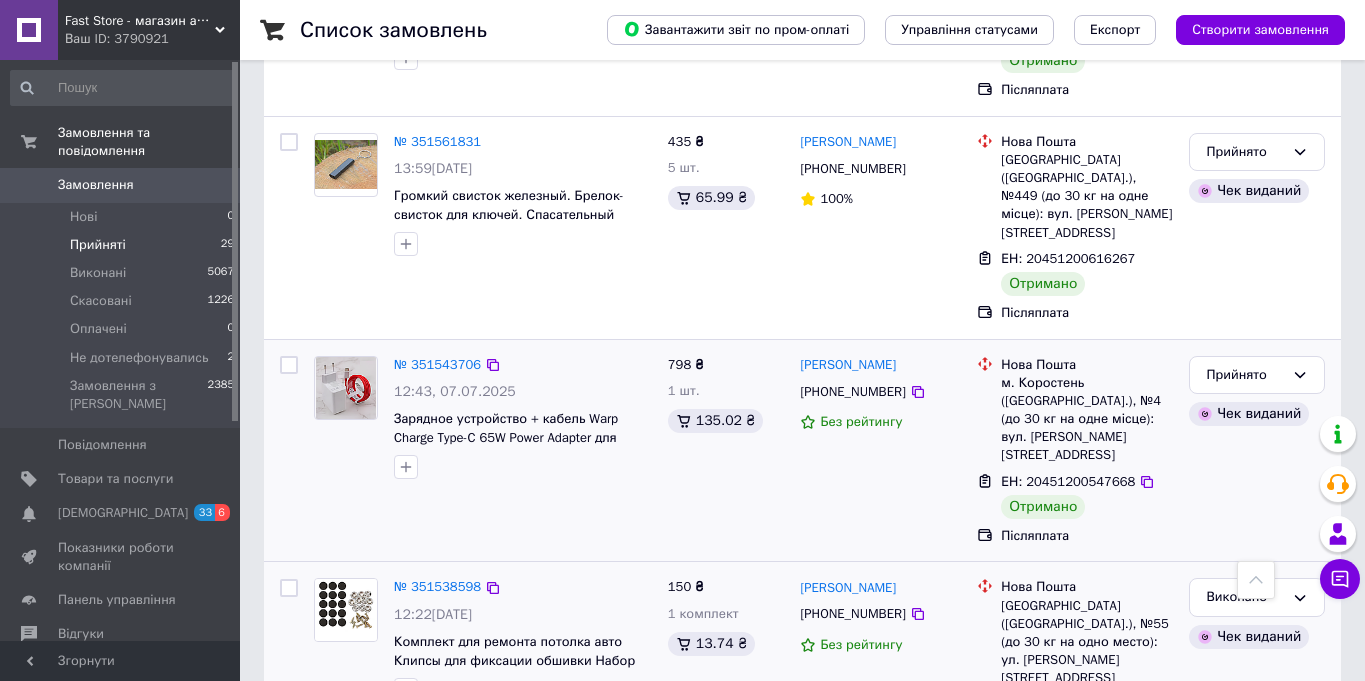 click 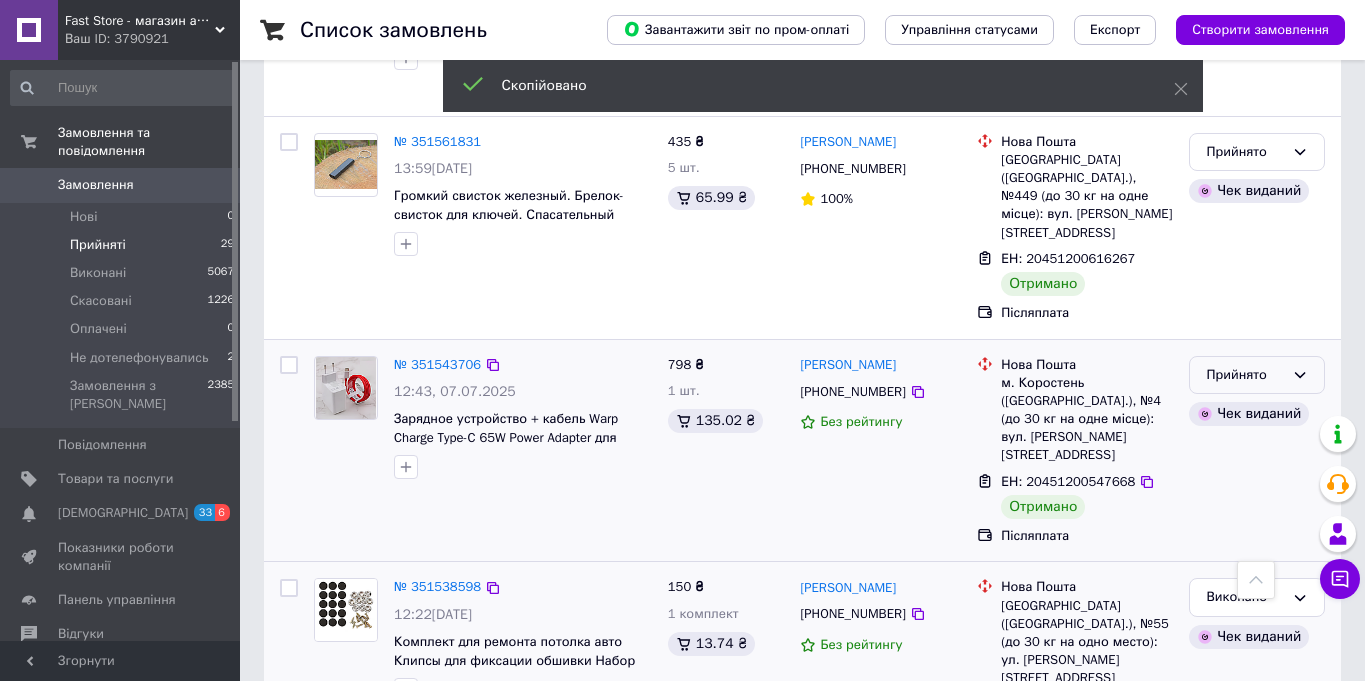 click on "Прийнято" at bounding box center (1245, 375) 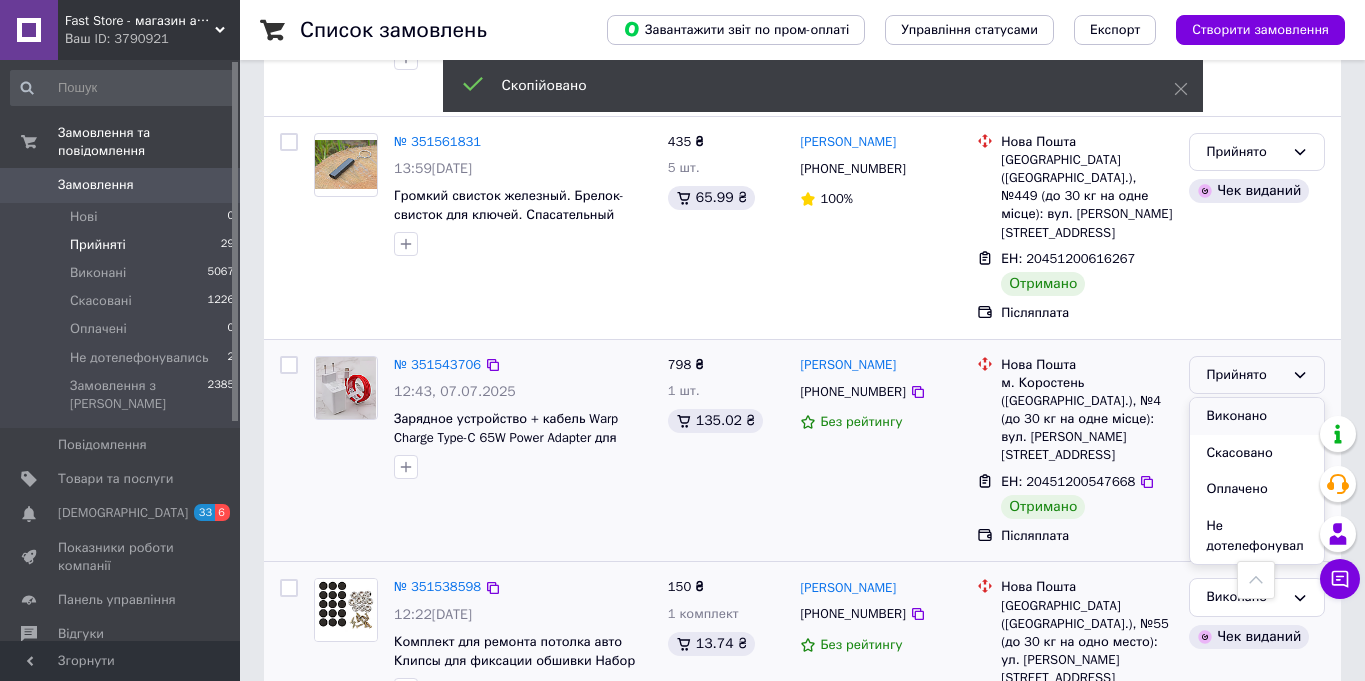 click on "Виконано" at bounding box center [1257, 416] 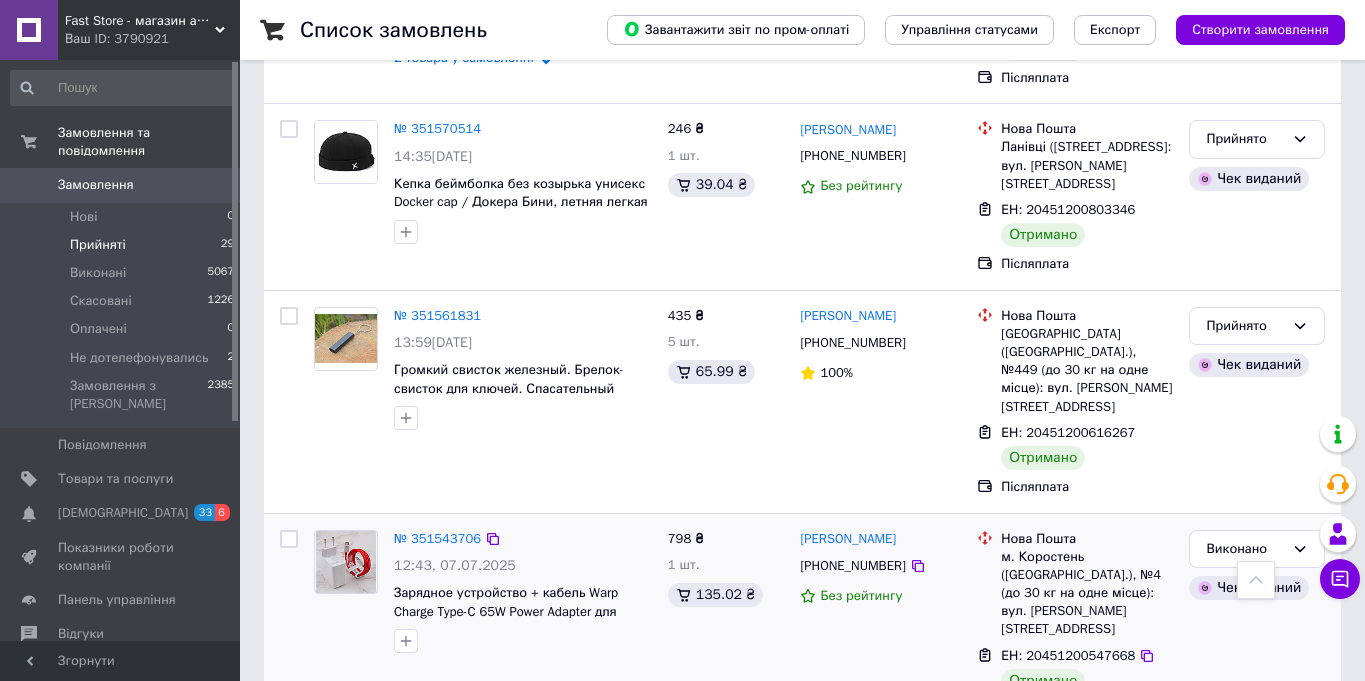 scroll, scrollTop: 3690, scrollLeft: 0, axis: vertical 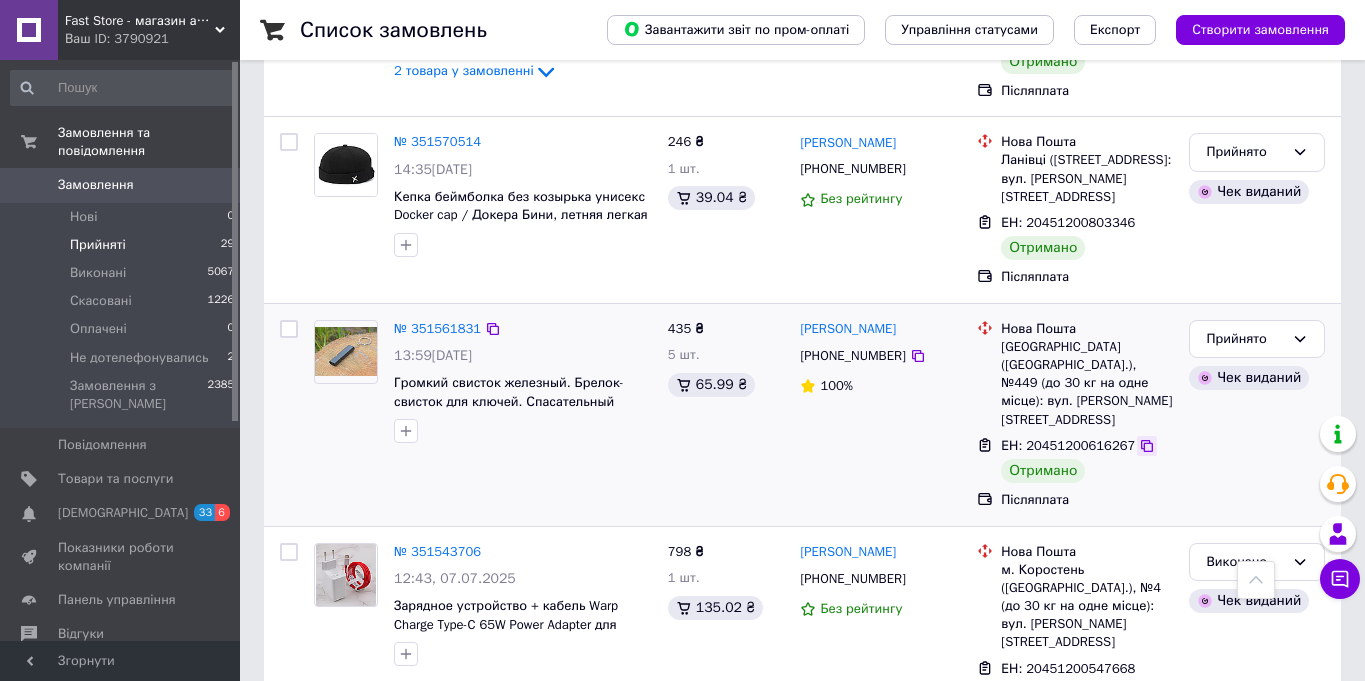 click 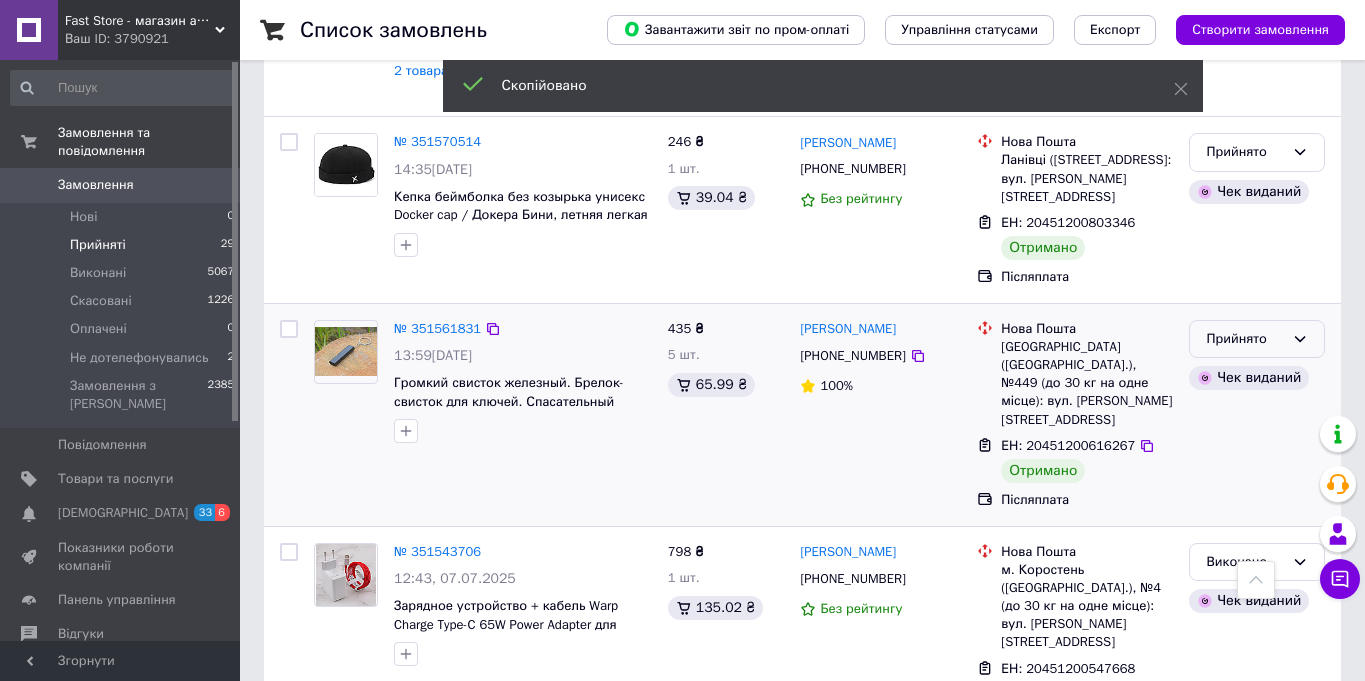 click on "Прийнято" at bounding box center [1245, 339] 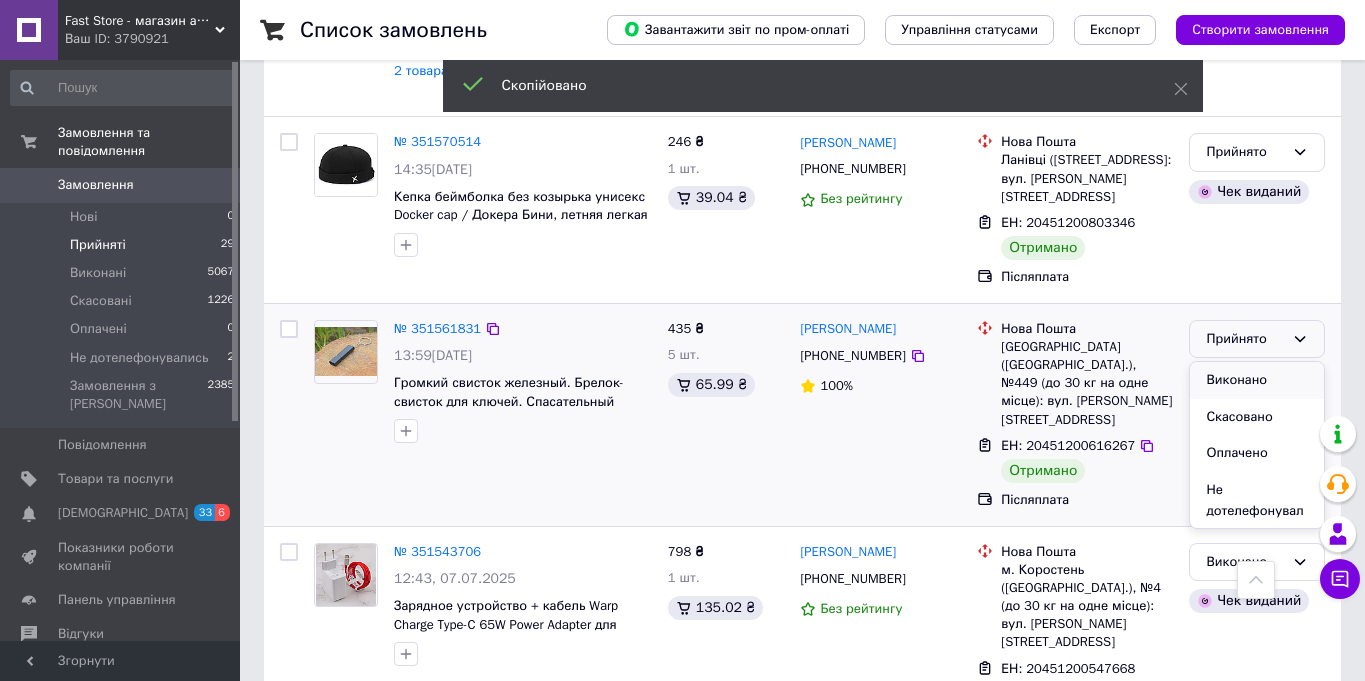 click on "Виконано" at bounding box center [1257, 380] 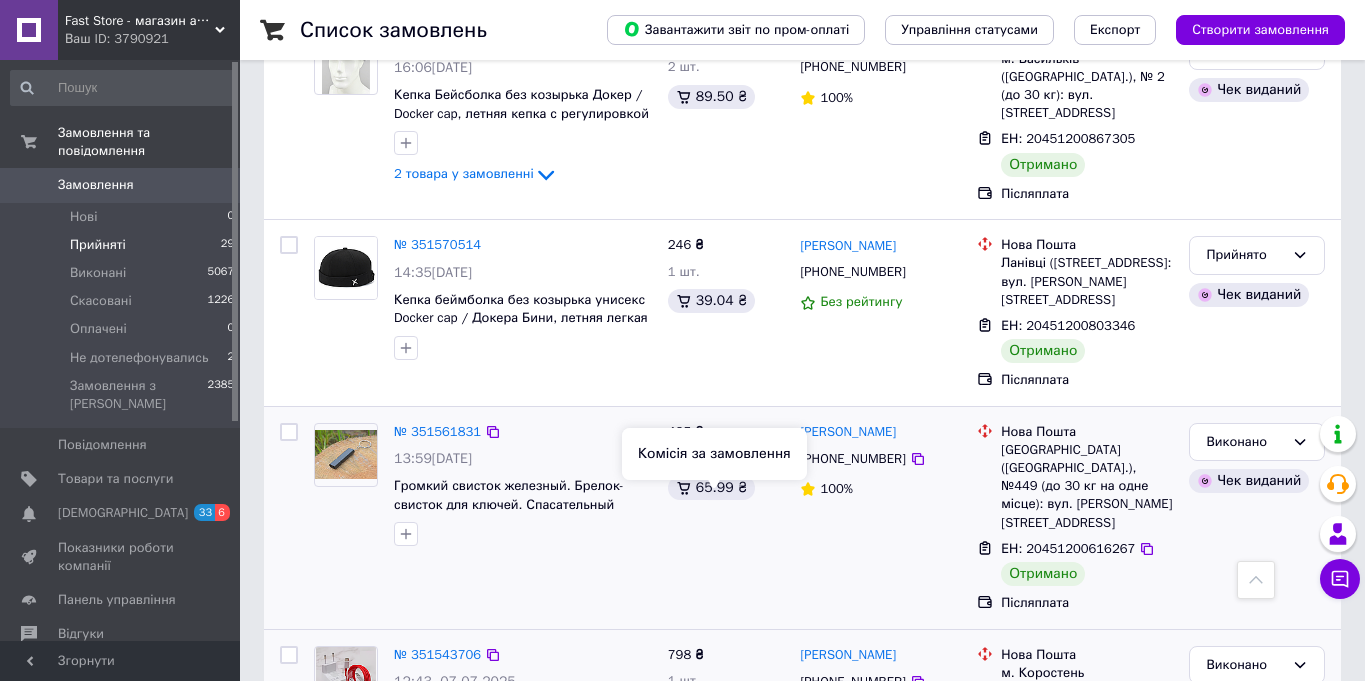 scroll, scrollTop: 3536, scrollLeft: 0, axis: vertical 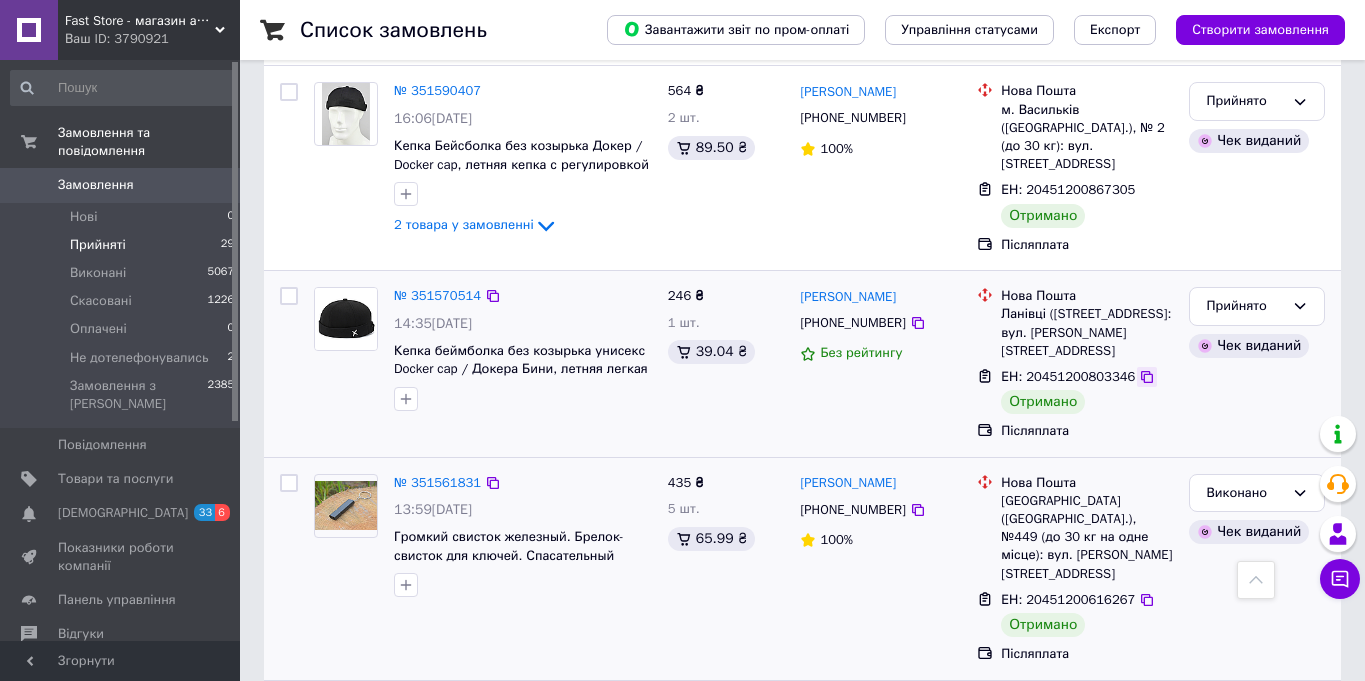 click 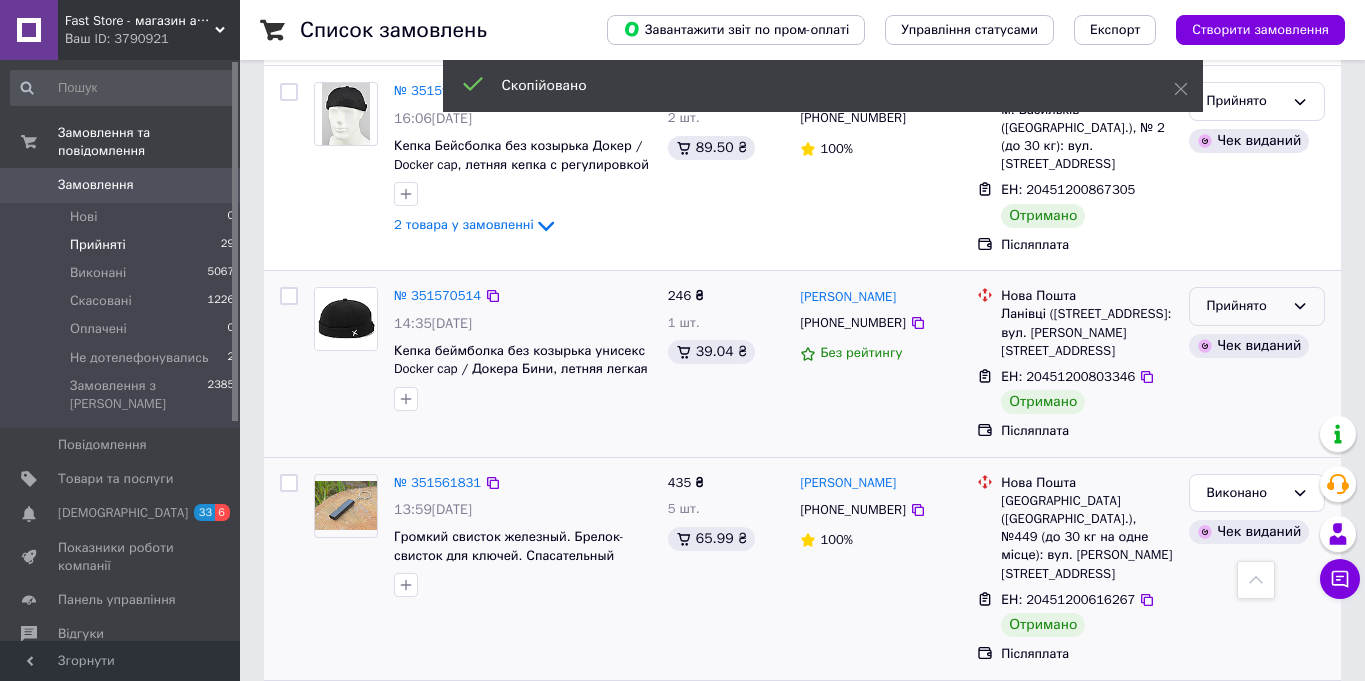 click on "Прийнято" at bounding box center (1245, 306) 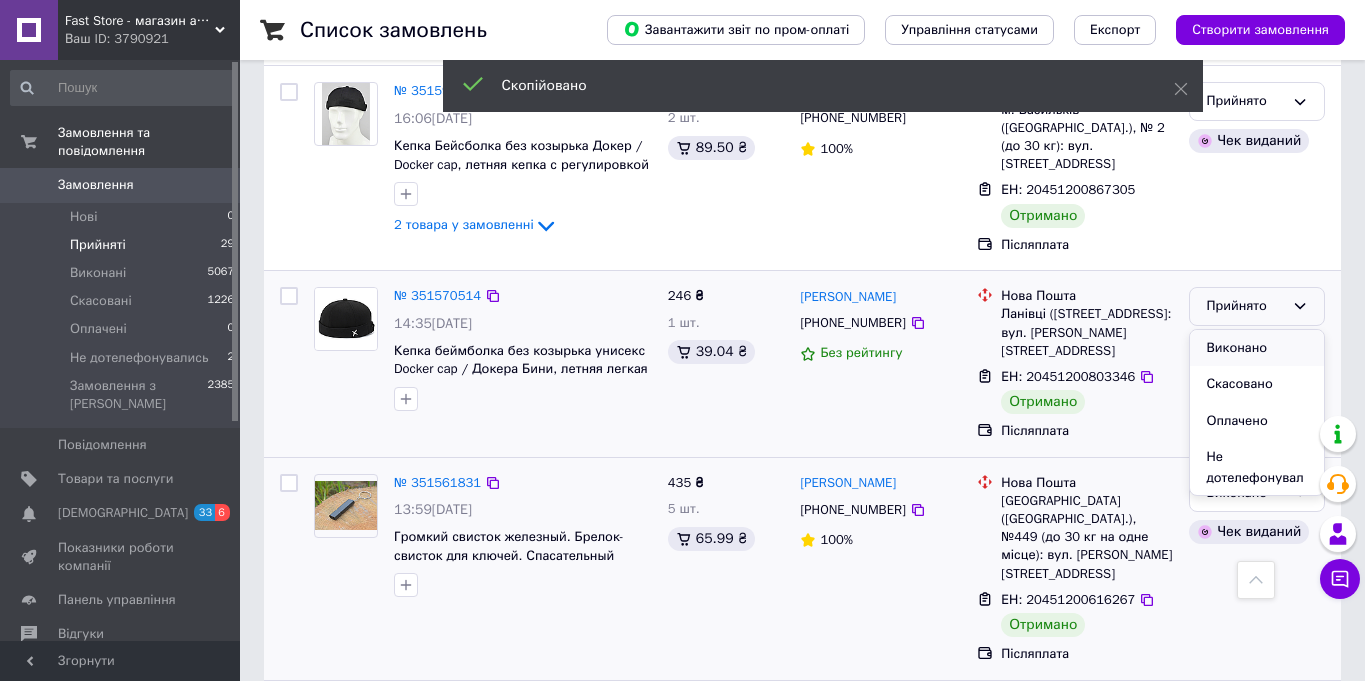 click on "Виконано" at bounding box center (1257, 348) 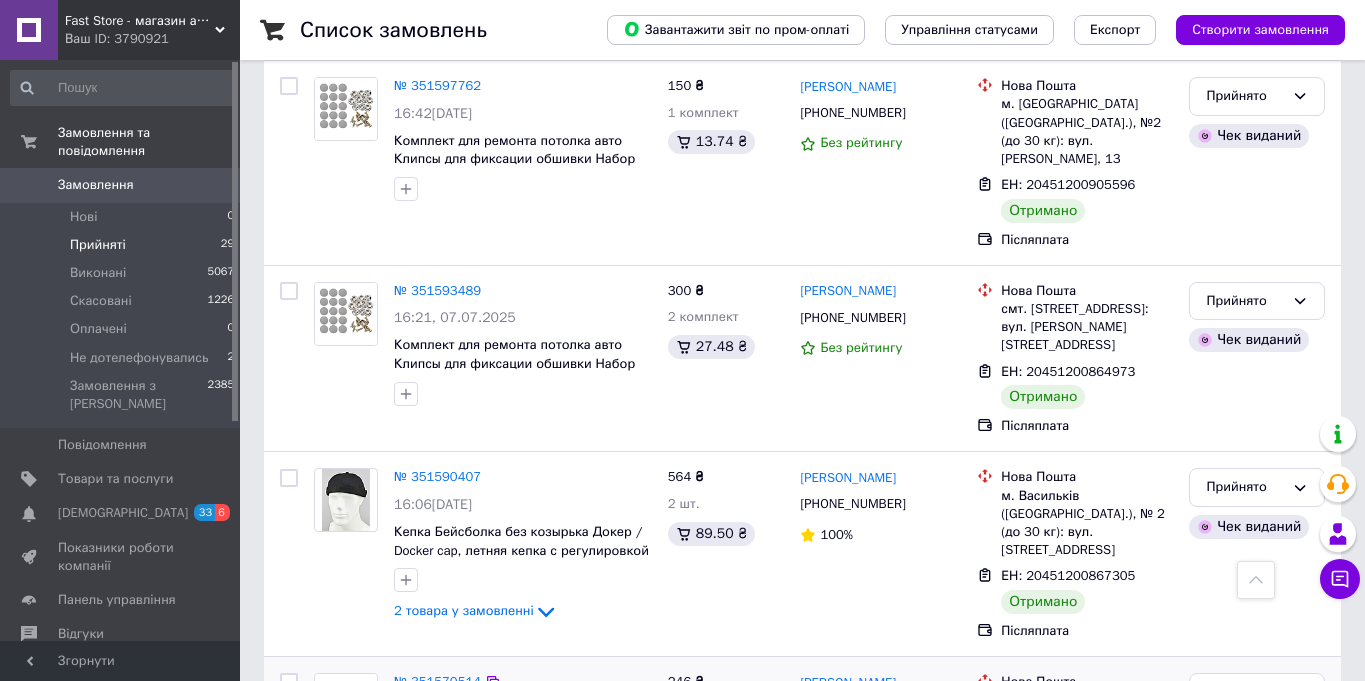 scroll, scrollTop: 3120, scrollLeft: 0, axis: vertical 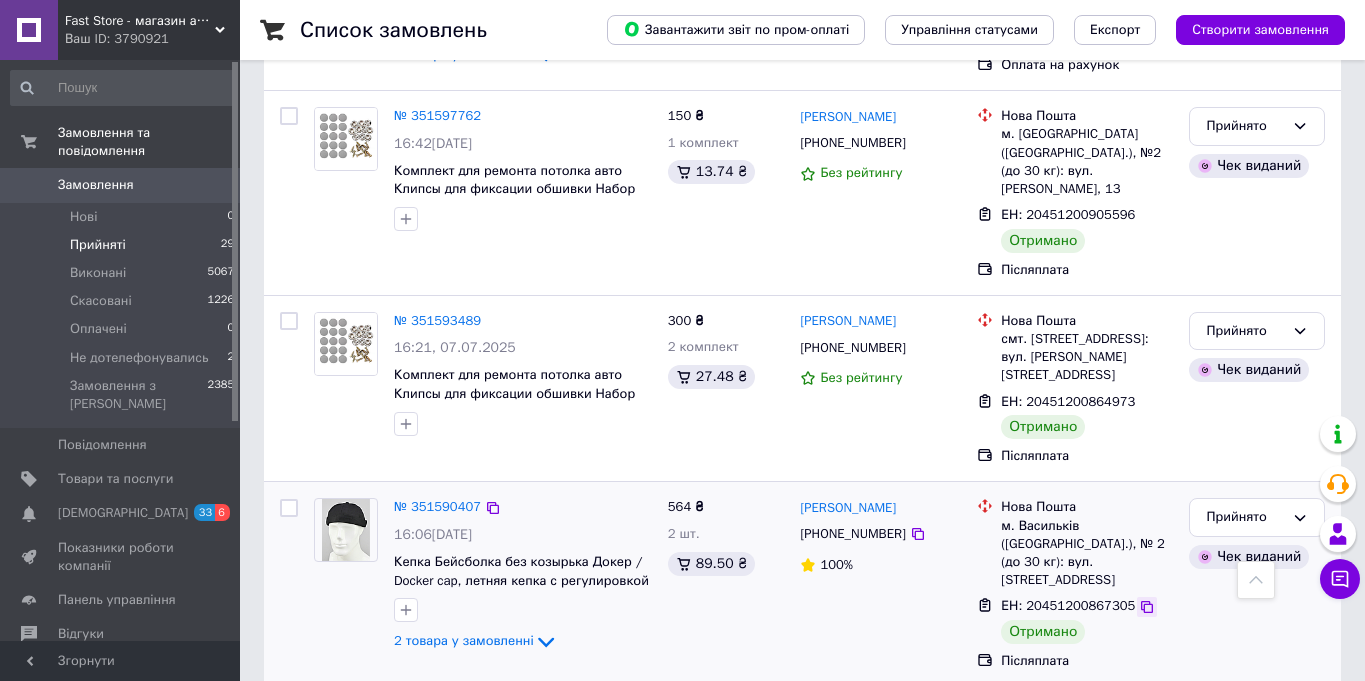 click 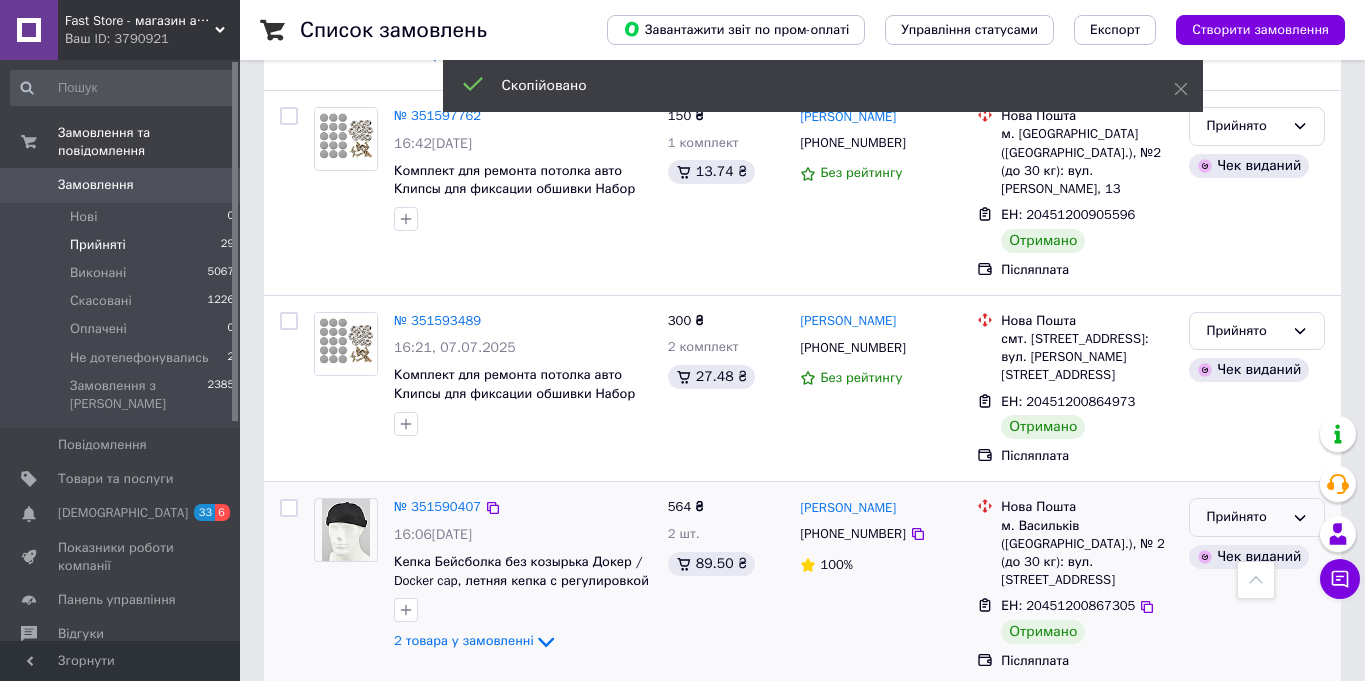 click on "Прийнято" at bounding box center (1245, 517) 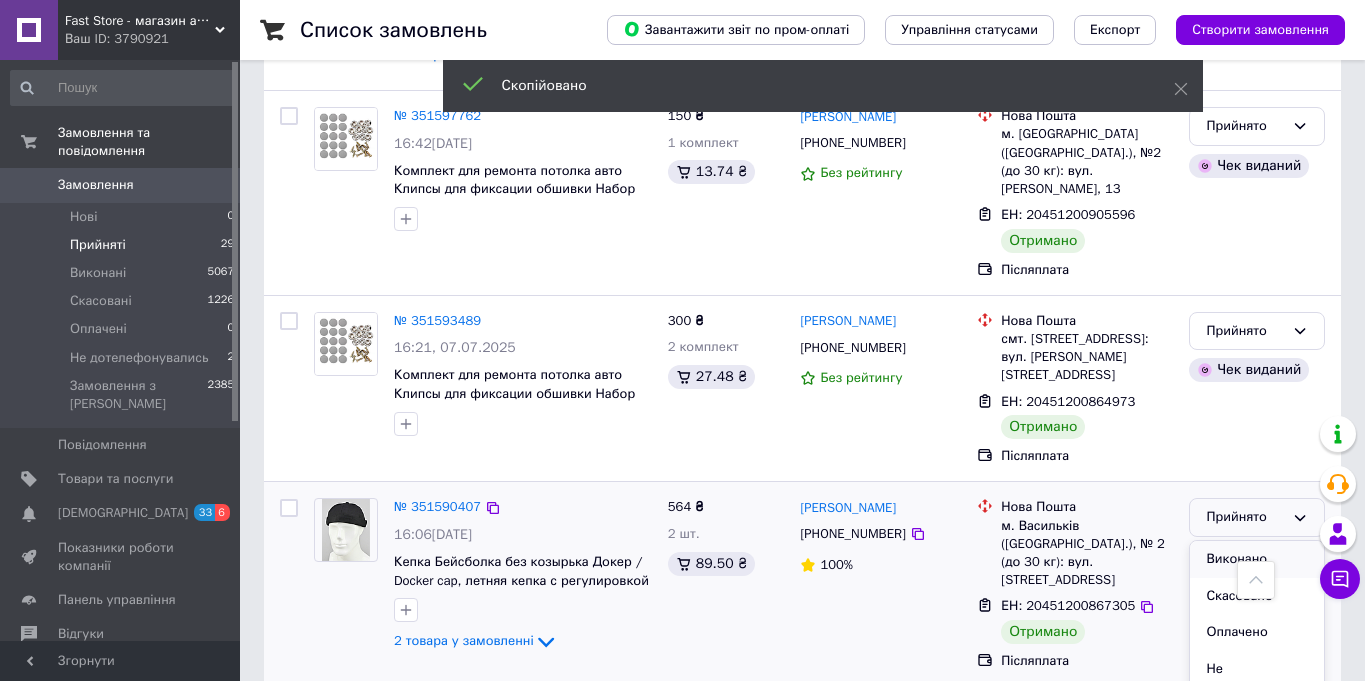 click on "Виконано" at bounding box center (1257, 559) 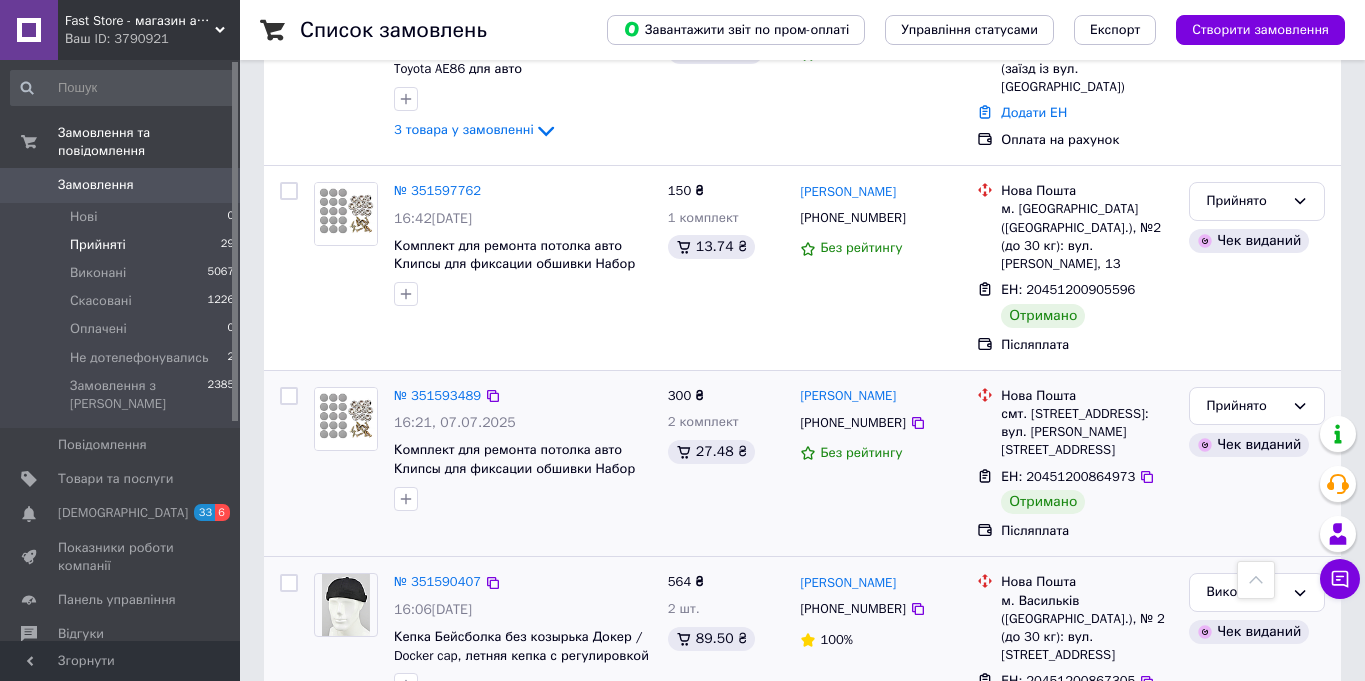scroll, scrollTop: 3041, scrollLeft: 0, axis: vertical 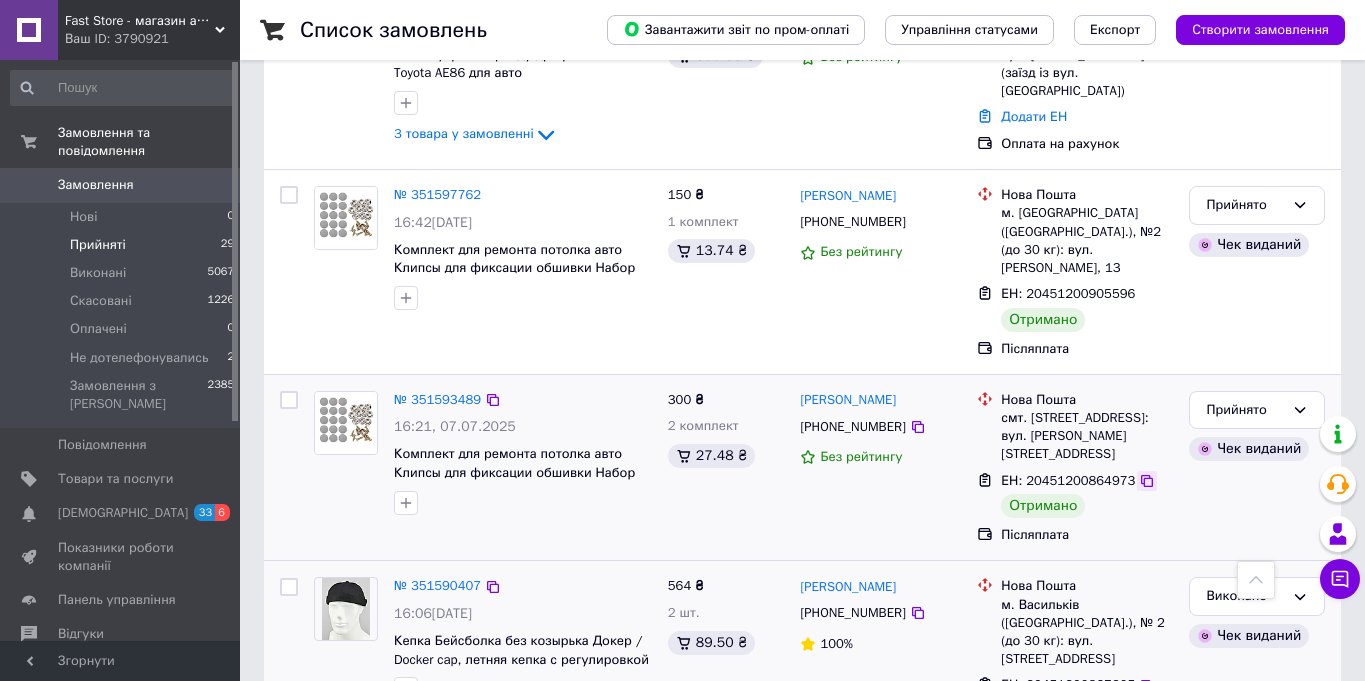 click 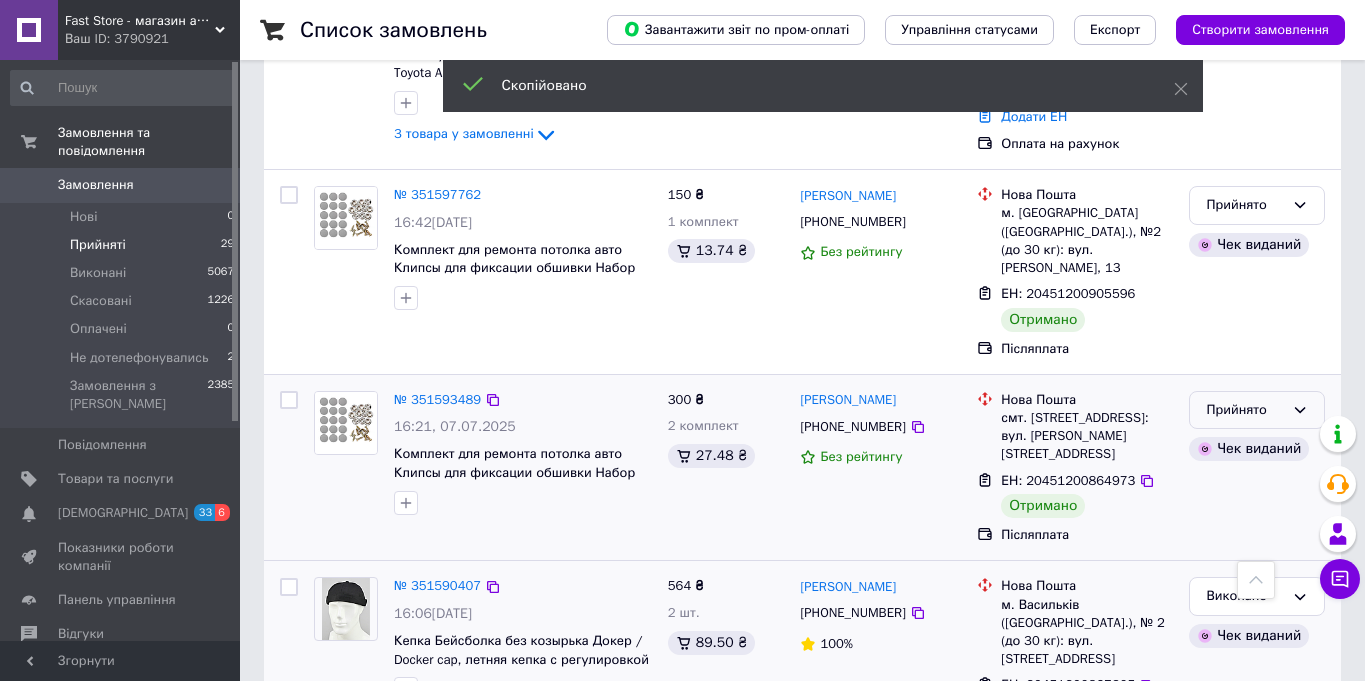 click on "Прийнято" at bounding box center [1245, 410] 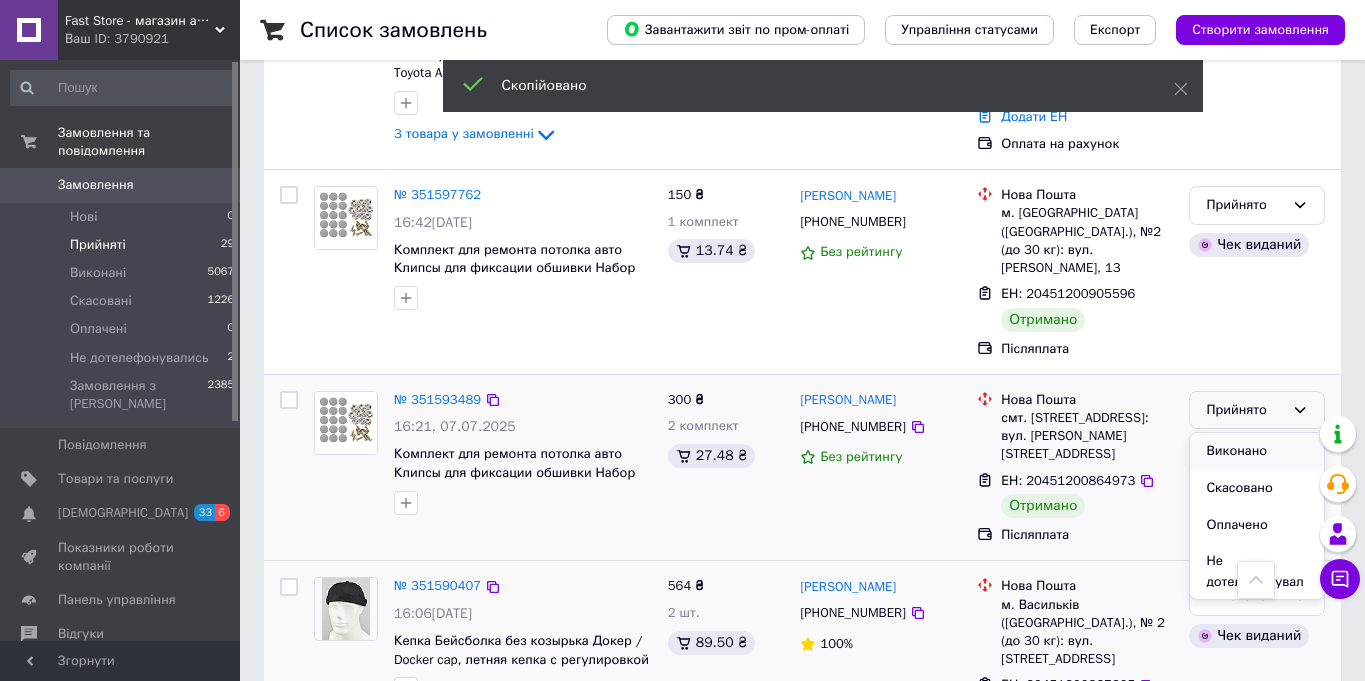 click on "Виконано" at bounding box center [1257, 451] 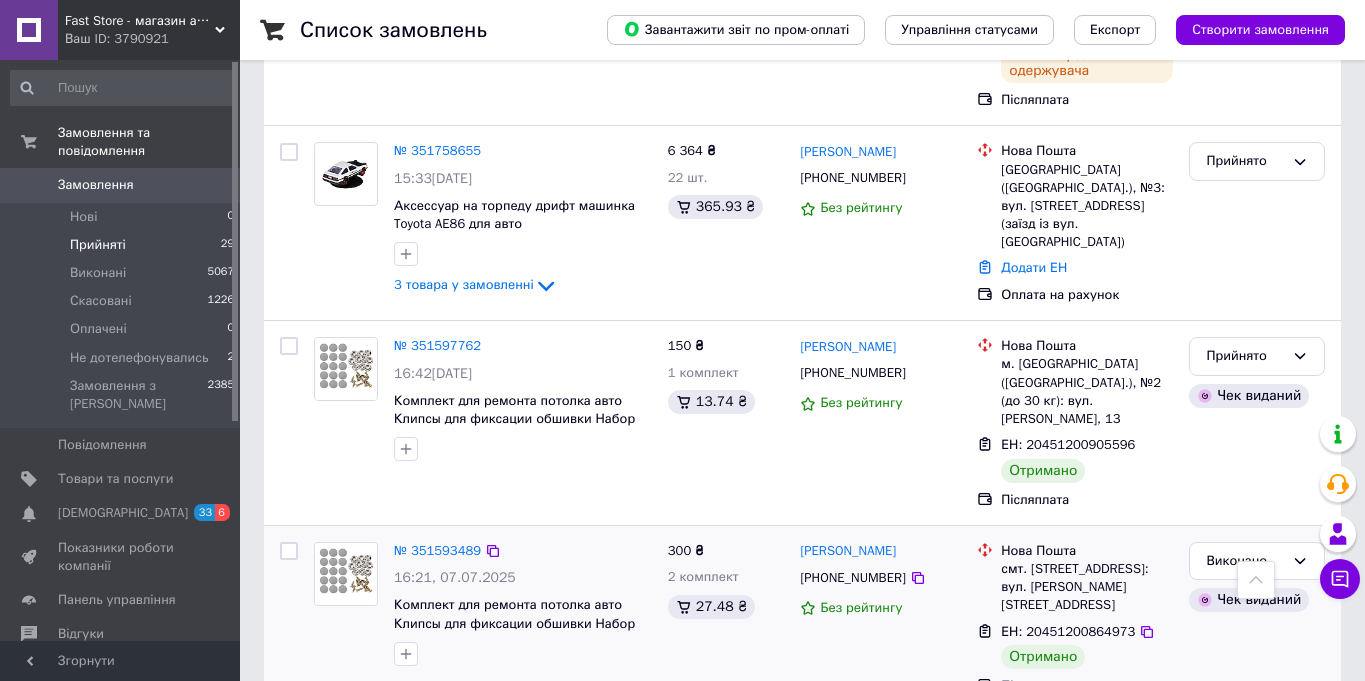 scroll, scrollTop: 2853, scrollLeft: 0, axis: vertical 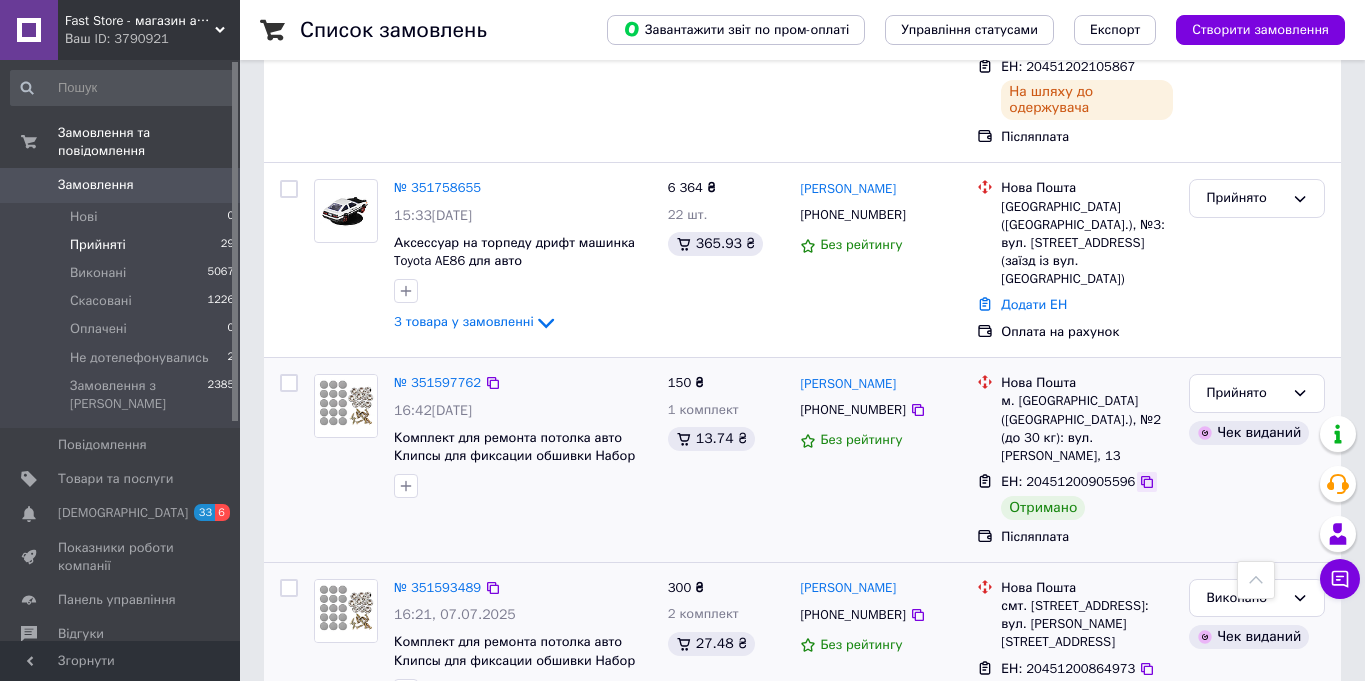 click 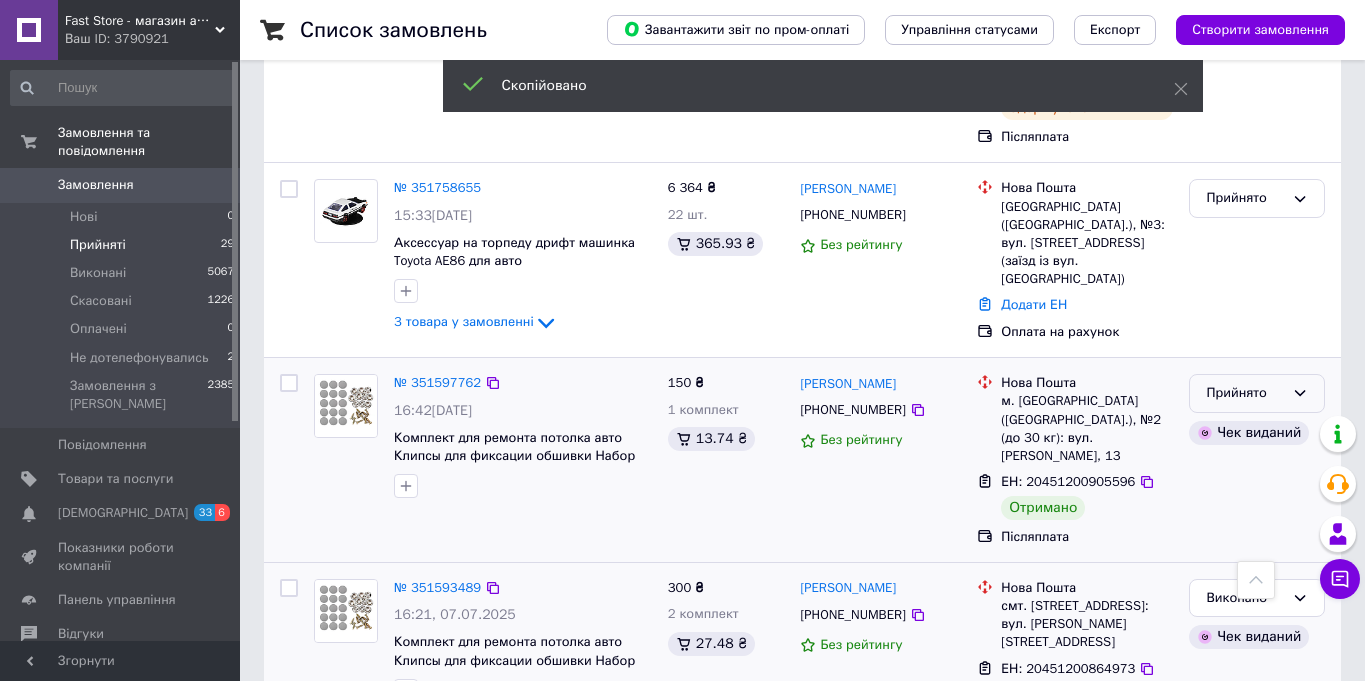 click on "Прийнято" at bounding box center [1245, 393] 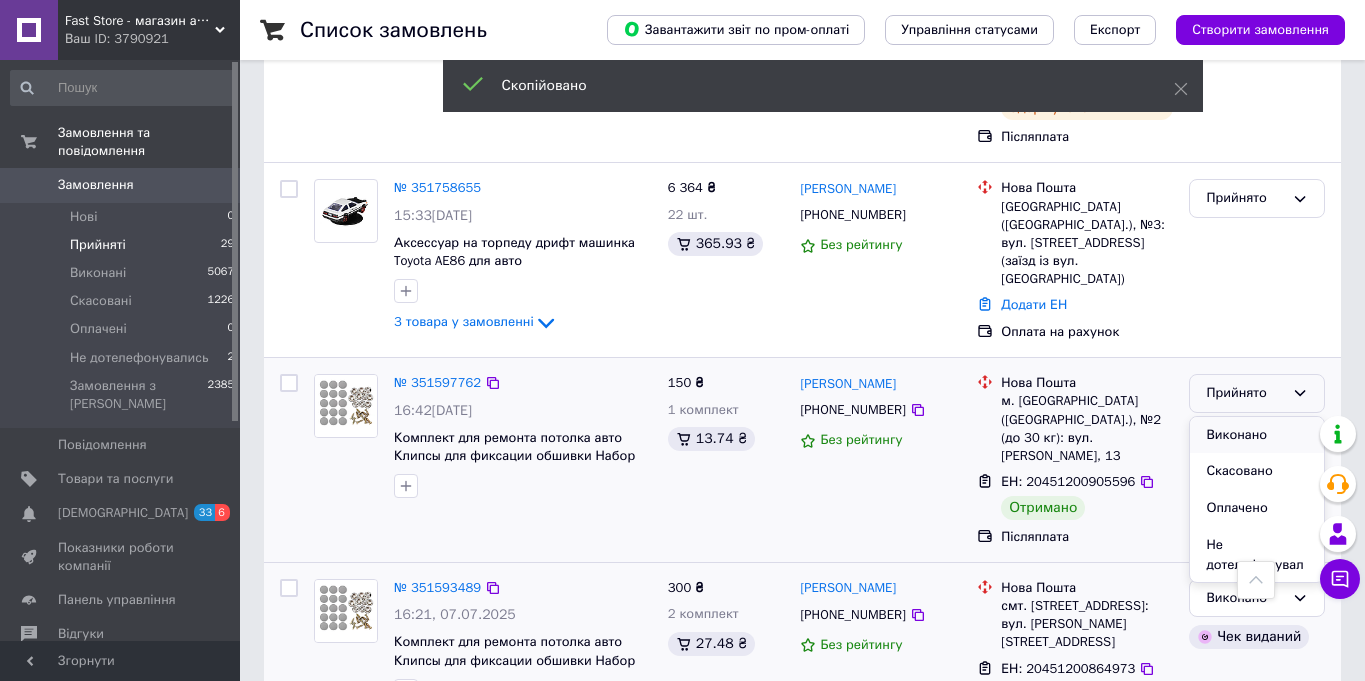 click on "Виконано" at bounding box center [1257, 435] 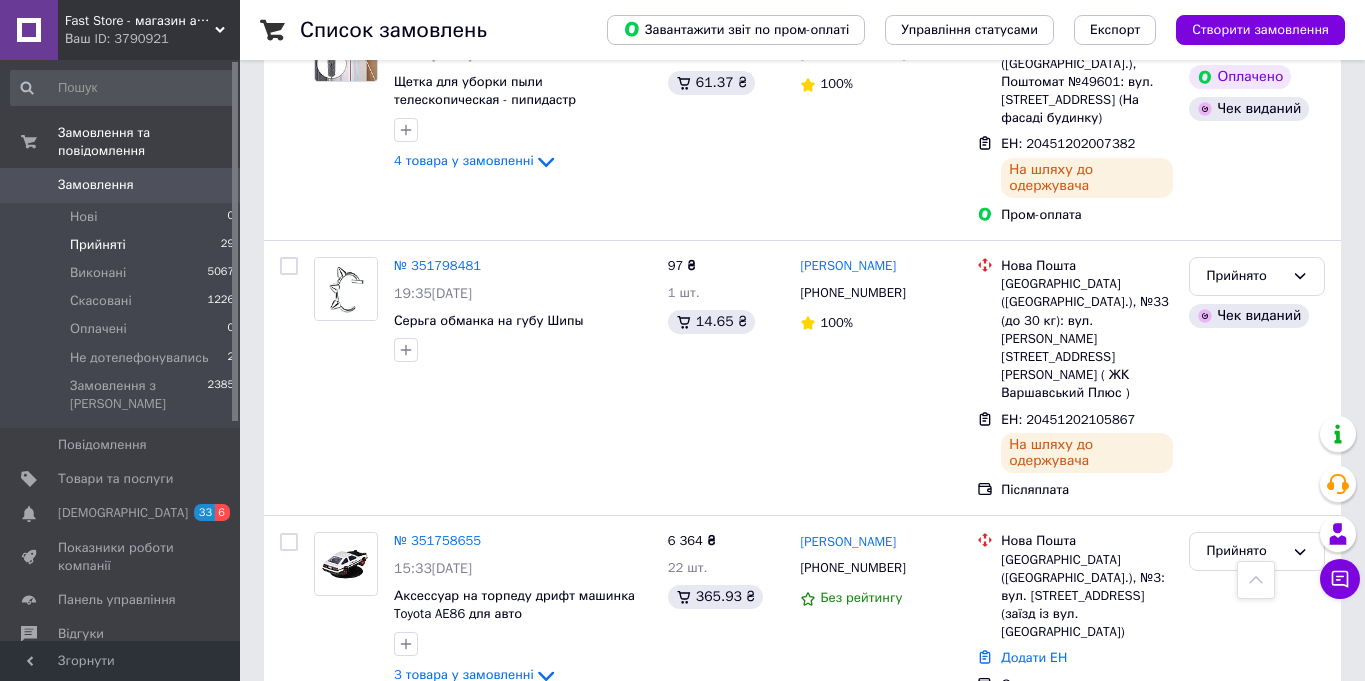 scroll, scrollTop: 2705, scrollLeft: 0, axis: vertical 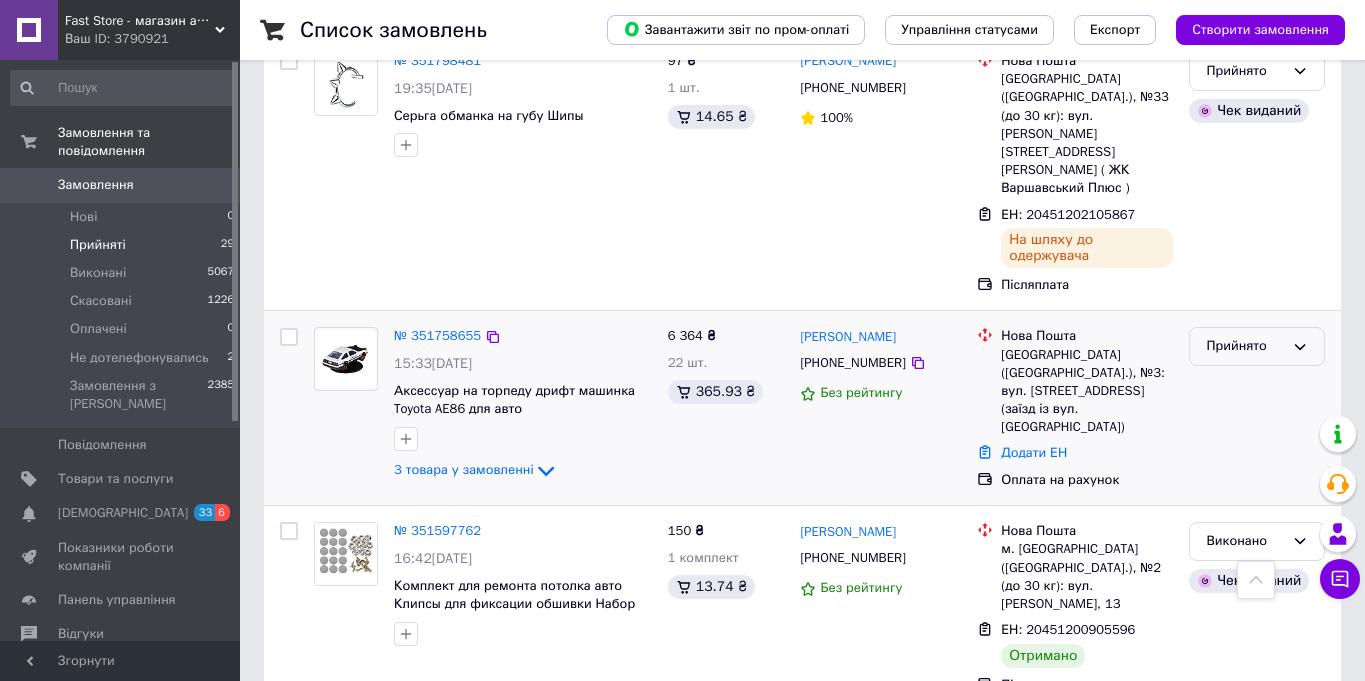 click on "Прийнято" at bounding box center [1245, 346] 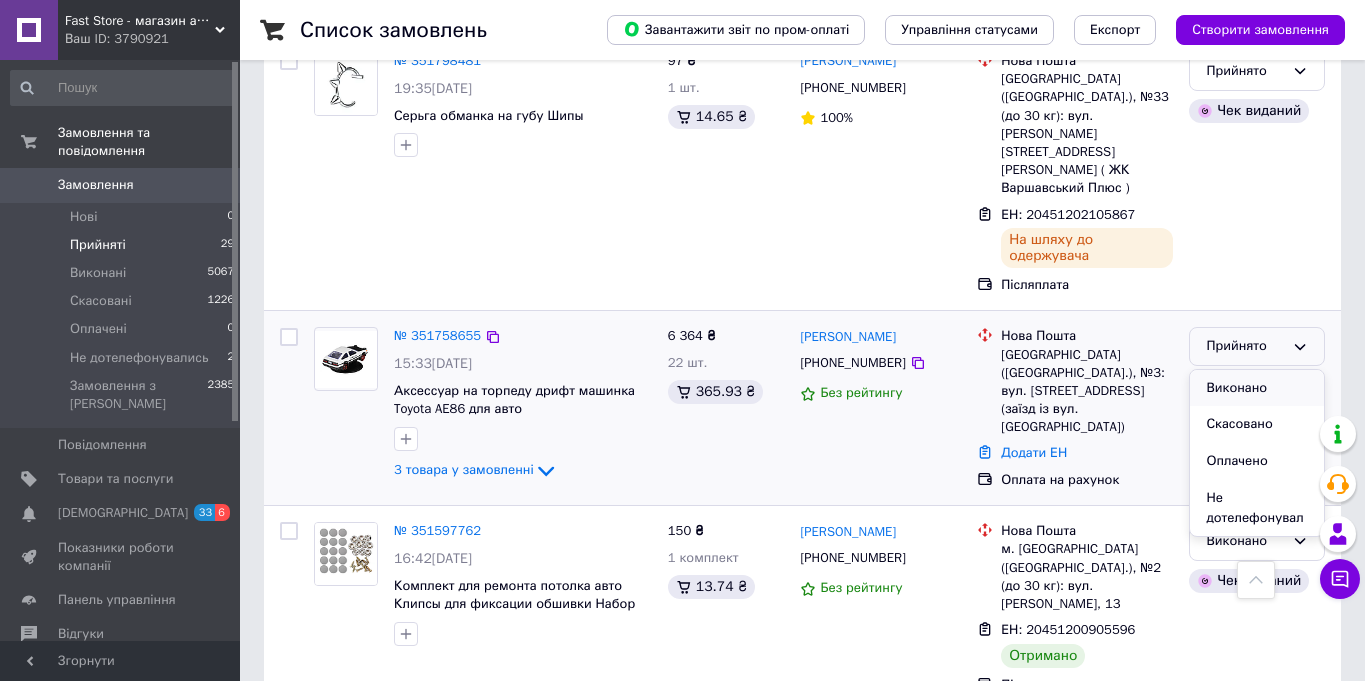 click on "Виконано" at bounding box center [1257, 388] 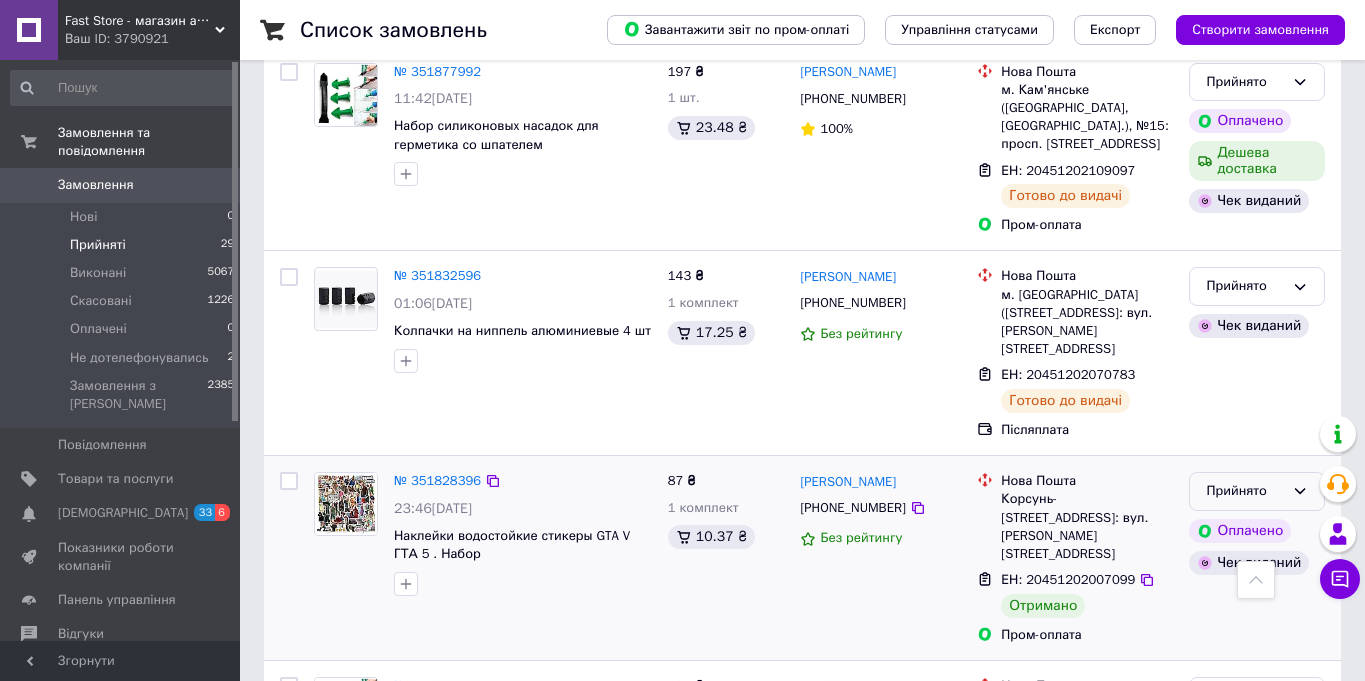 scroll, scrollTop: 1669, scrollLeft: 0, axis: vertical 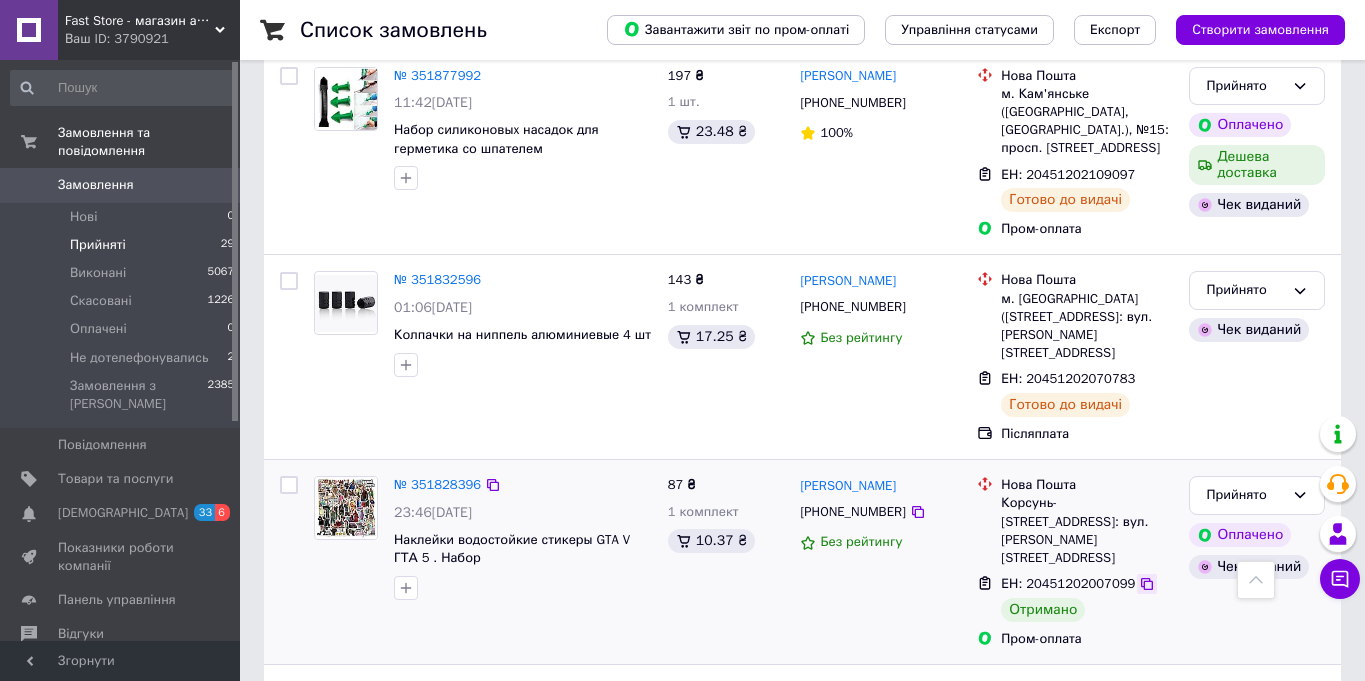 click 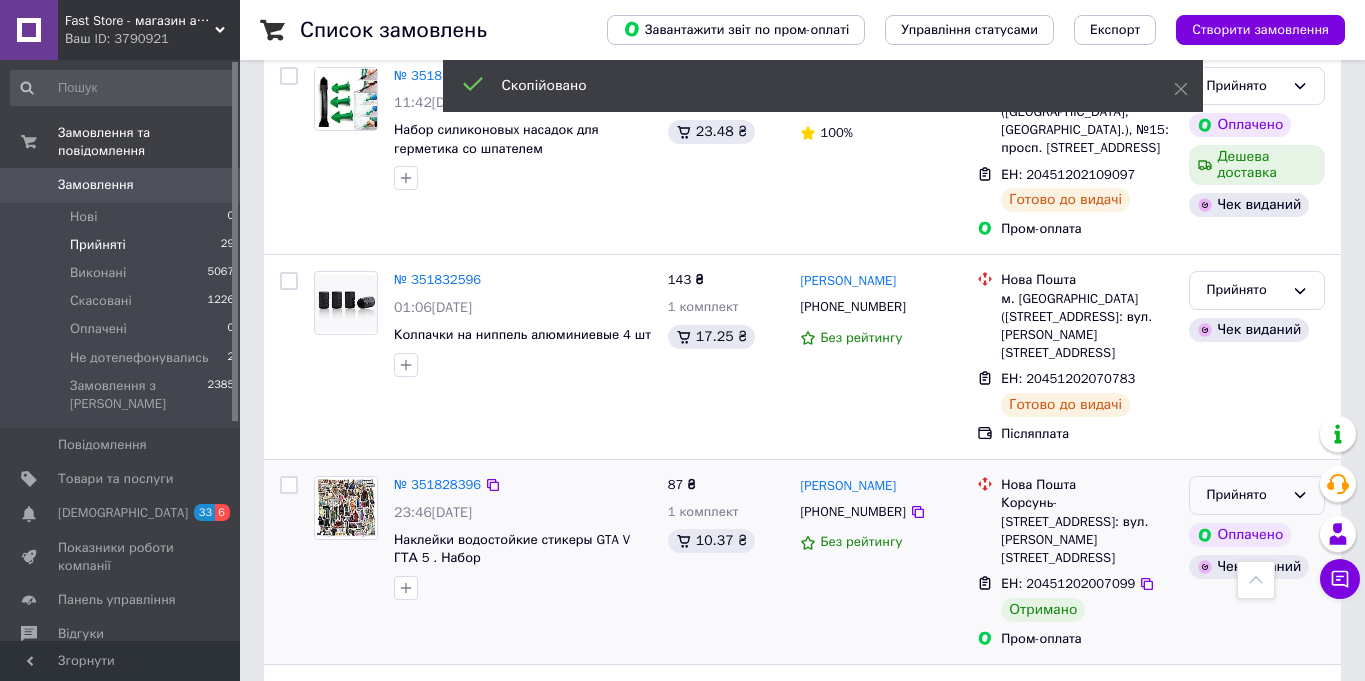click 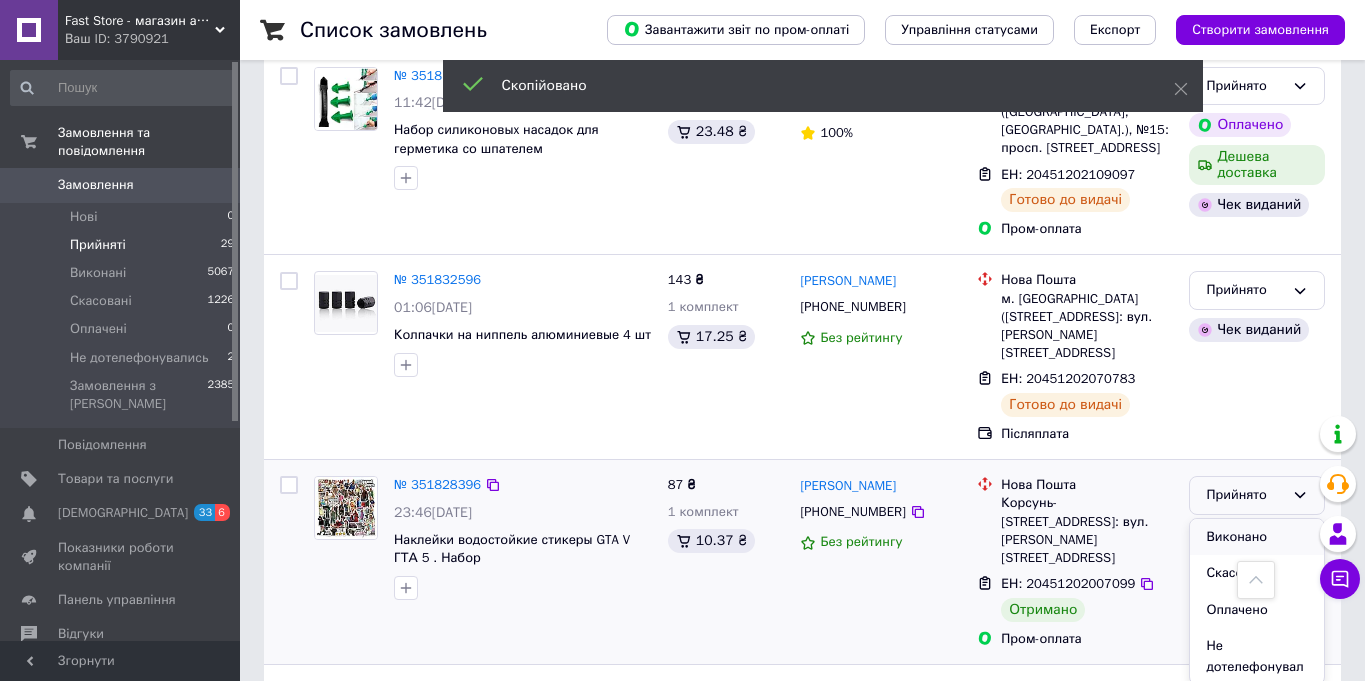 click on "Виконано" at bounding box center [1257, 537] 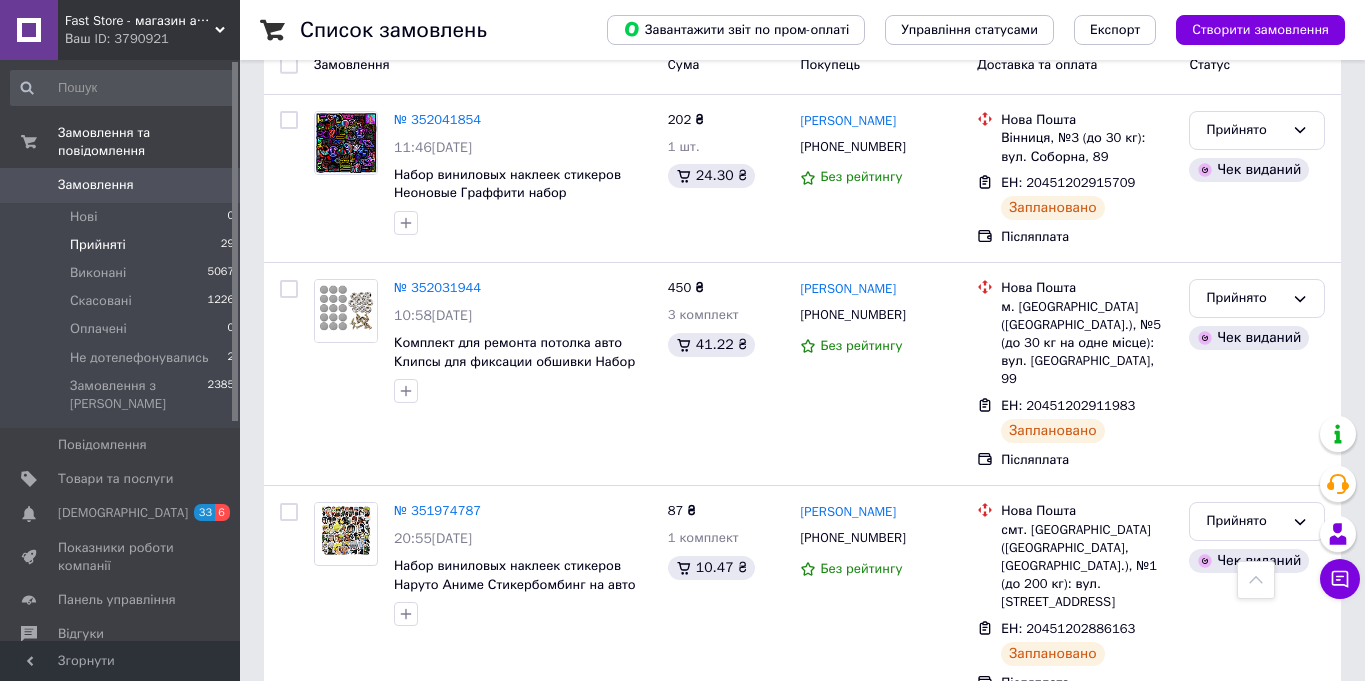 scroll, scrollTop: 0, scrollLeft: 0, axis: both 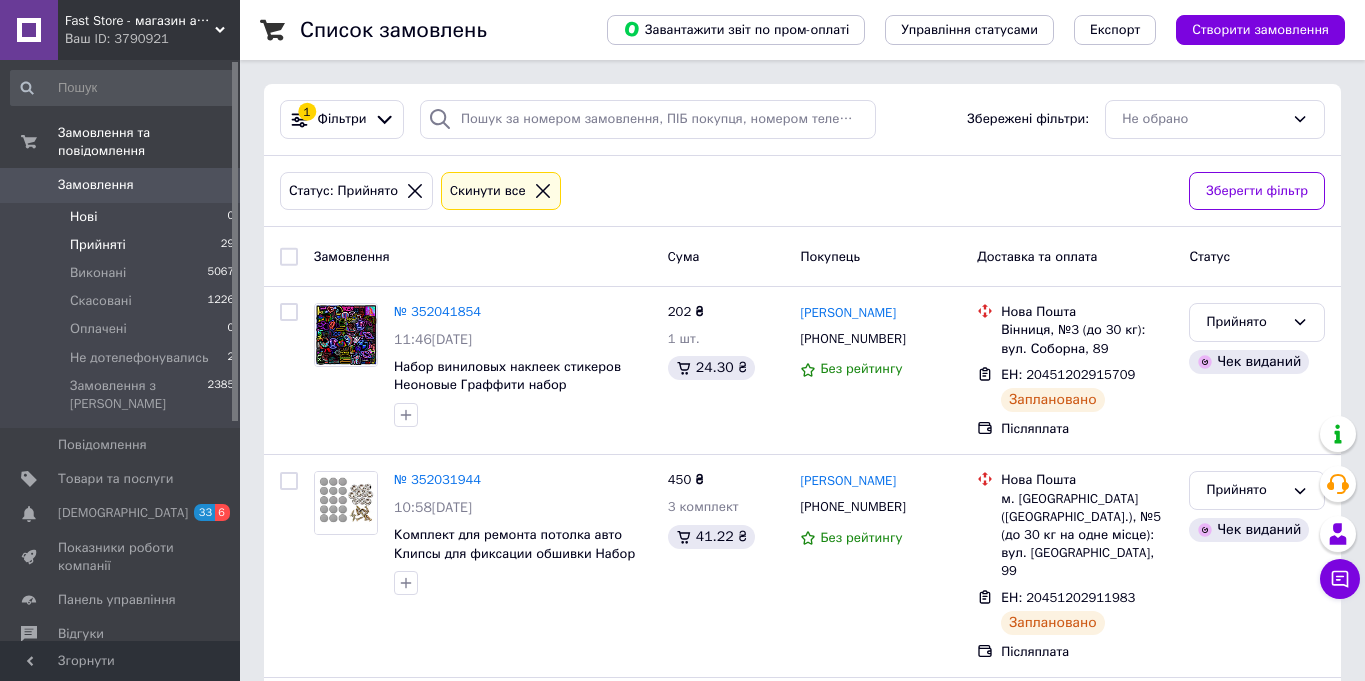 click on "Нові 0" at bounding box center (123, 217) 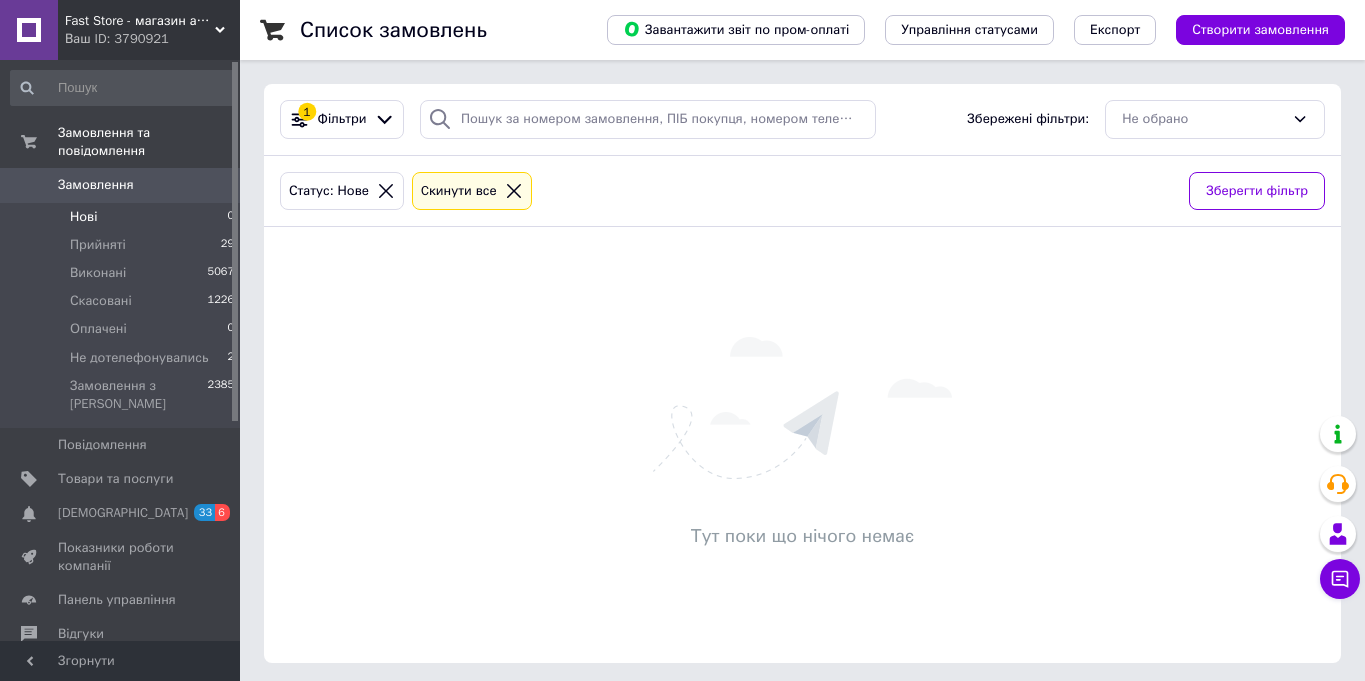 click 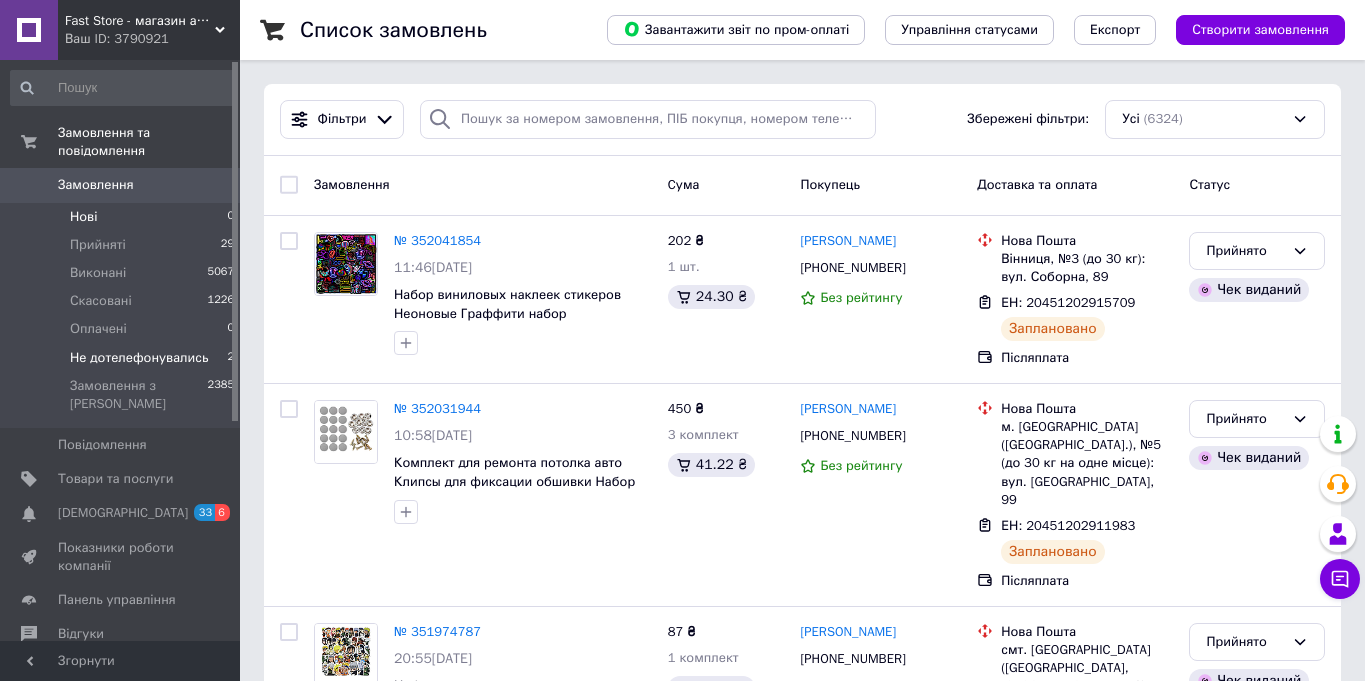 click on "Не дотелефонувались" at bounding box center (139, 358) 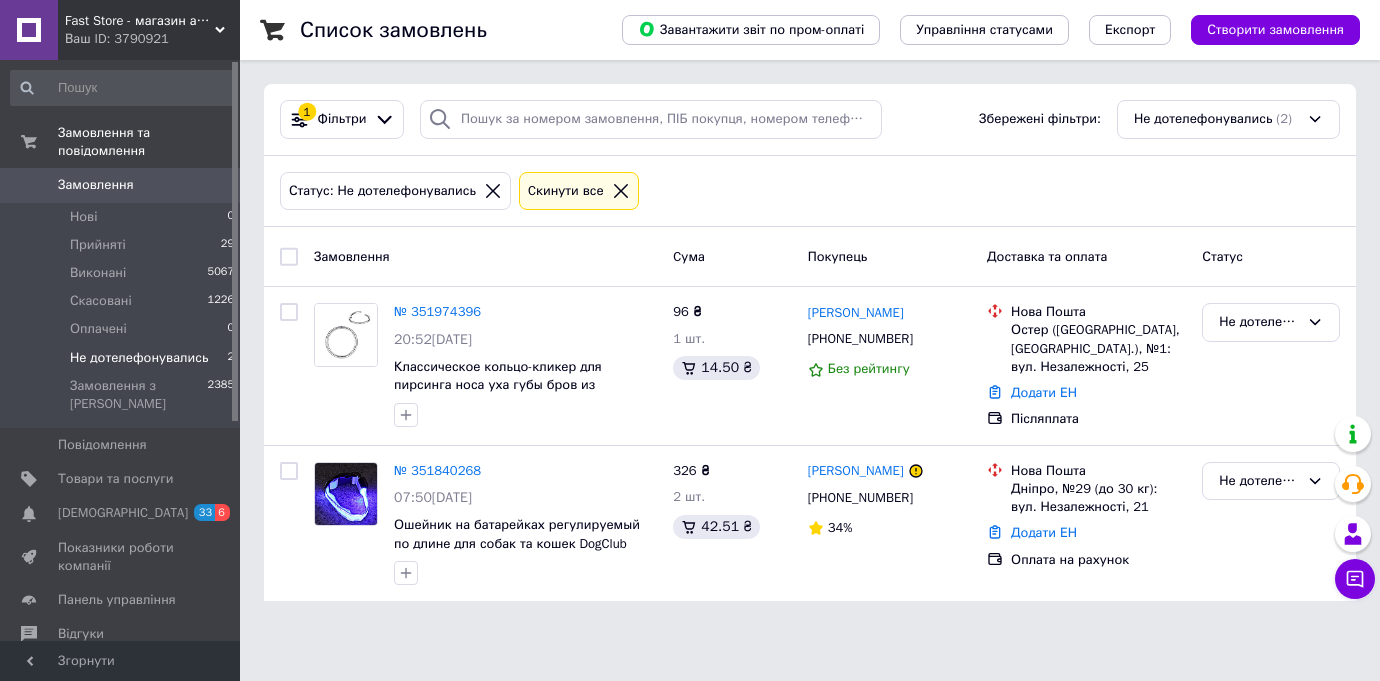 click 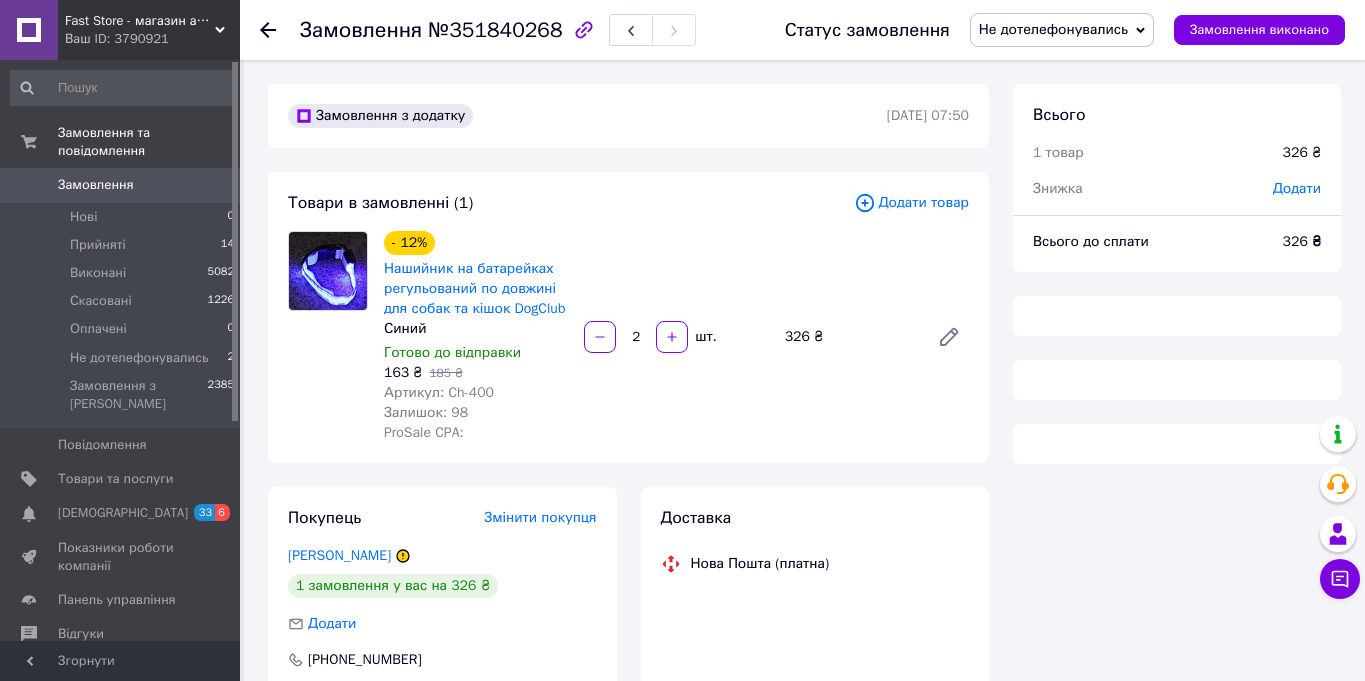 click on "Не дотелефонувались" at bounding box center [1053, 29] 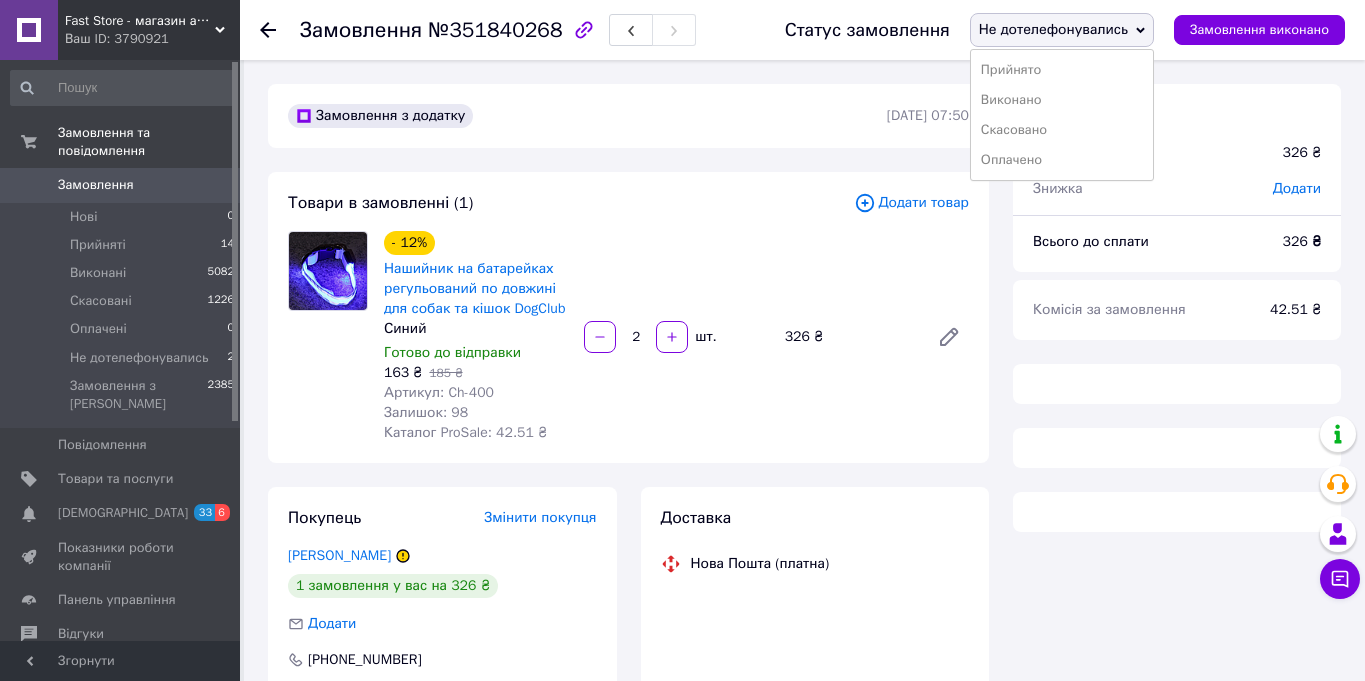 click on "Прийнято" at bounding box center (1062, 70) 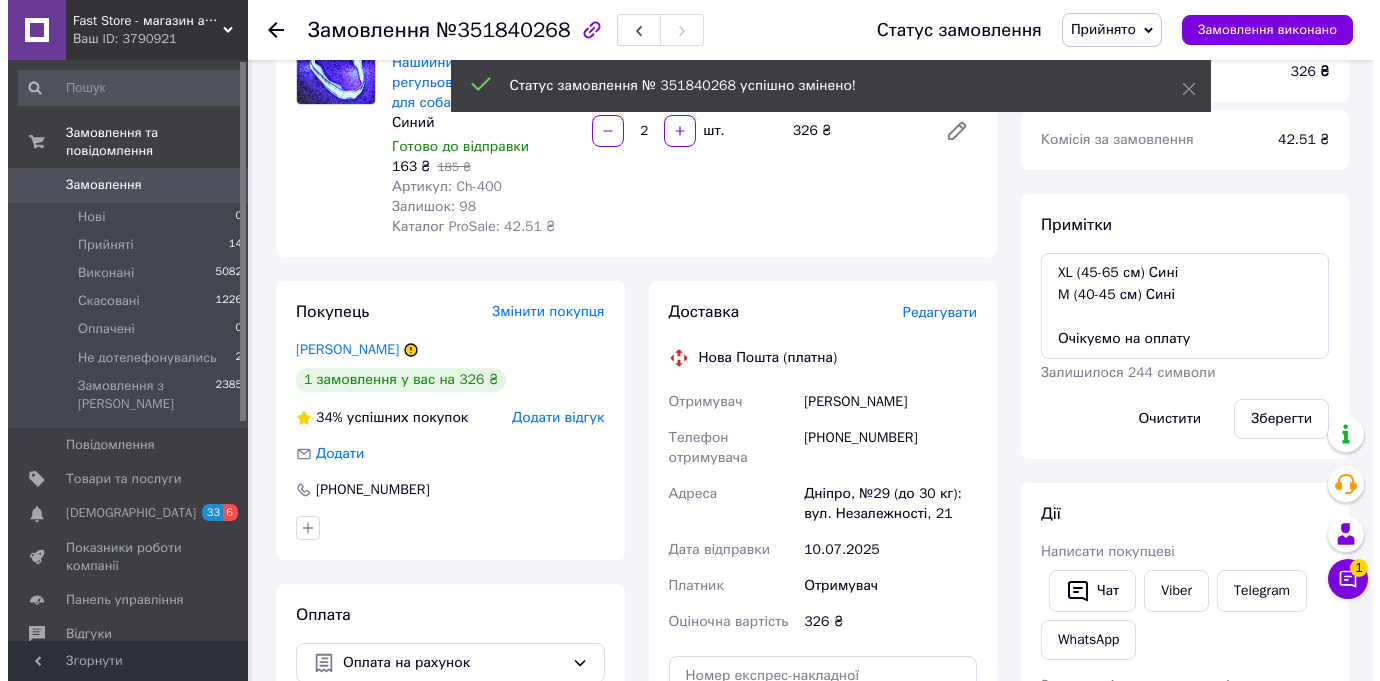 scroll, scrollTop: 114, scrollLeft: 0, axis: vertical 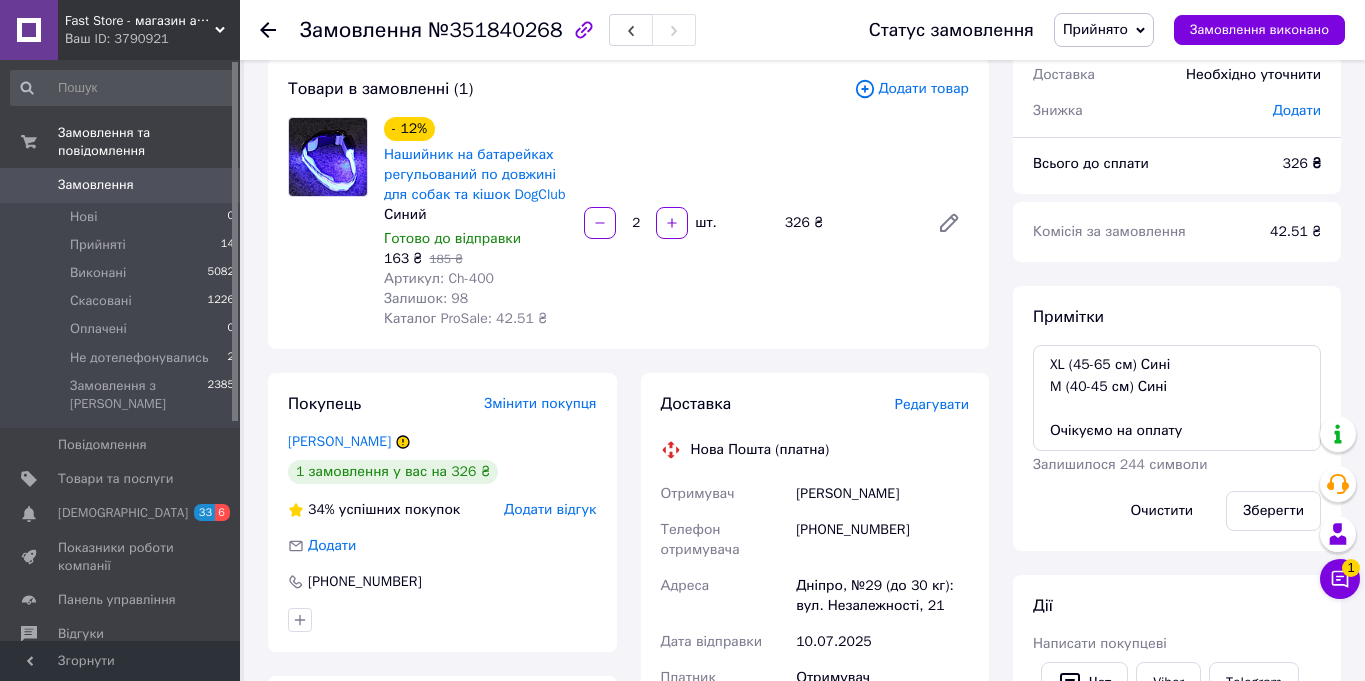 click on "Редагувати" at bounding box center [932, 404] 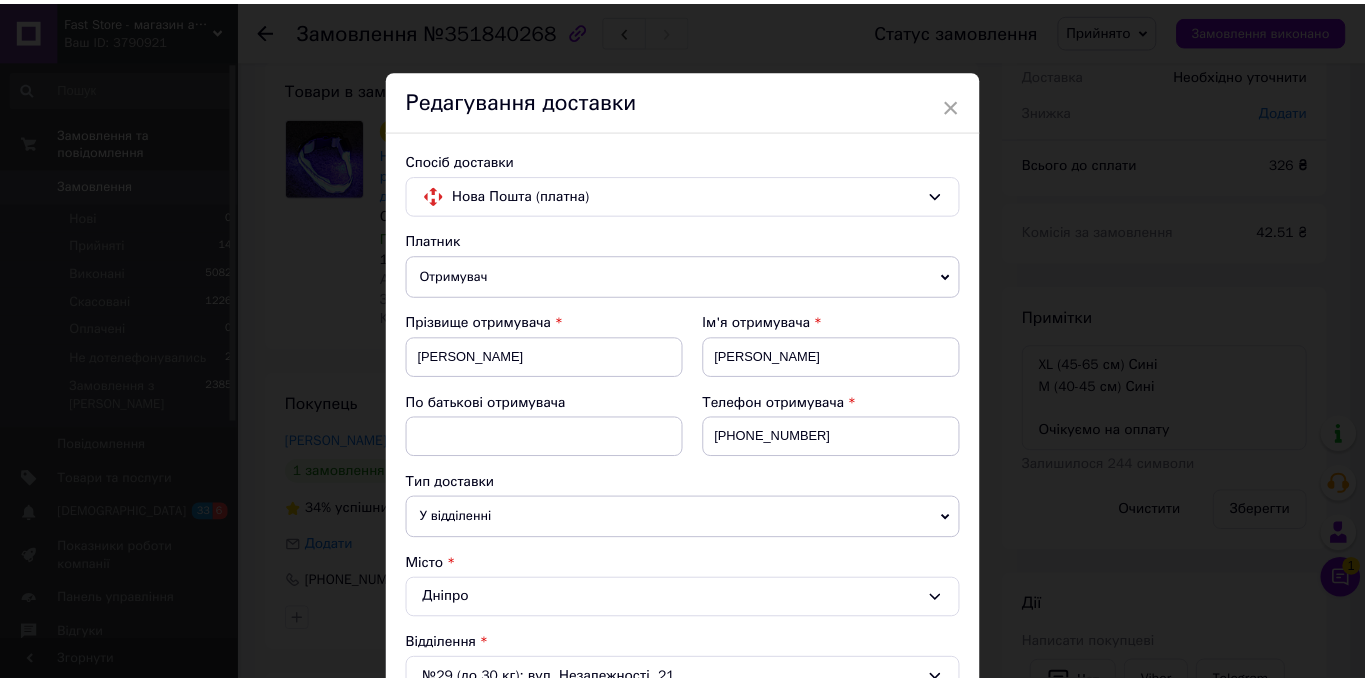scroll, scrollTop: 927, scrollLeft: 0, axis: vertical 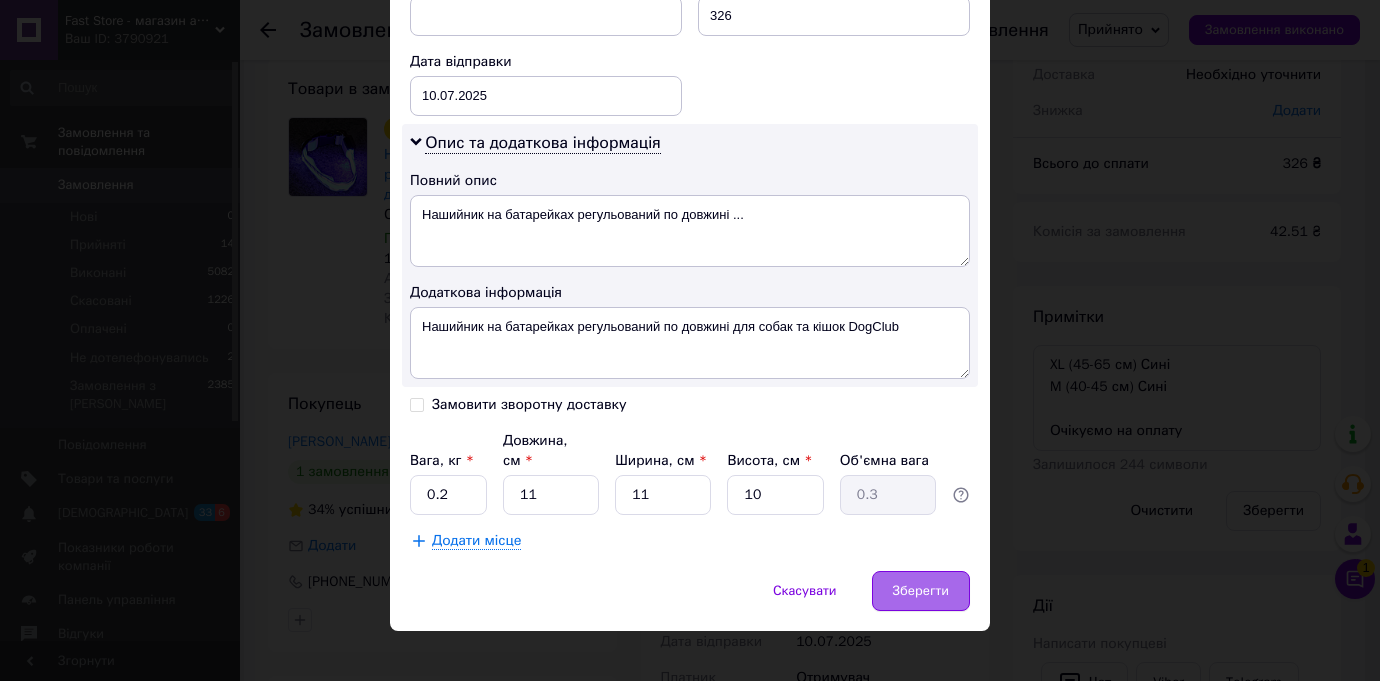 click on "Зберегти" at bounding box center [921, 591] 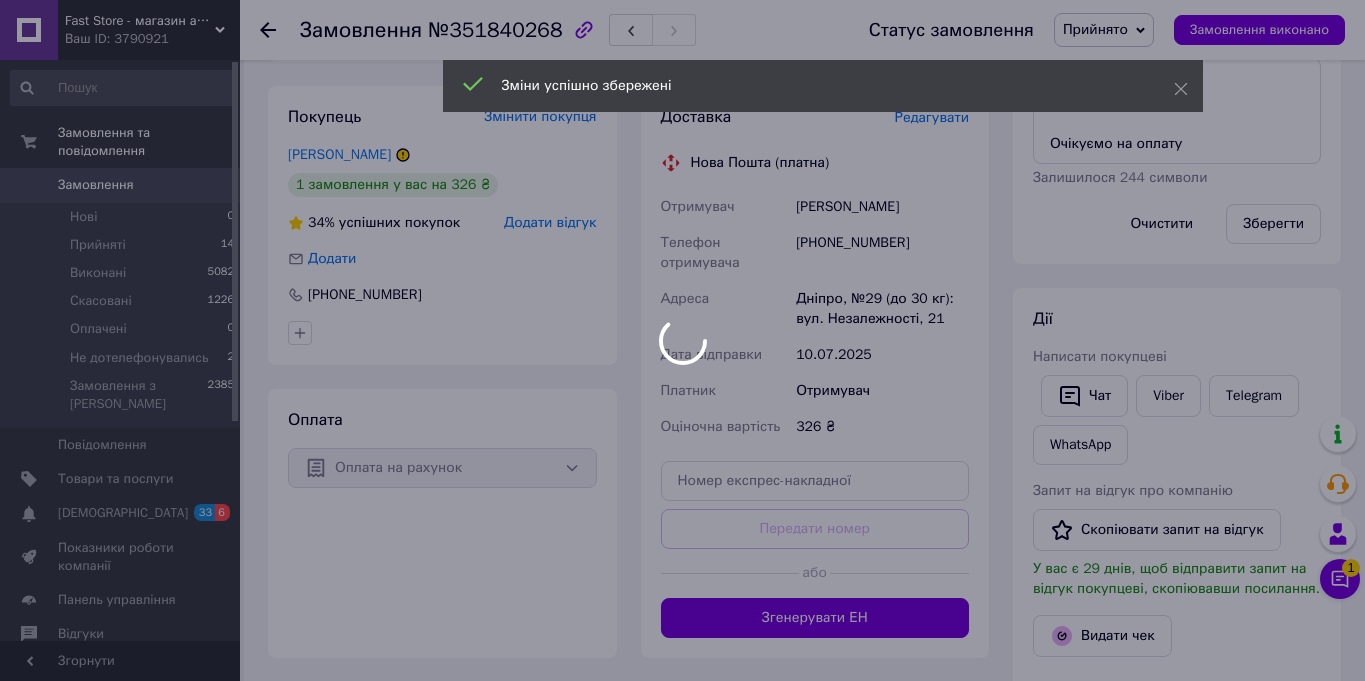 scroll, scrollTop: 405, scrollLeft: 0, axis: vertical 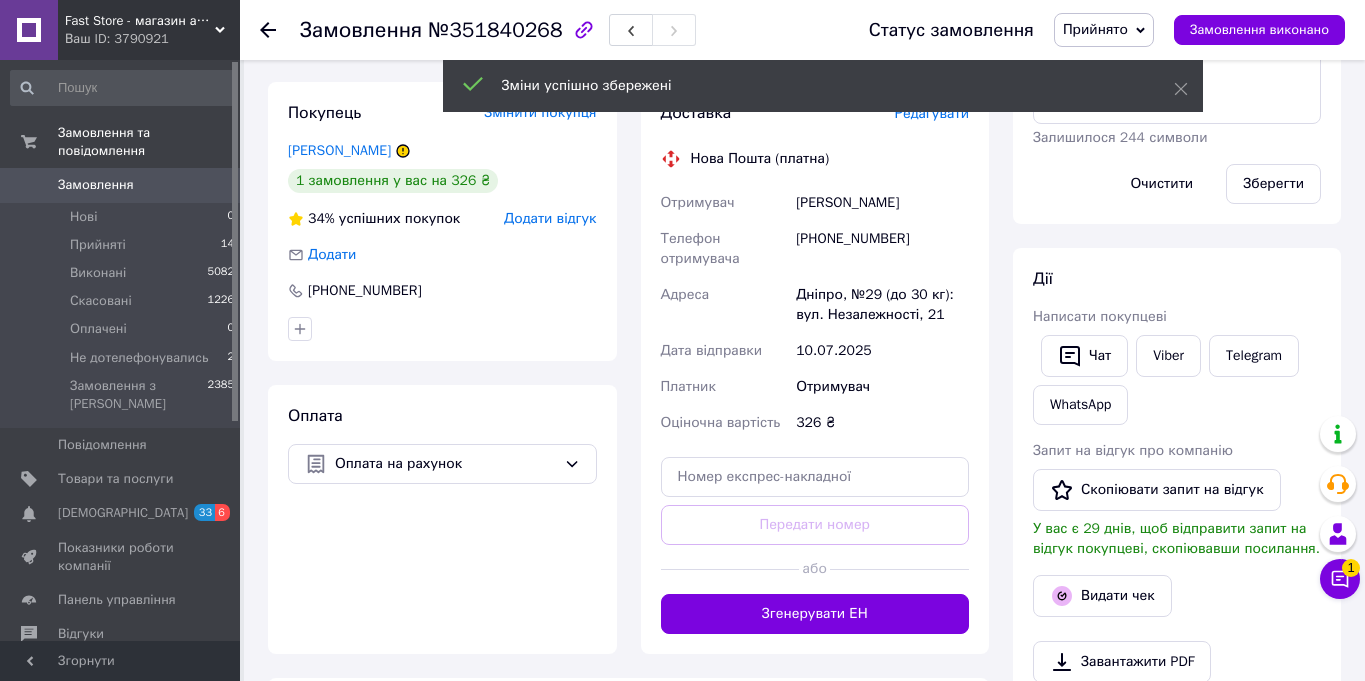 click on "Згенерувати ЕН" at bounding box center [815, 614] 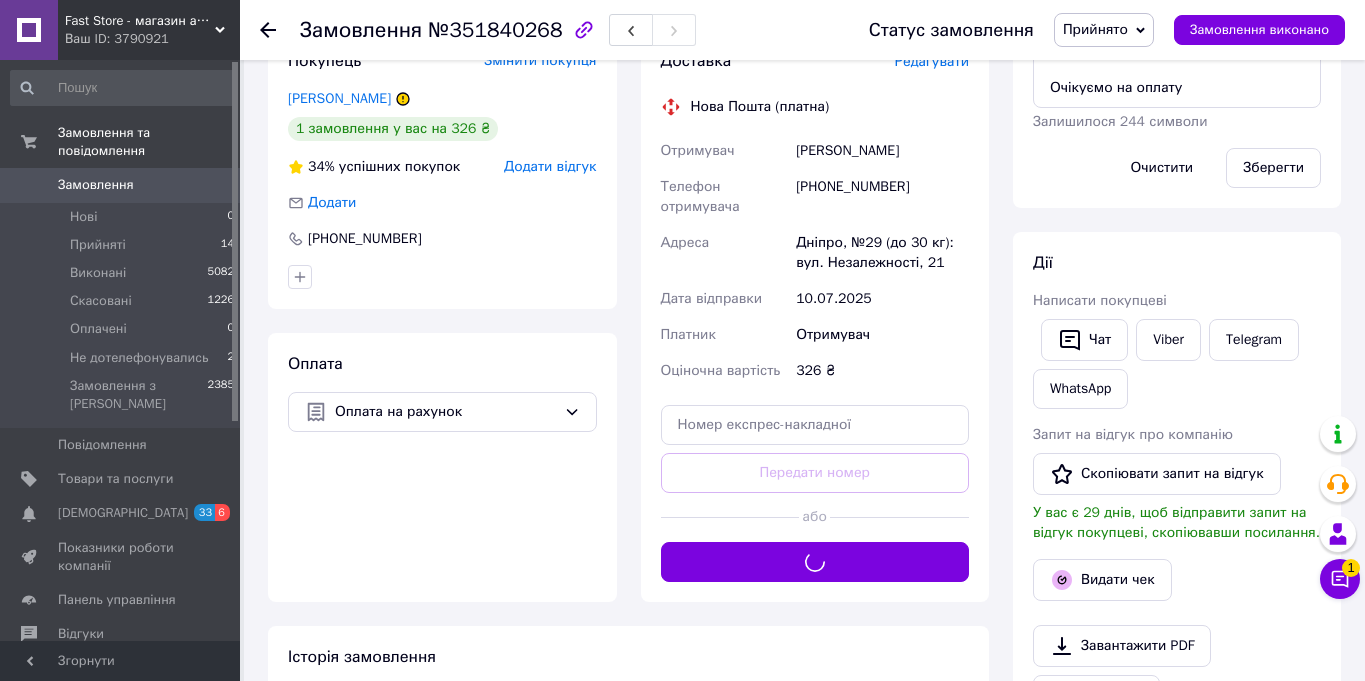 scroll, scrollTop: 416, scrollLeft: 0, axis: vertical 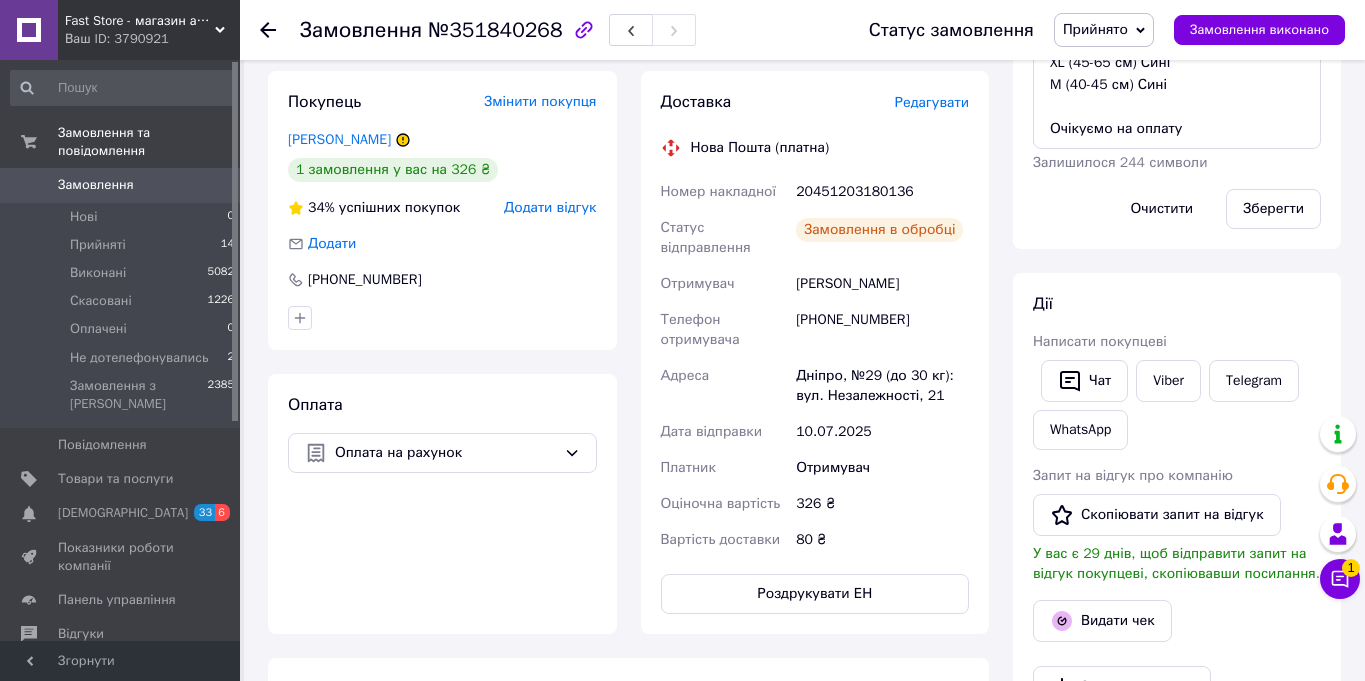 click on "20451203180136" at bounding box center (882, 192) 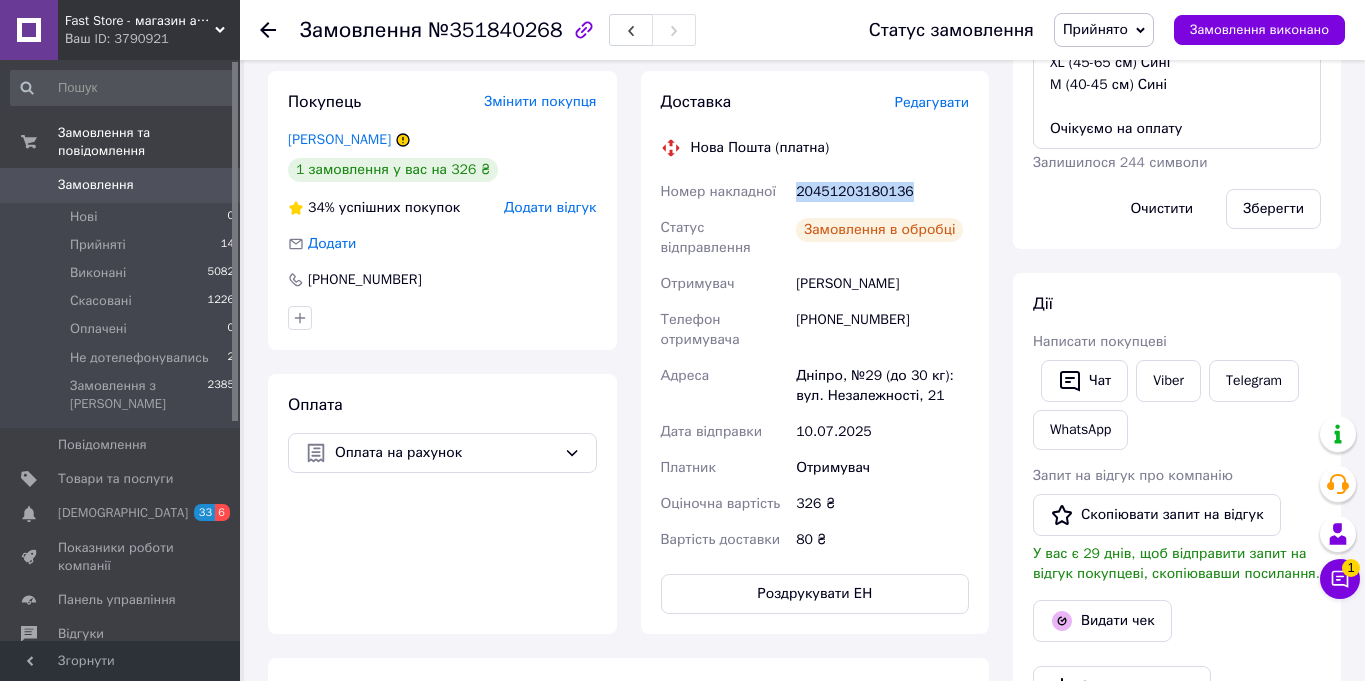 click on "20451203180136" at bounding box center [882, 192] 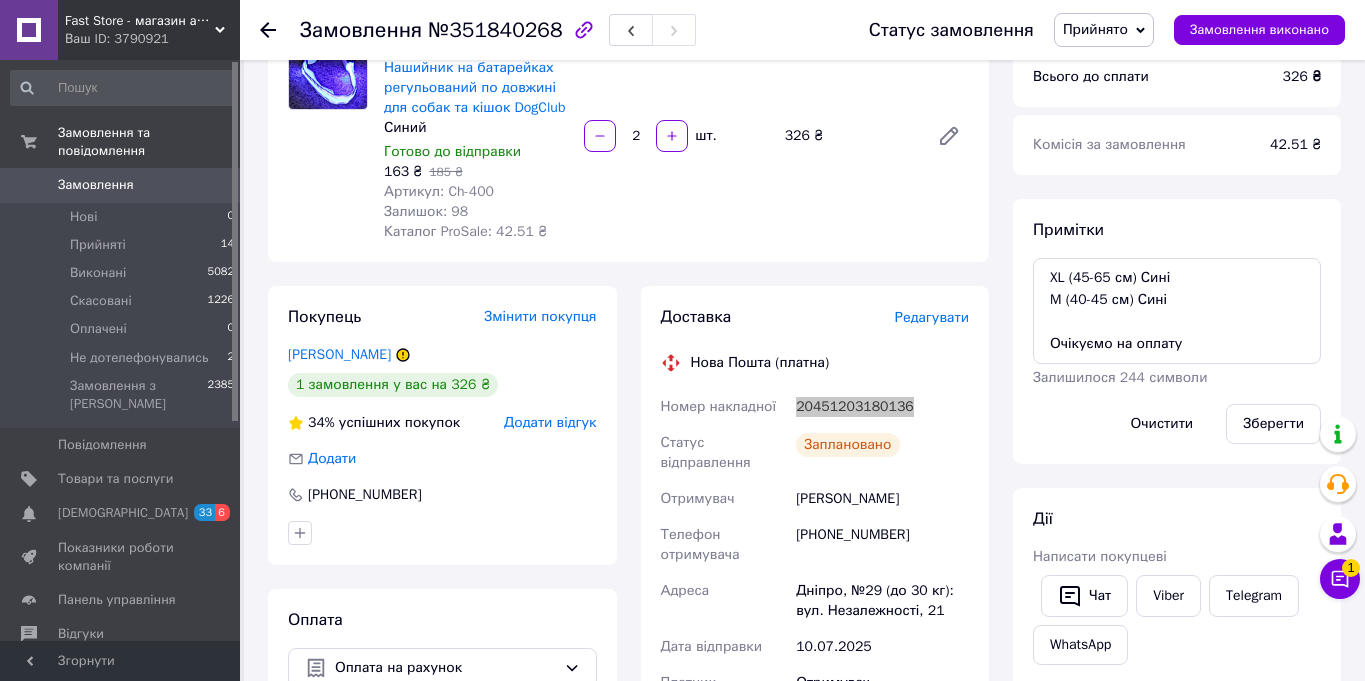 scroll, scrollTop: 0, scrollLeft: 0, axis: both 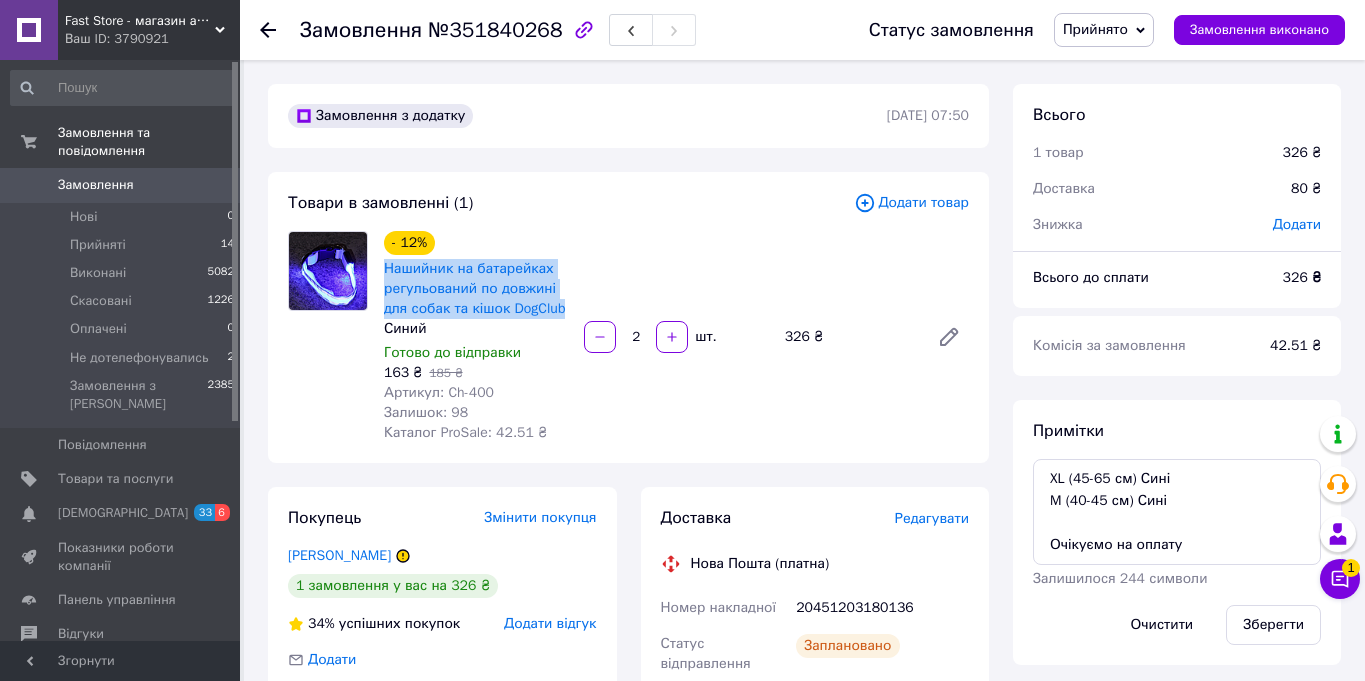 click on "Замовлення з додатку [DATE] 07:50 Товари в замовленні (1) Додати товар - 12% Нашийник на батарейках регульований по довжині для собак та кішок DogClub Синий Готово до відправки 163 ₴   185 ₴ Артикул: Ch-400 Залишок: 98 Каталог ProSale: 42.51 ₴  2   шт. 326 ₴ Покупець Змінити покупця [PERSON_NAME] 1 замовлення у вас на 326 ₴ 34%   успішних покупок Додати відгук Додати [PHONE_NUMBER] Оплата Оплата на рахунок Доставка Редагувати Нова Пошта (платна) Номер накладної 20451203180136 Статус відправлення Заплановано Отримувач [PERSON_NAME] Телефон отримувача [PHONE_NUMBER] Адреса Дата відправки [DATE] 326 ₴" at bounding box center (628, 866) 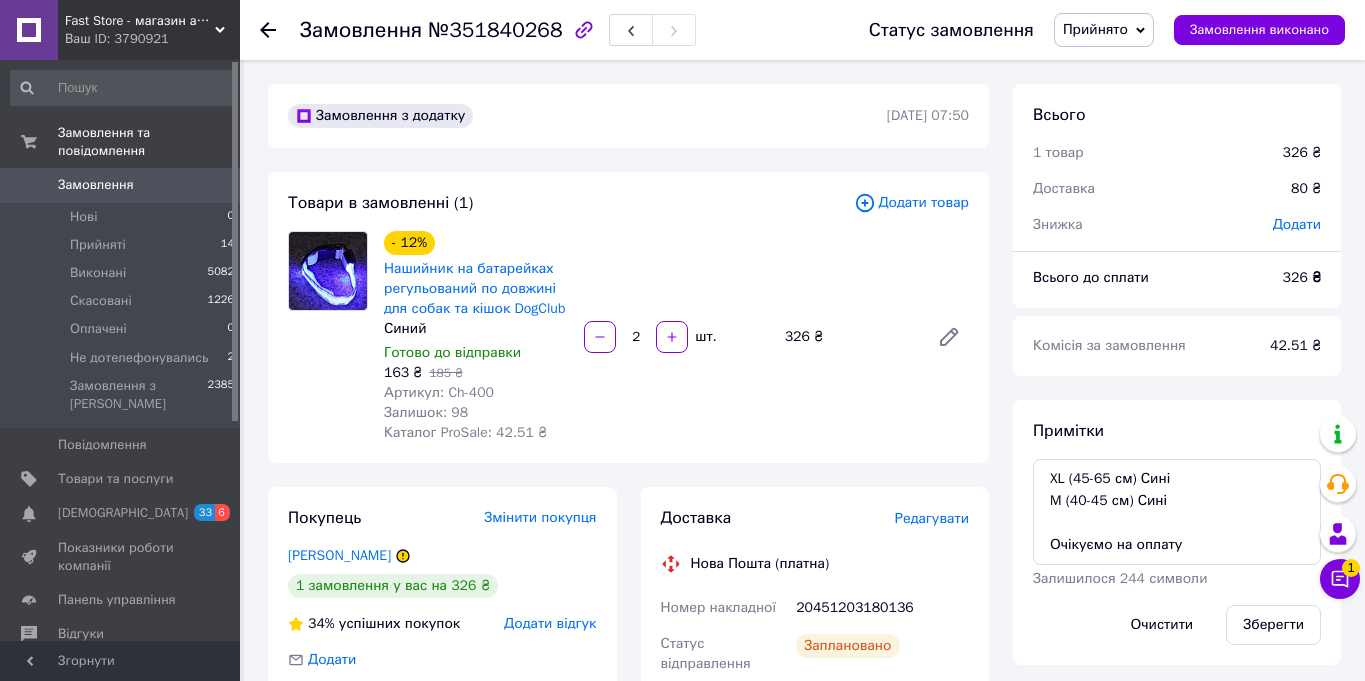 click on "№351840268" at bounding box center [495, 30] 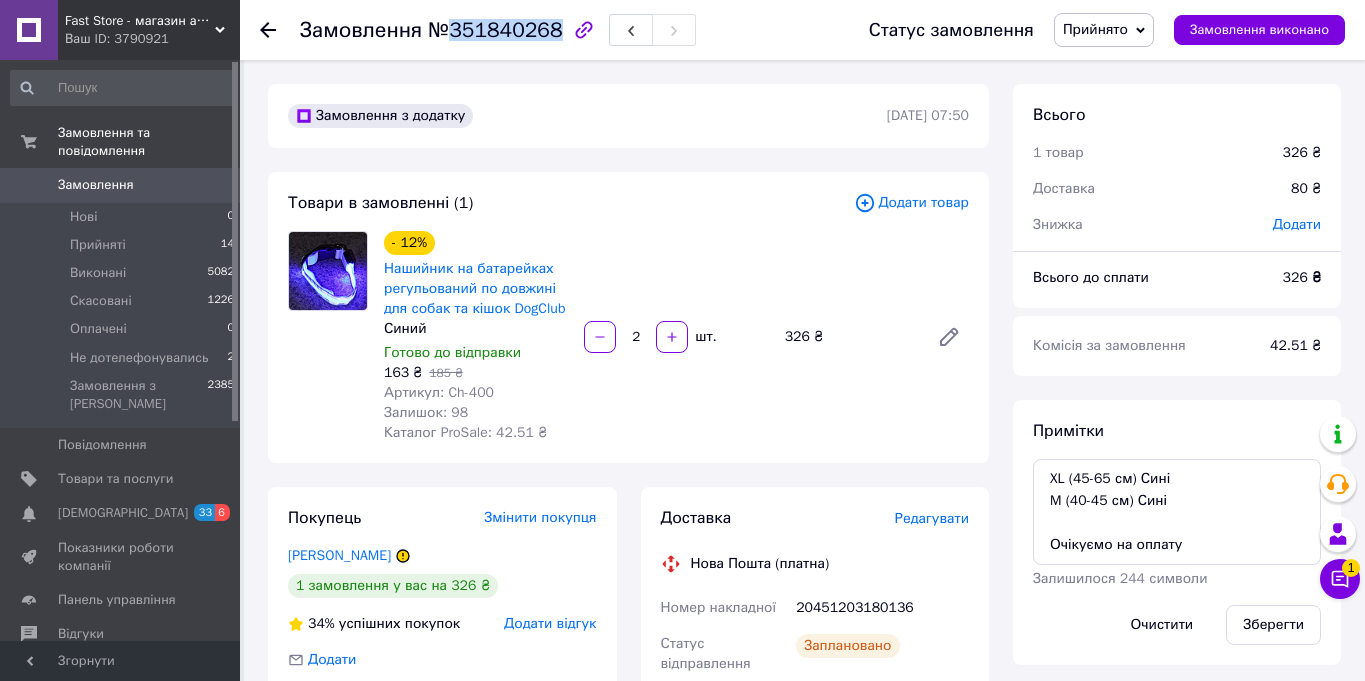 click on "№351840268" at bounding box center (495, 30) 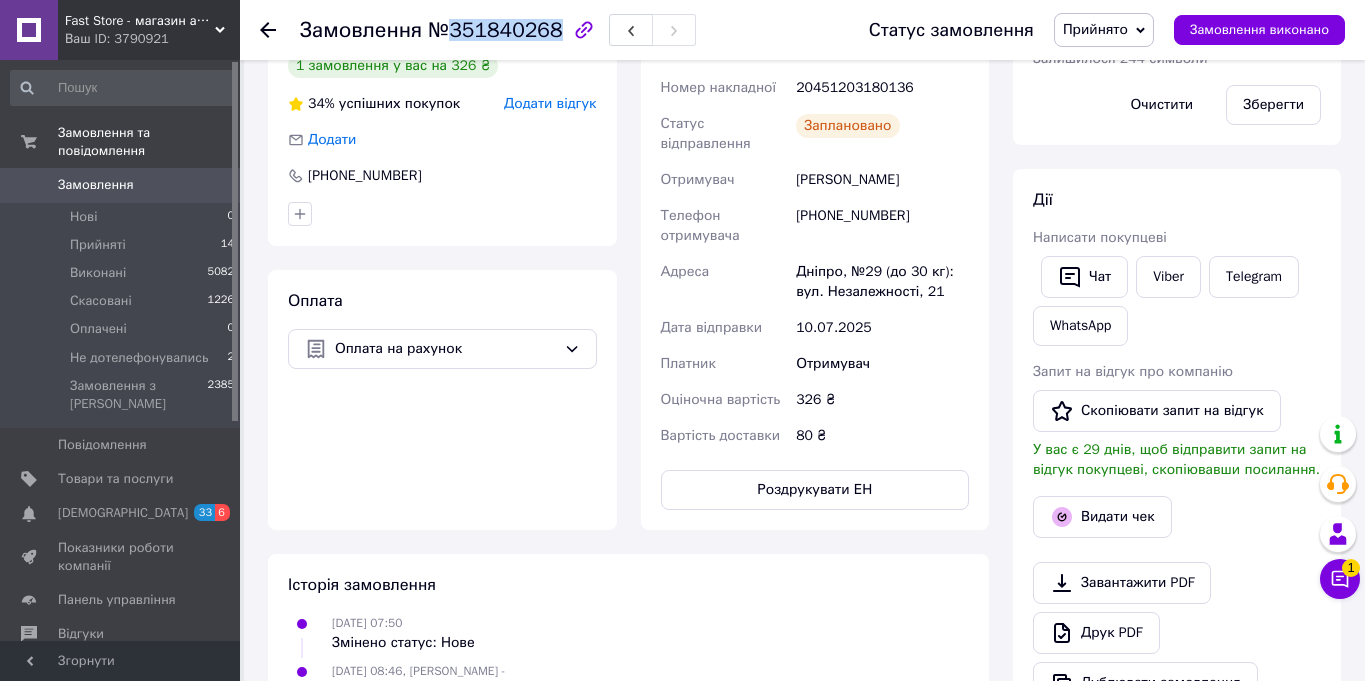 scroll, scrollTop: 516, scrollLeft: 0, axis: vertical 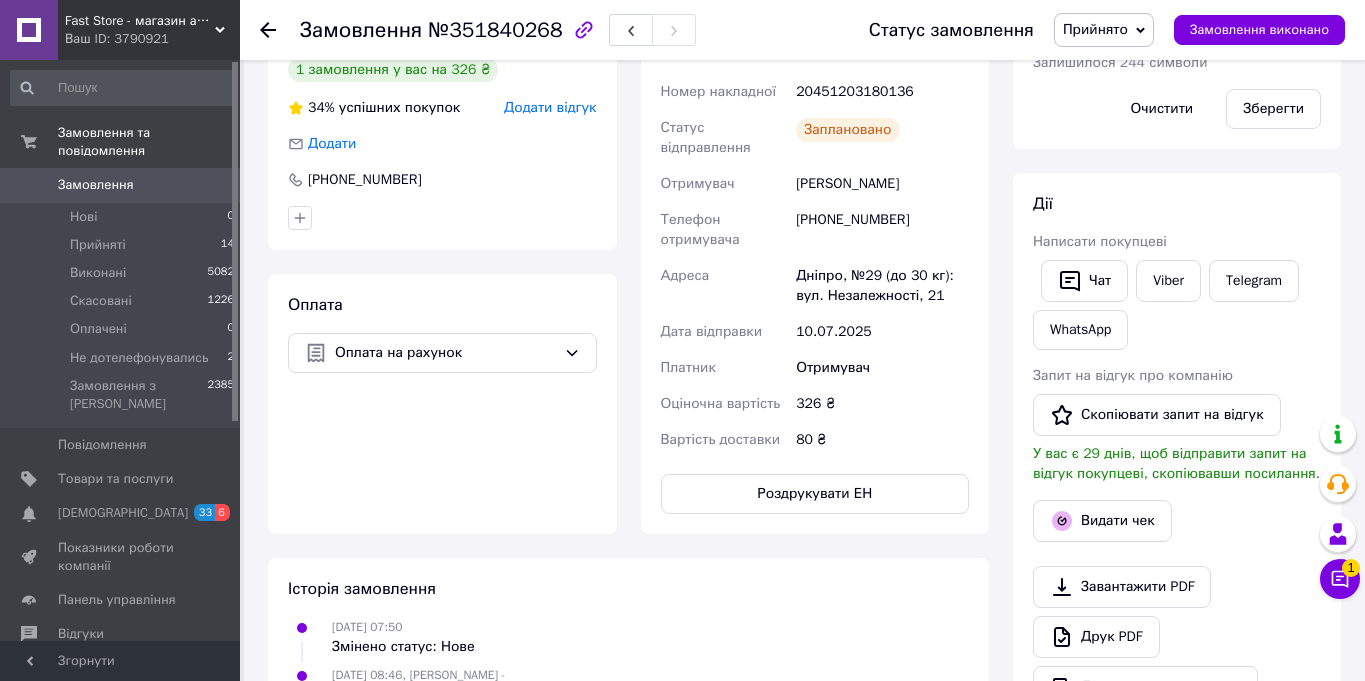 click on "[PERSON_NAME]" at bounding box center [882, 184] 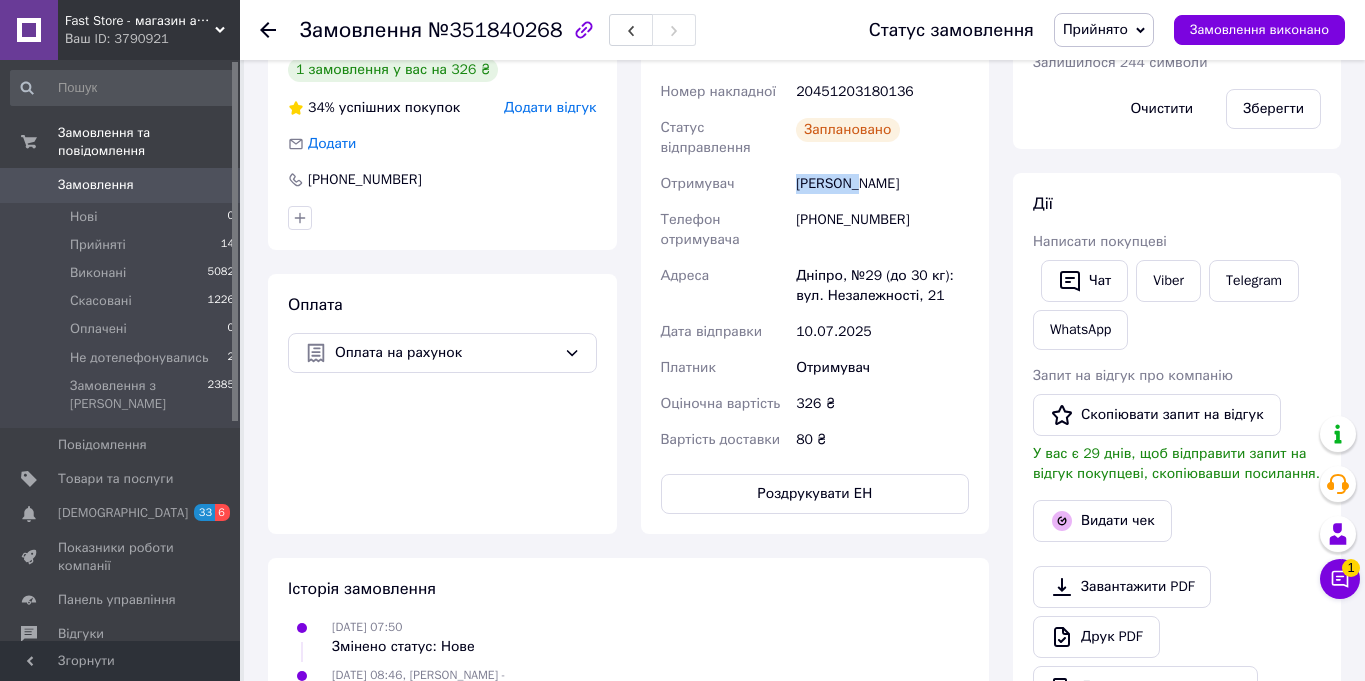 click on "[PERSON_NAME]" at bounding box center [882, 184] 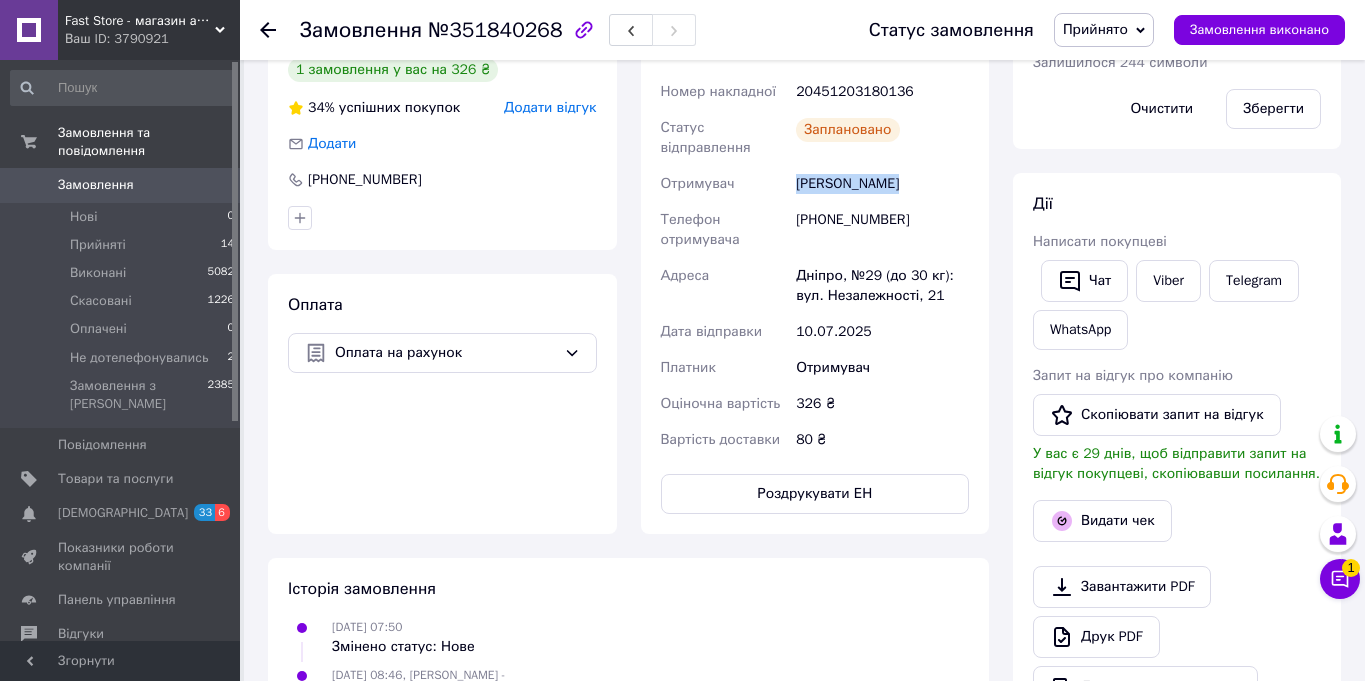click on "[PERSON_NAME]" at bounding box center [882, 184] 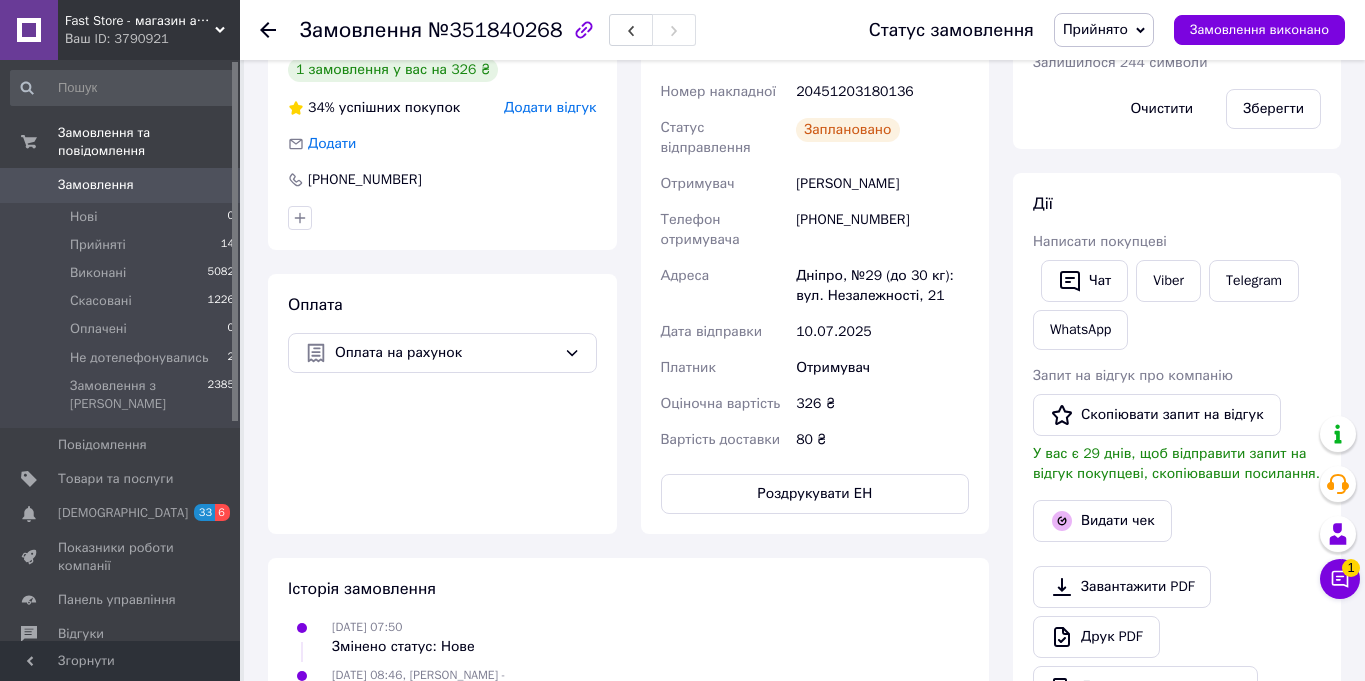 click on "Оплата Оплата на рахунок" at bounding box center (442, 404) 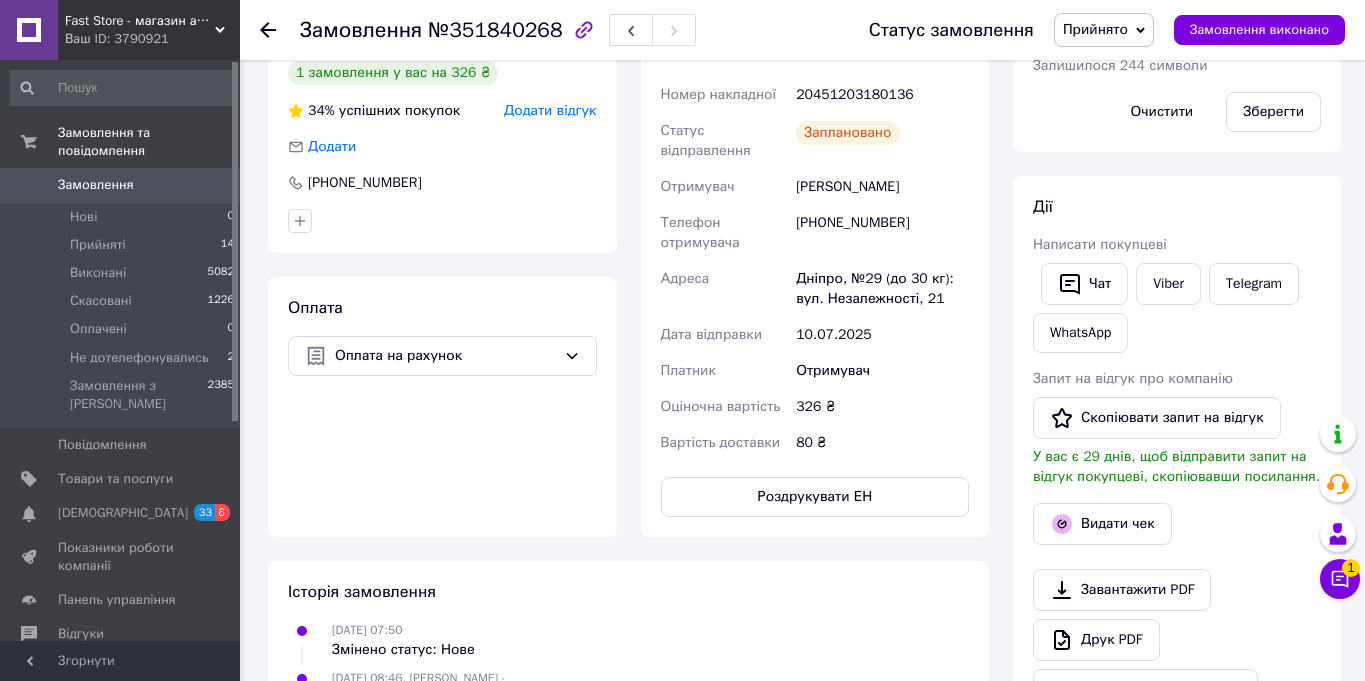 scroll, scrollTop: 512, scrollLeft: 0, axis: vertical 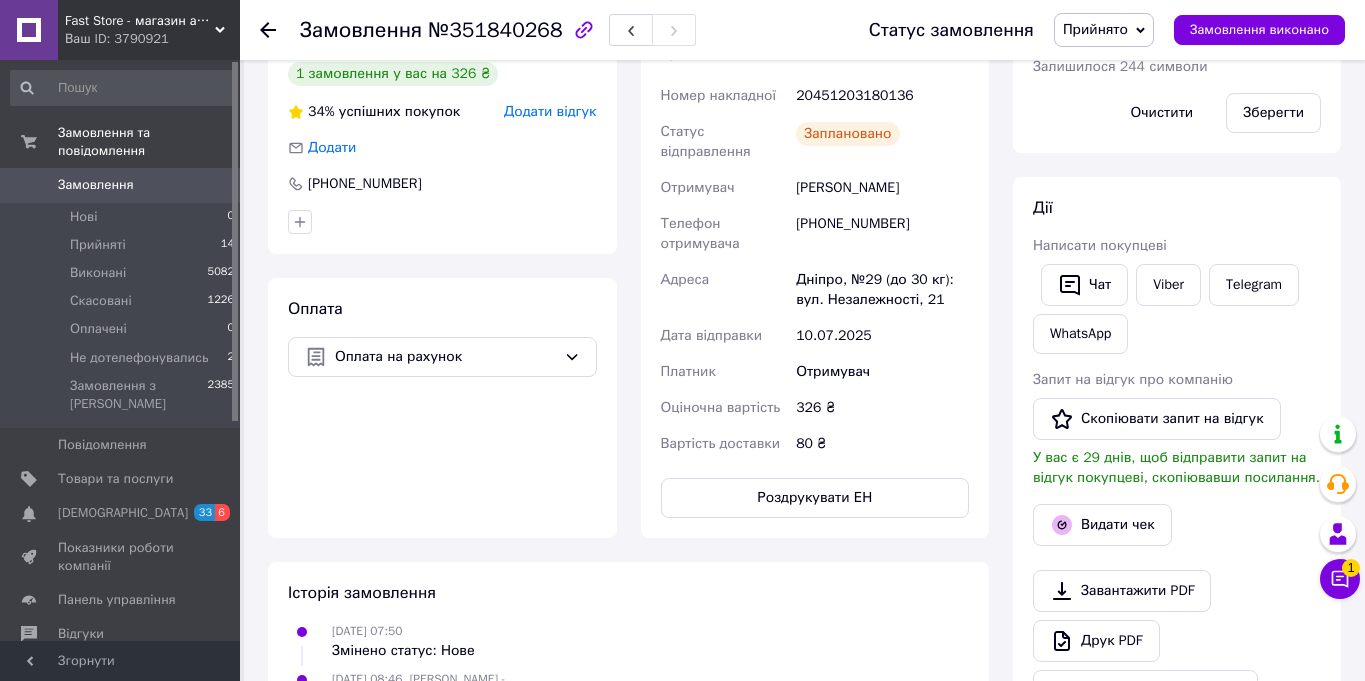 click on "Оплата Оплата на рахунок" at bounding box center (442, 408) 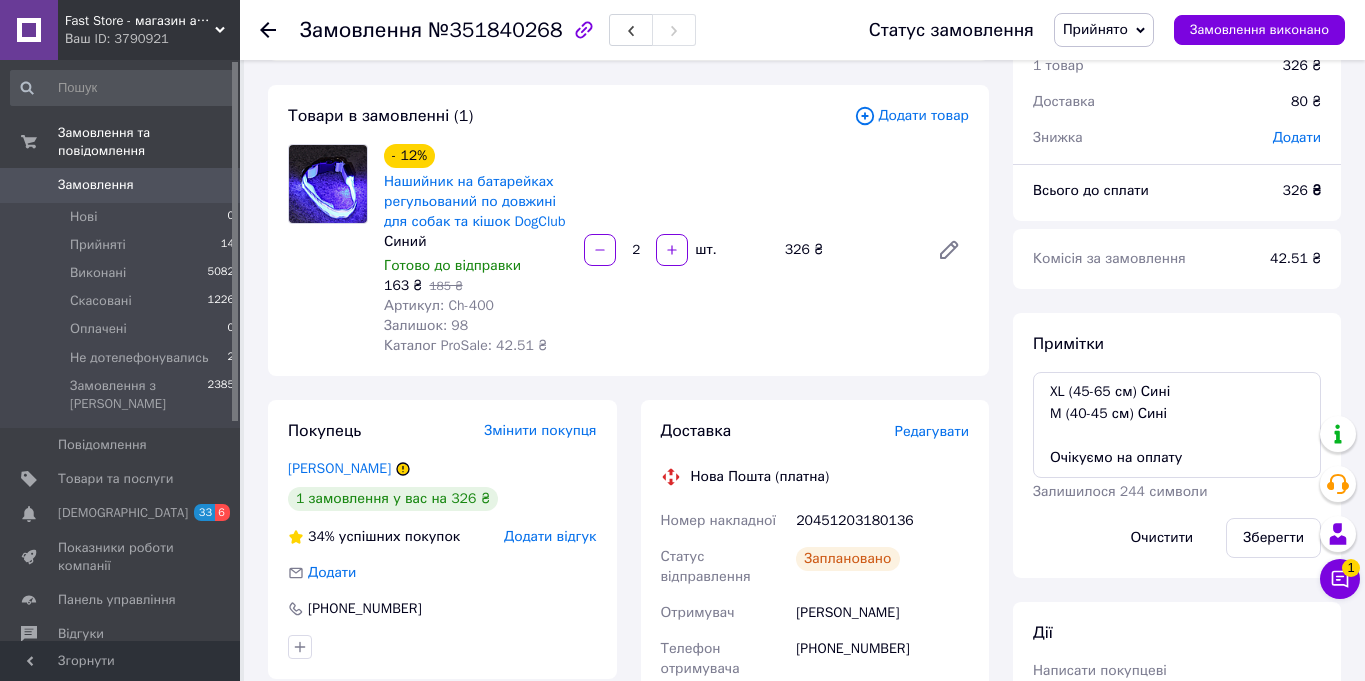 scroll, scrollTop: 189, scrollLeft: 0, axis: vertical 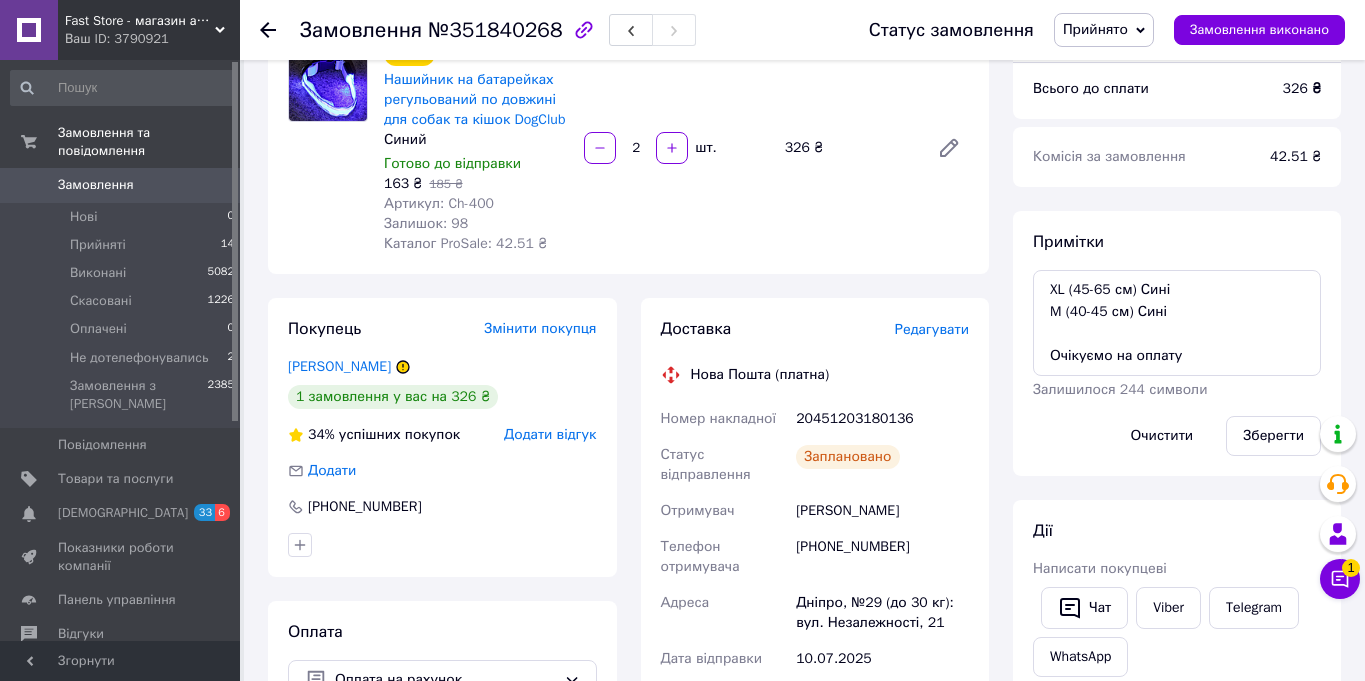 click on "[PHONE_NUMBER]" at bounding box center (882, 557) 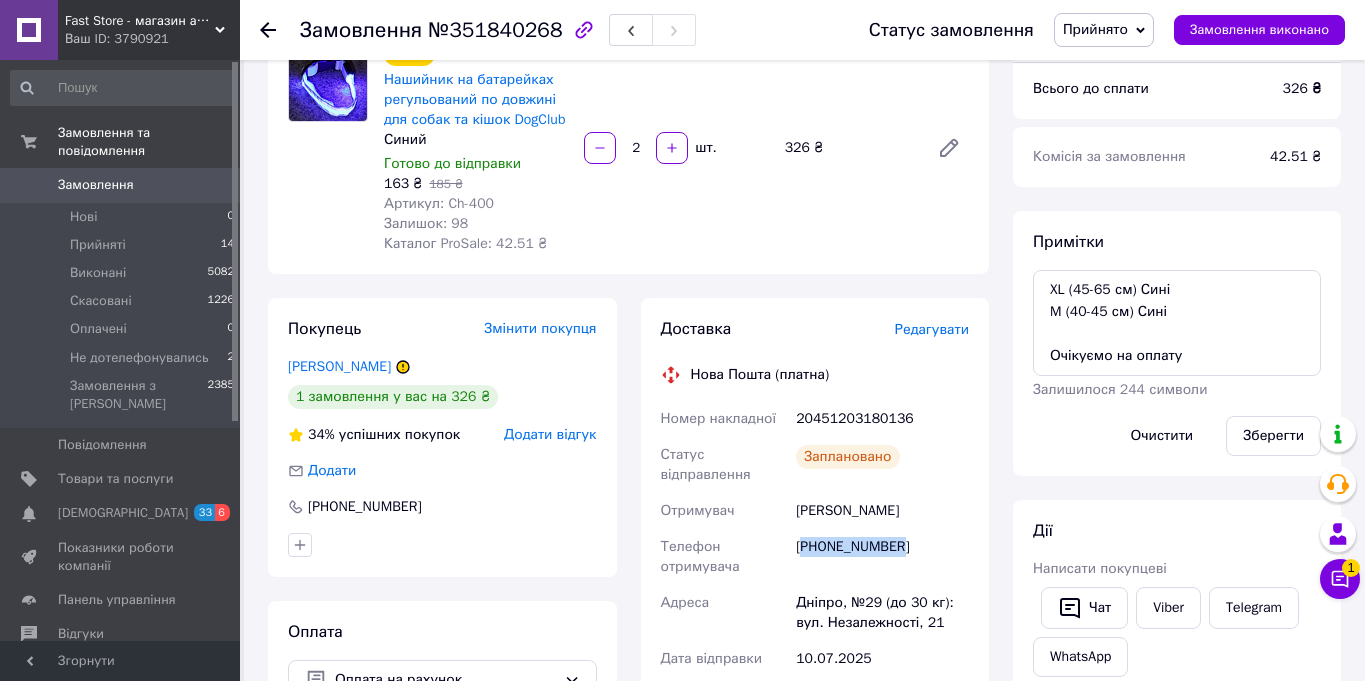 click on "[PHONE_NUMBER]" at bounding box center (882, 557) 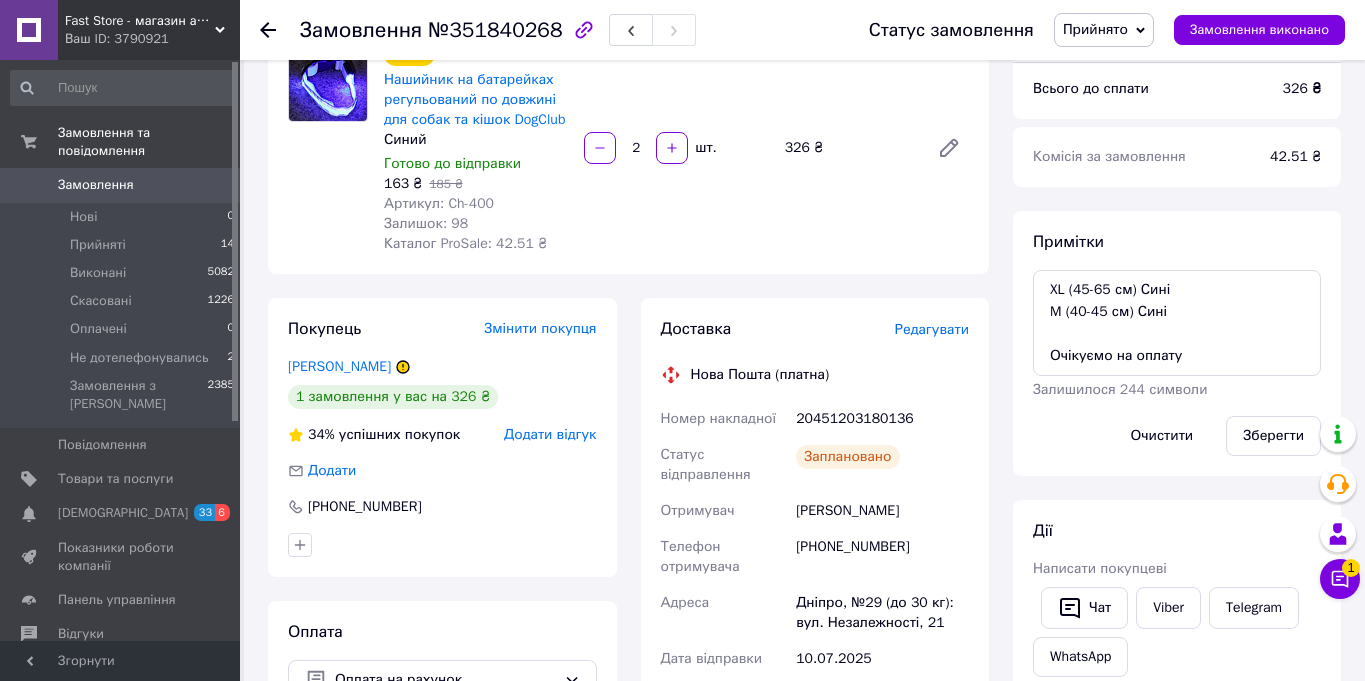 click on "20451203180136" at bounding box center [882, 419] 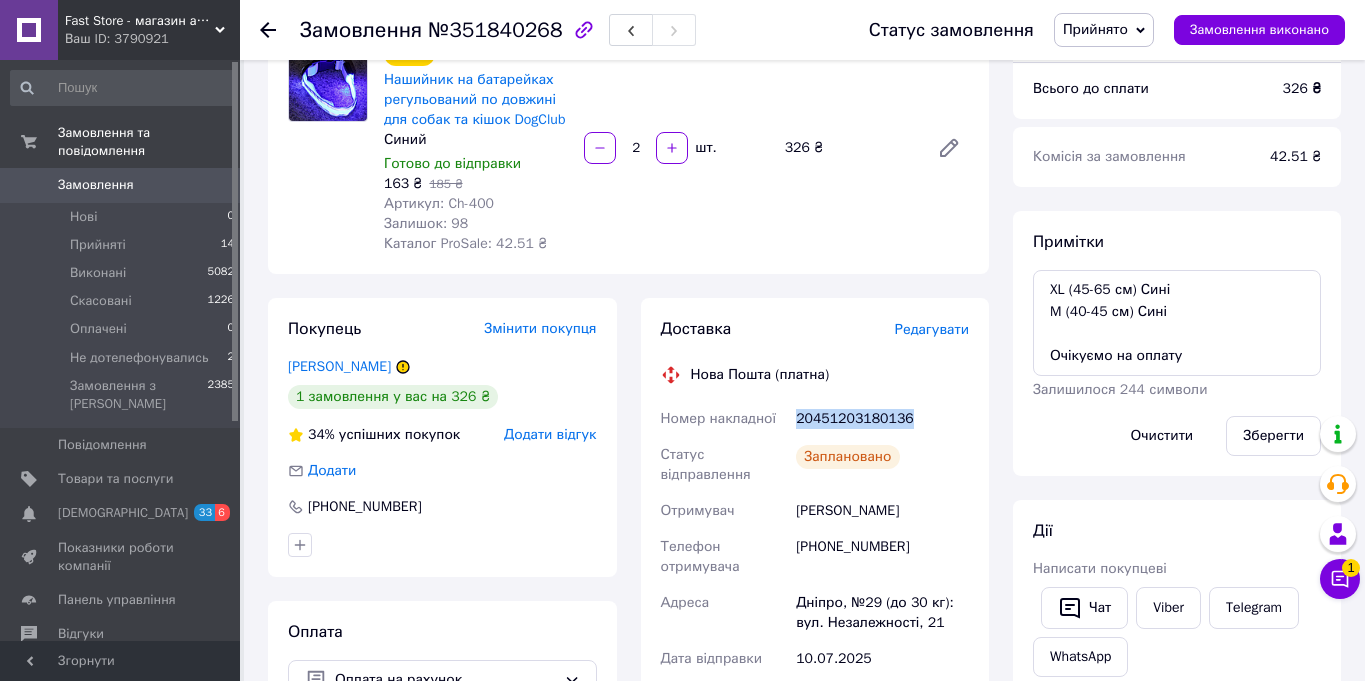 click on "20451203180136" at bounding box center (882, 419) 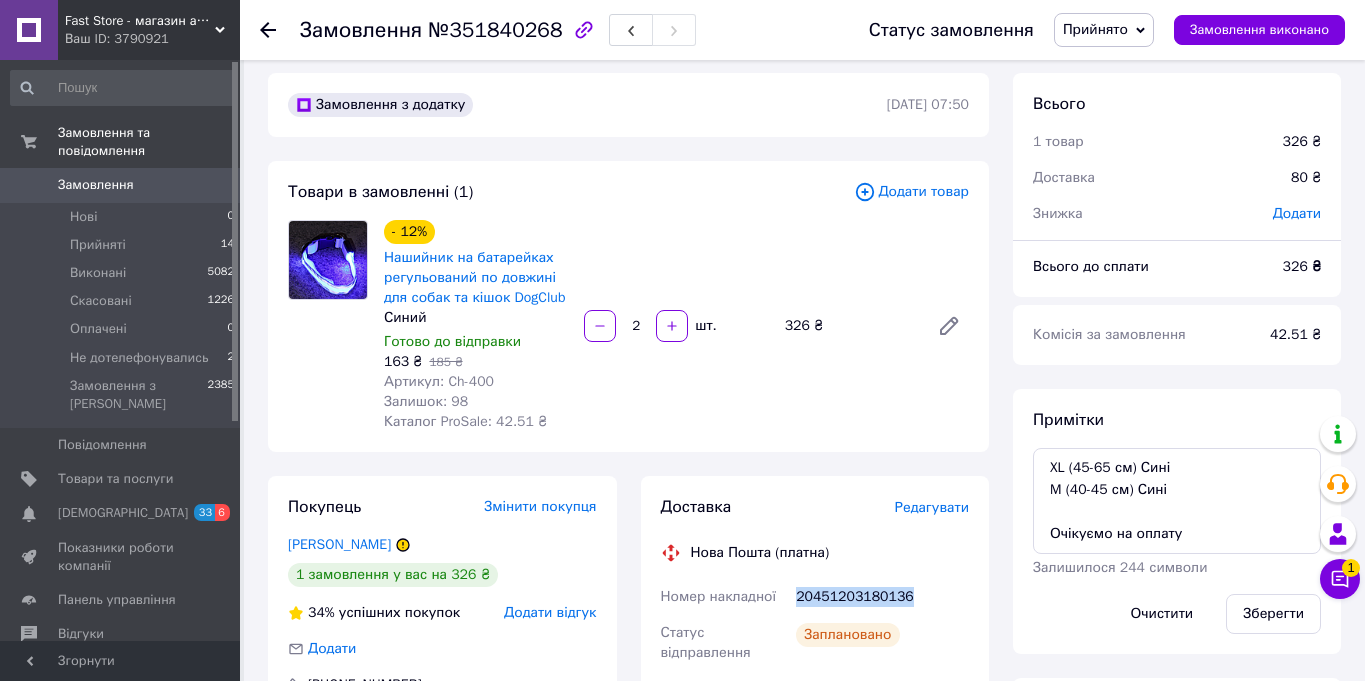 scroll, scrollTop: 0, scrollLeft: 0, axis: both 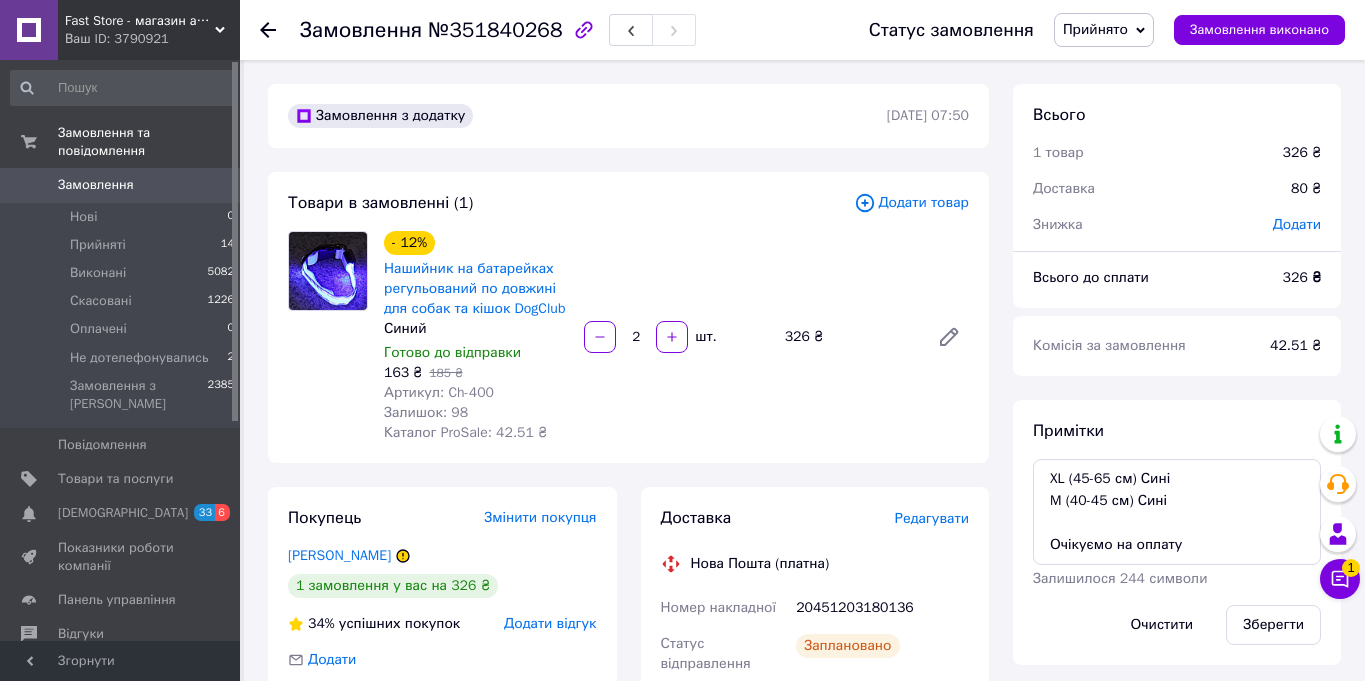 click on "326 ₴" at bounding box center (849, 337) 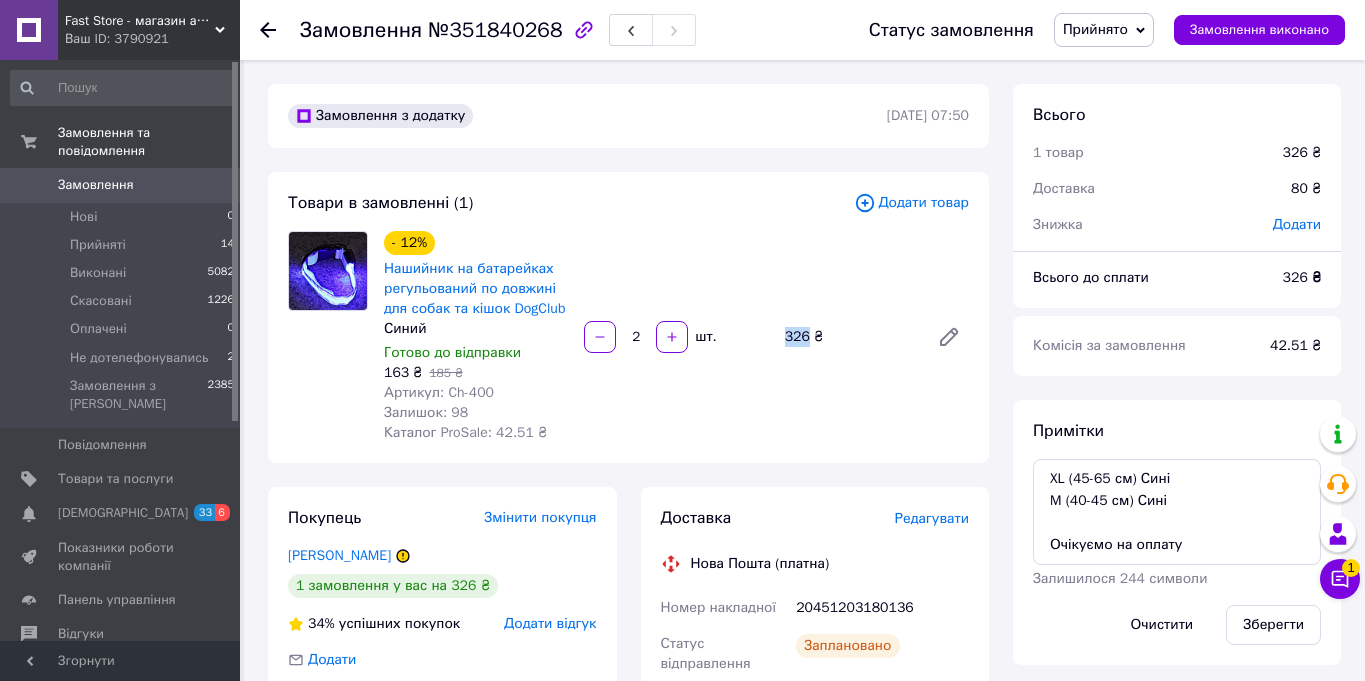 click on "326 ₴" at bounding box center [849, 337] 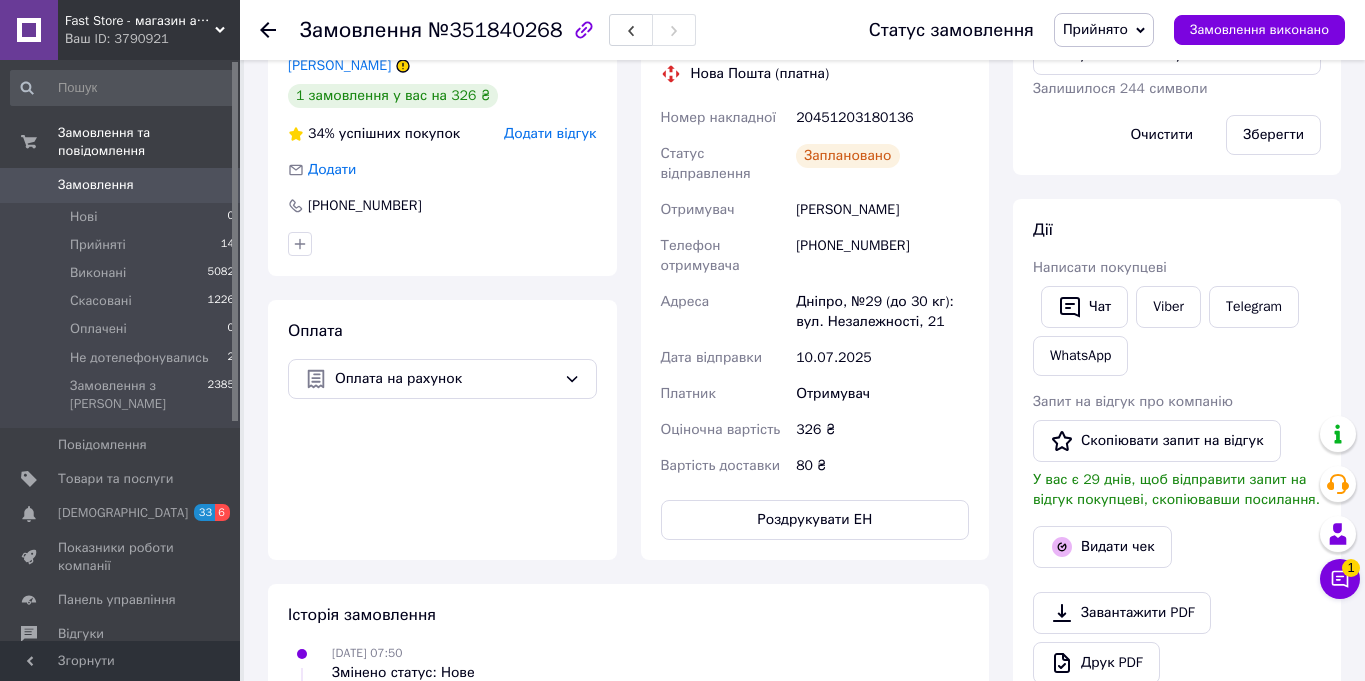 scroll, scrollTop: 587, scrollLeft: 0, axis: vertical 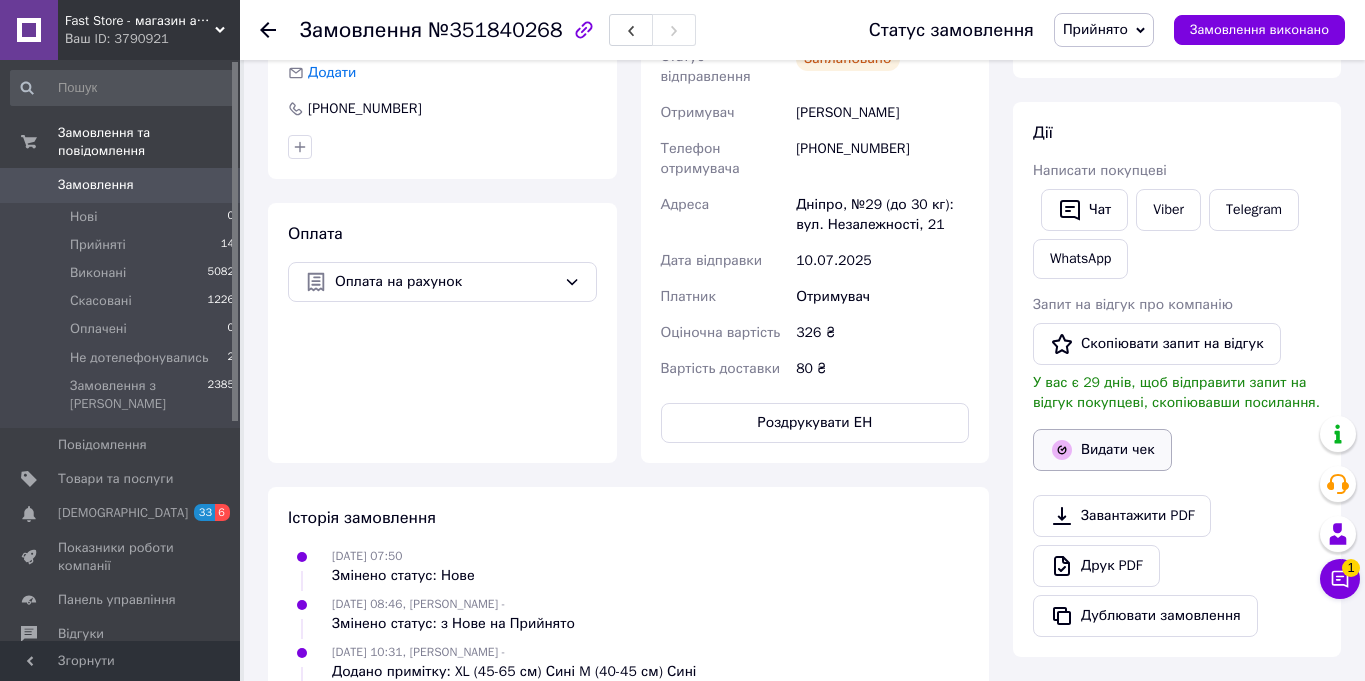 click on "Видати чек" at bounding box center [1102, 450] 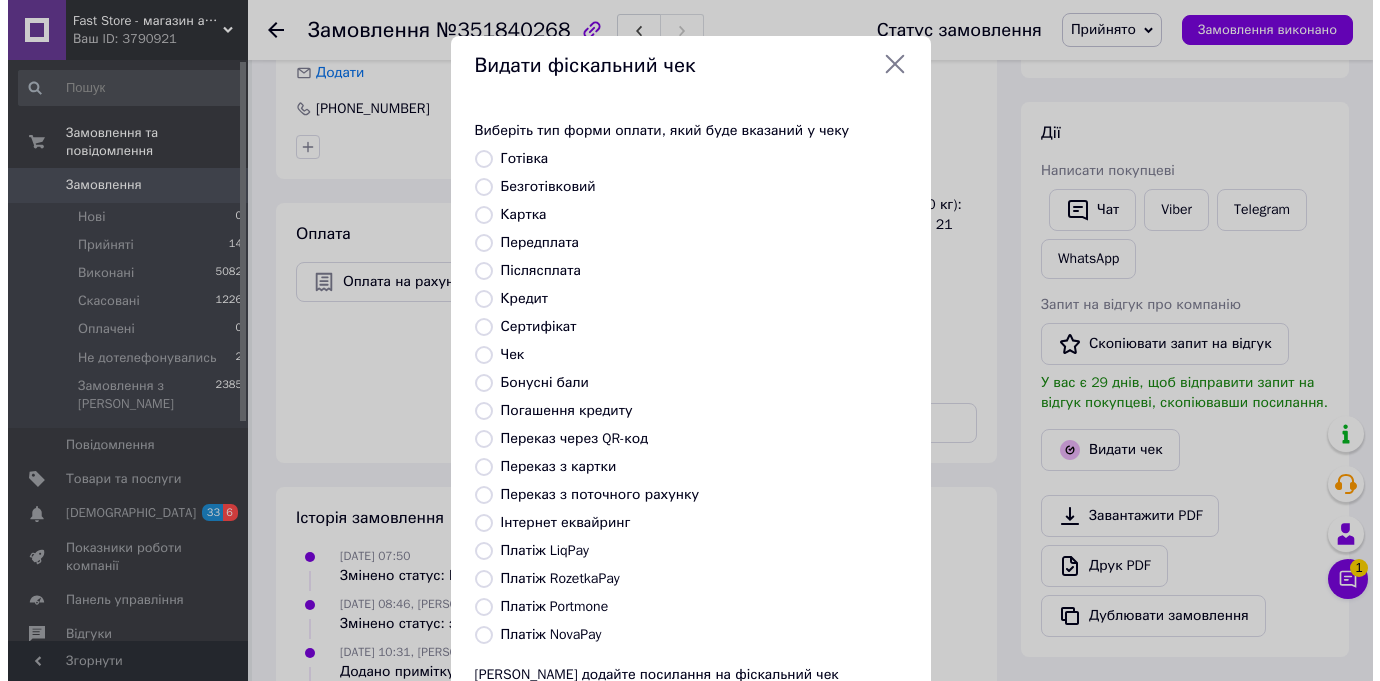 scroll, scrollTop: 567, scrollLeft: 0, axis: vertical 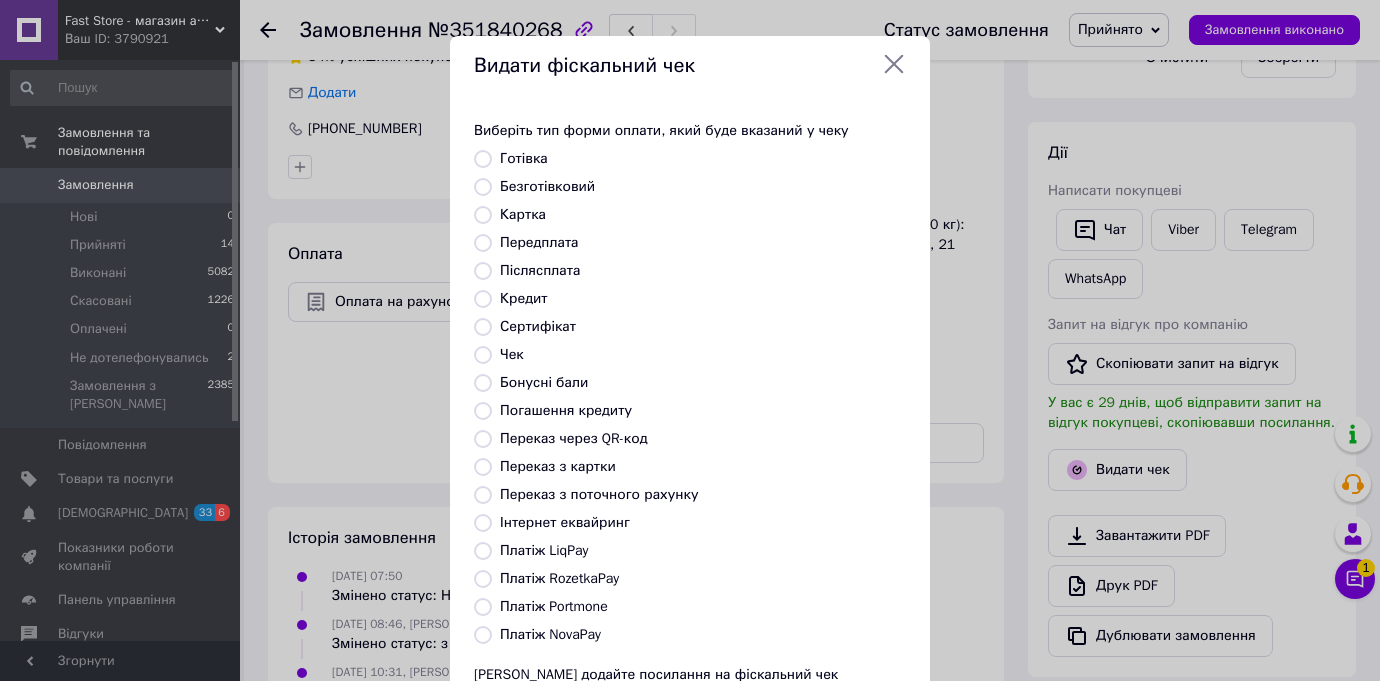 click on "Безготівковий" at bounding box center [483, 187] 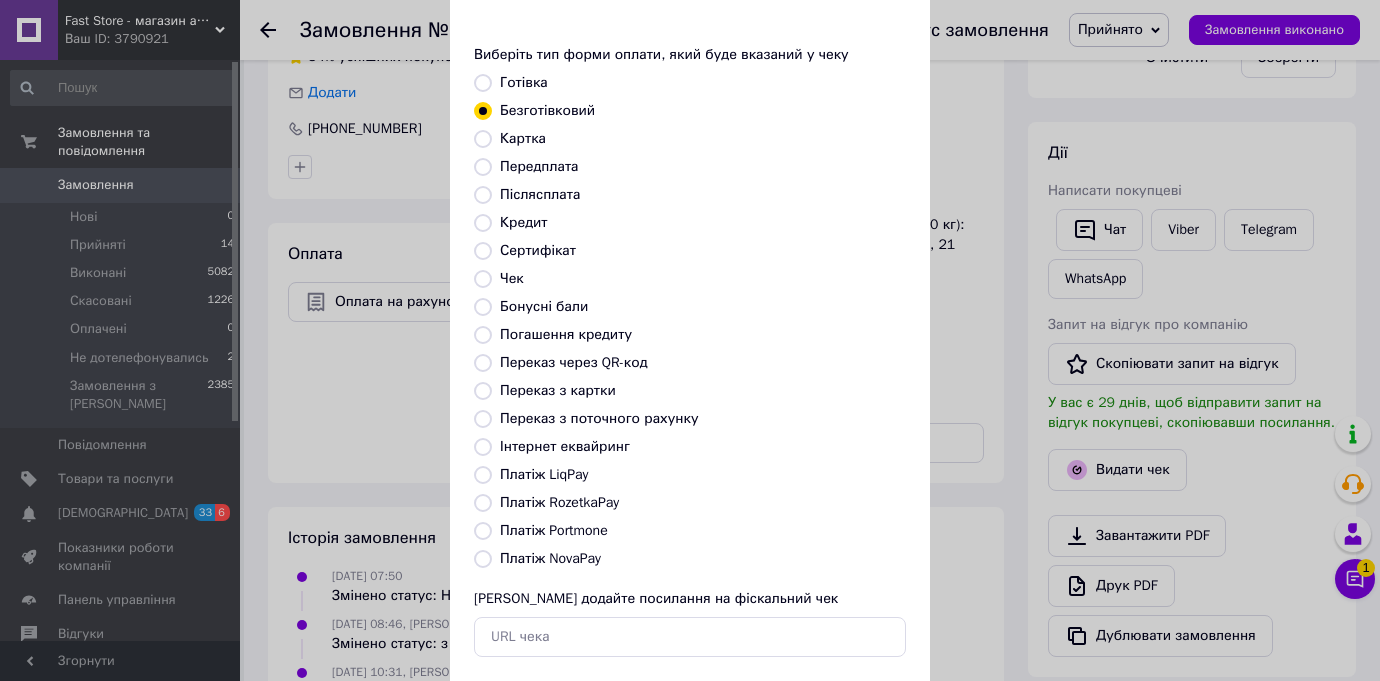 scroll, scrollTop: 178, scrollLeft: 0, axis: vertical 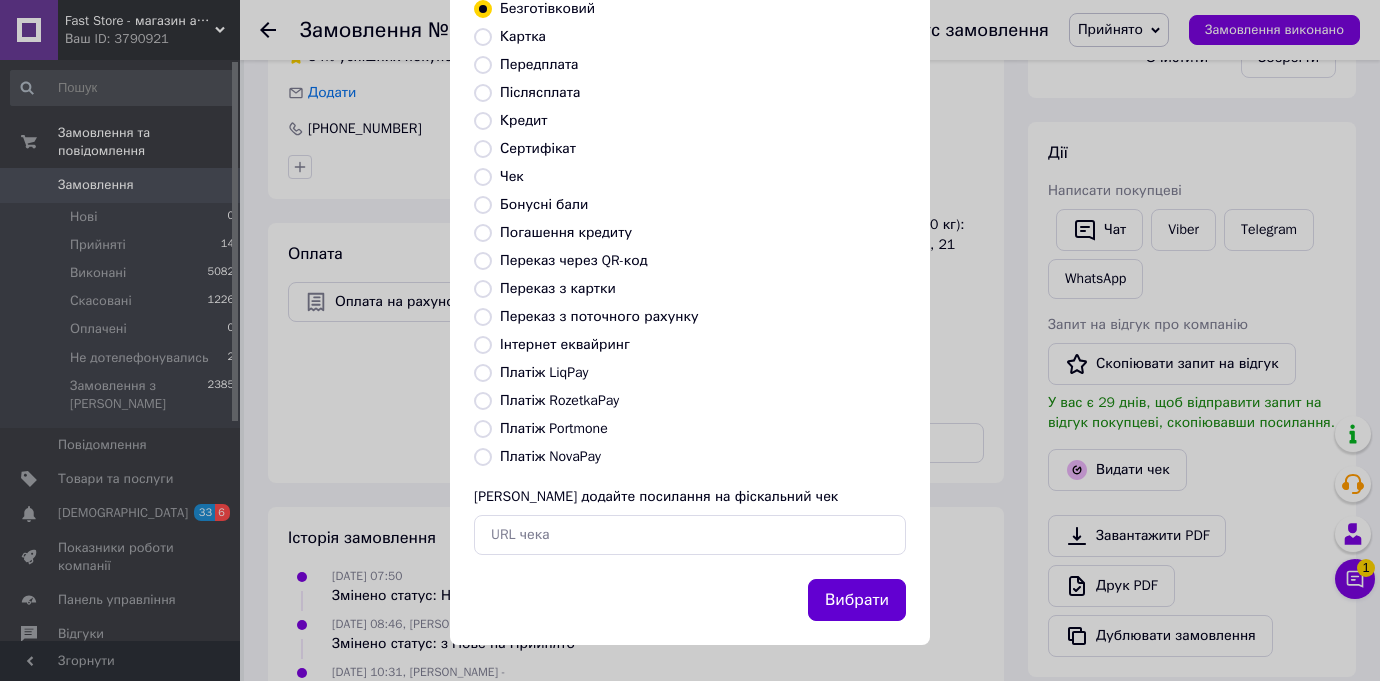 click on "Вибрати" at bounding box center (857, 600) 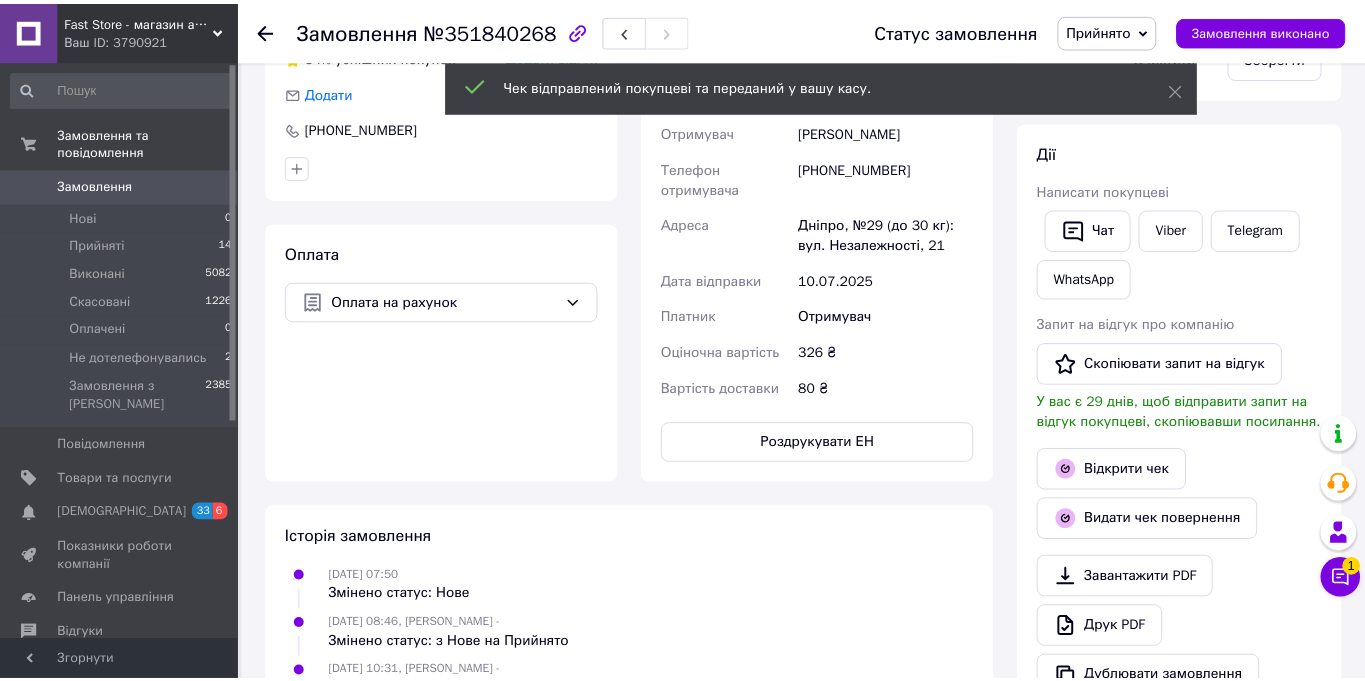 scroll, scrollTop: 587, scrollLeft: 0, axis: vertical 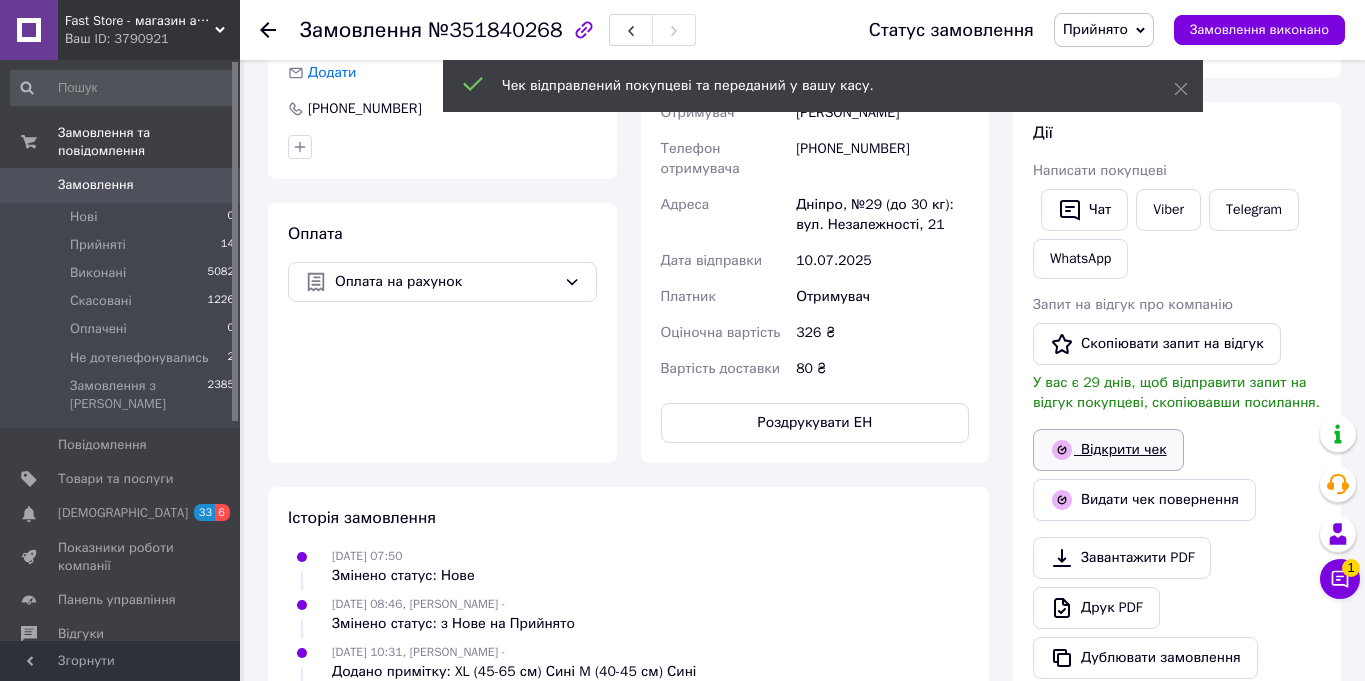 click on "Відкрити чек" at bounding box center (1108, 450) 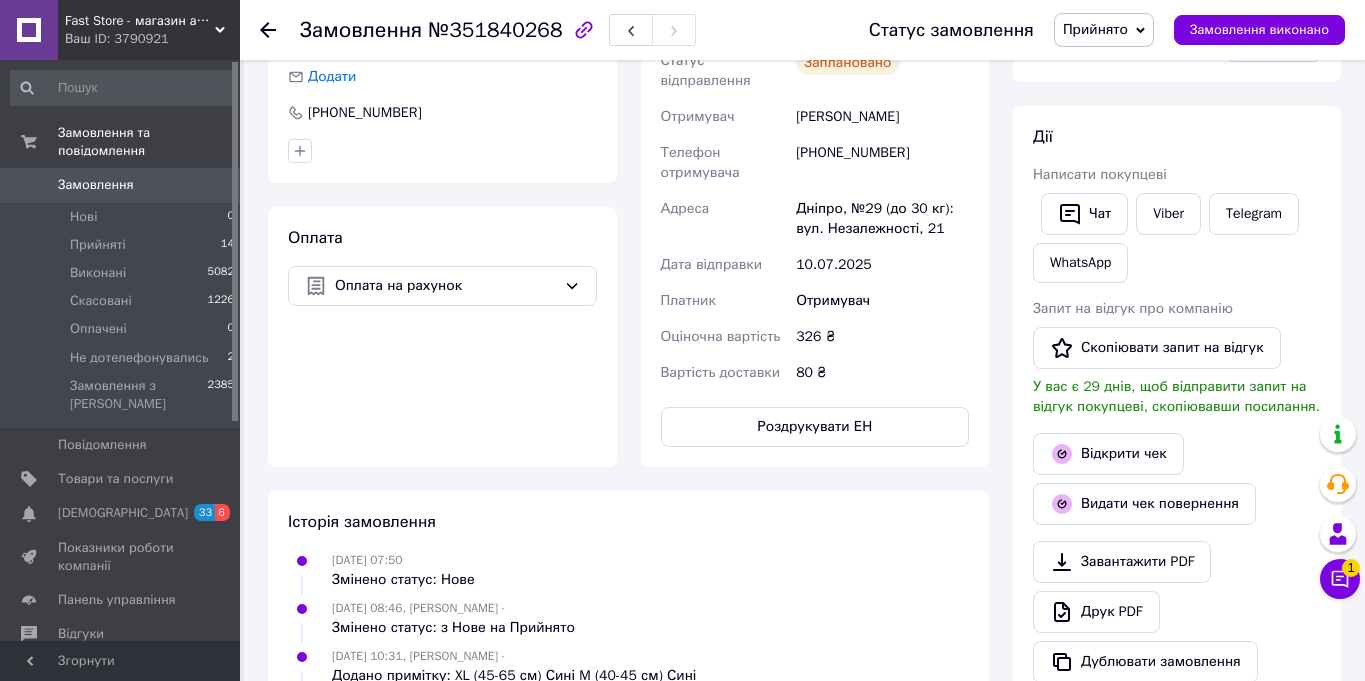 click on "Оплата Оплата на рахунок" at bounding box center (442, 337) 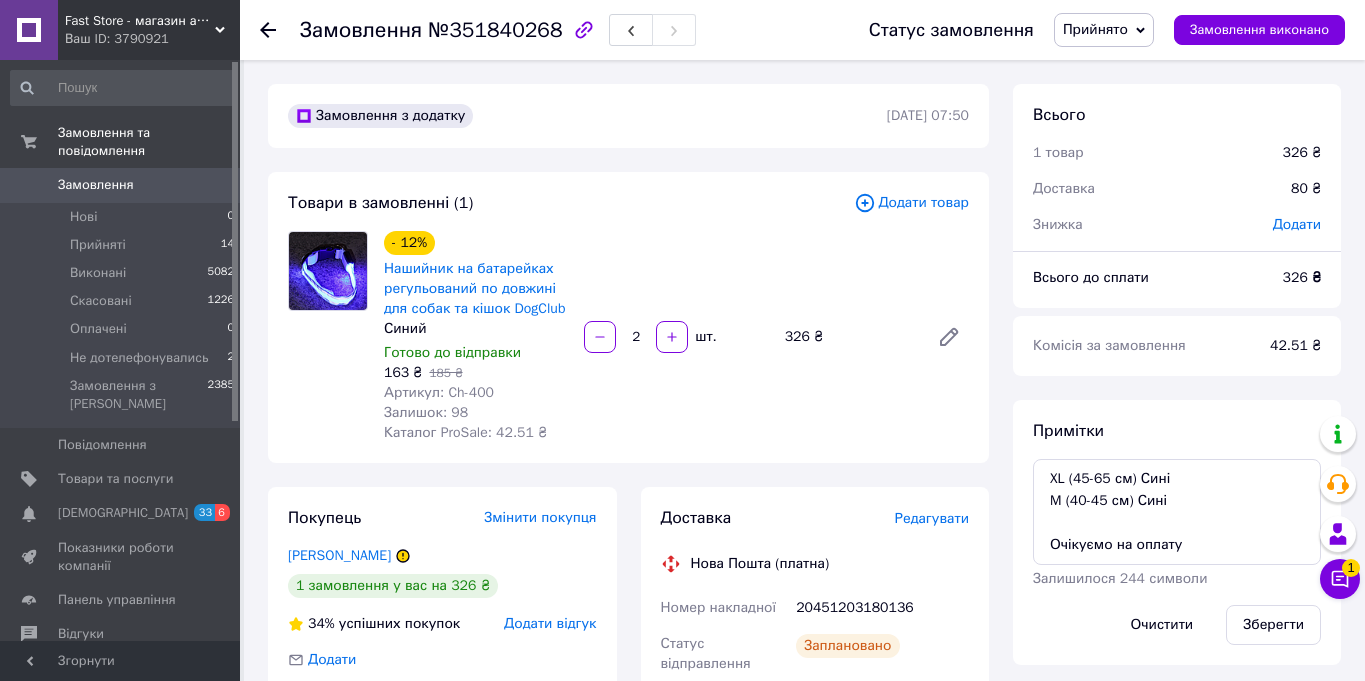scroll, scrollTop: 190, scrollLeft: 0, axis: vertical 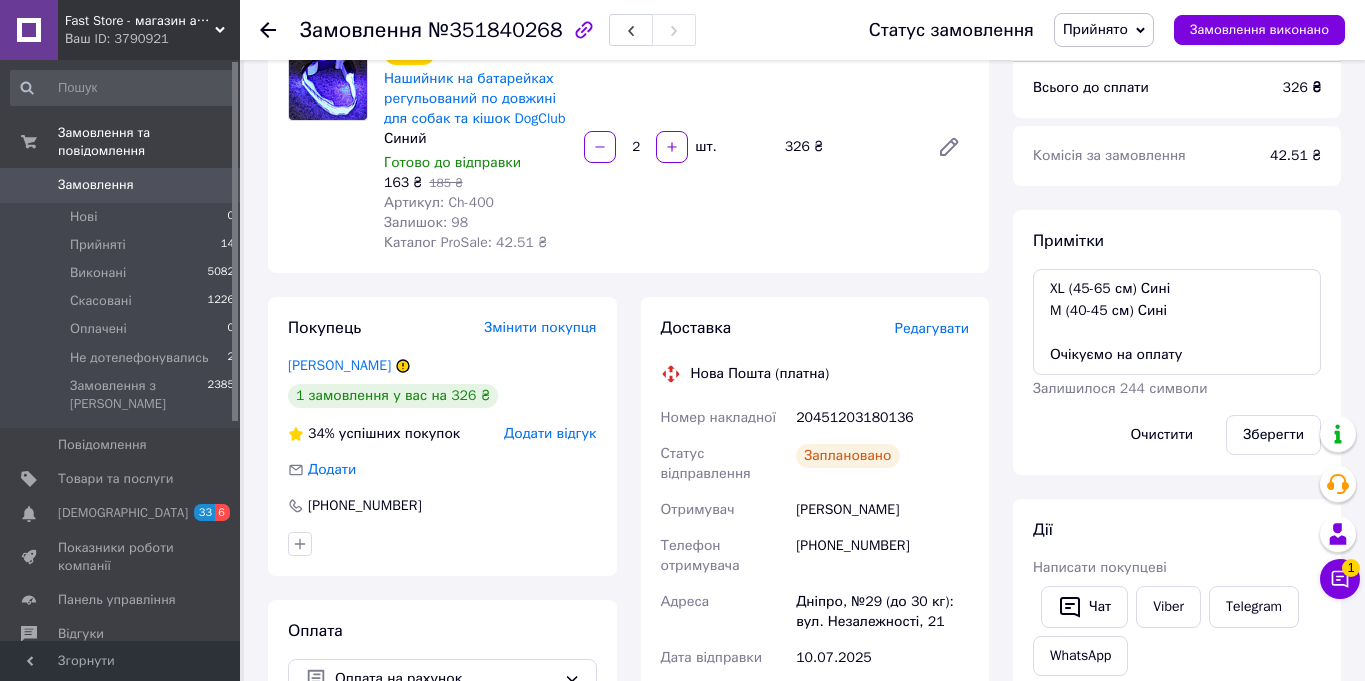 click on "20451203180136" at bounding box center [882, 418] 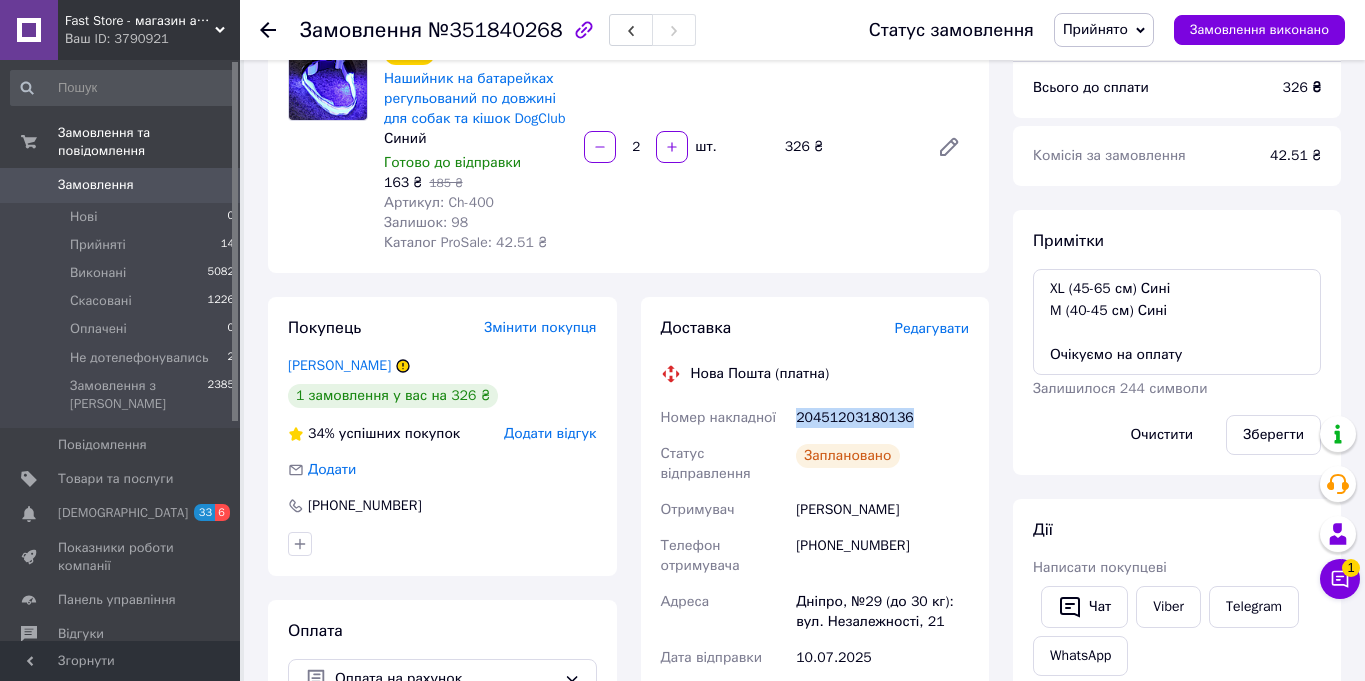 click on "20451203180136" at bounding box center (882, 418) 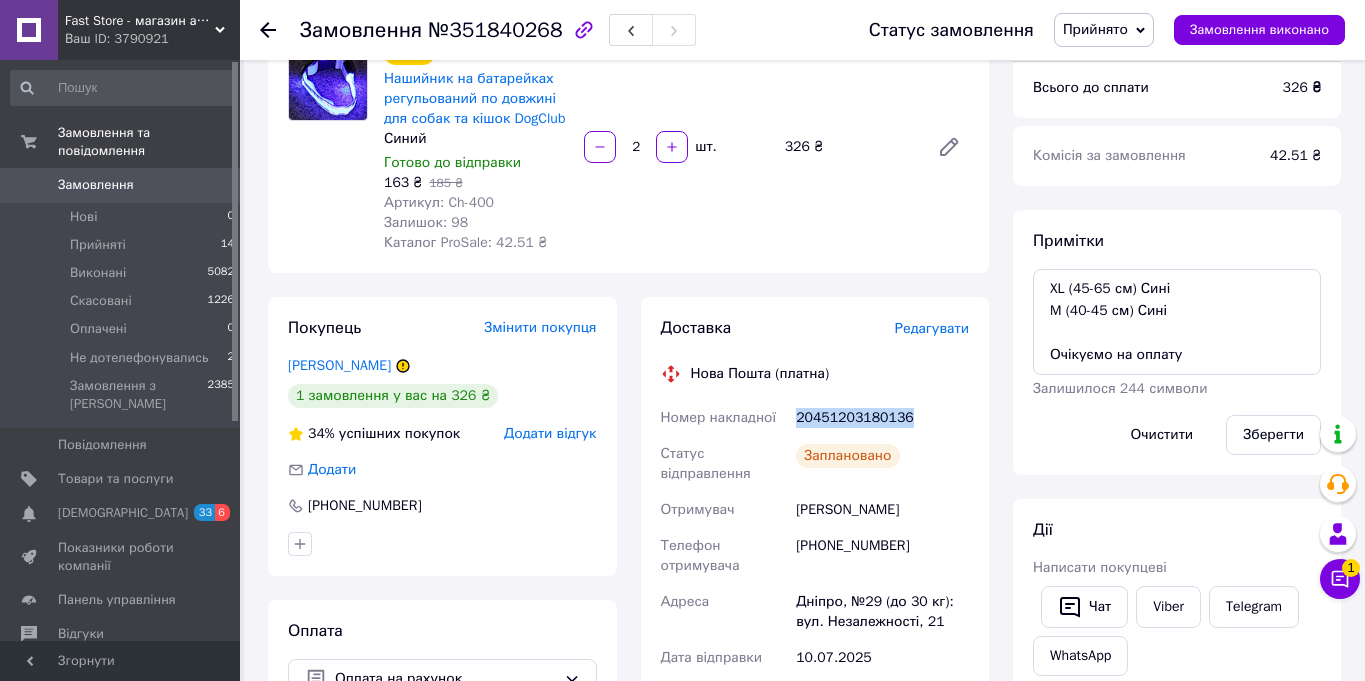 click on "Примітки XL (45-65 см) Сині
M (40-45 см) Сині
Очікуємо на оплату Залишилося 244 символи Очистити Зберегти" at bounding box center (1177, 342) 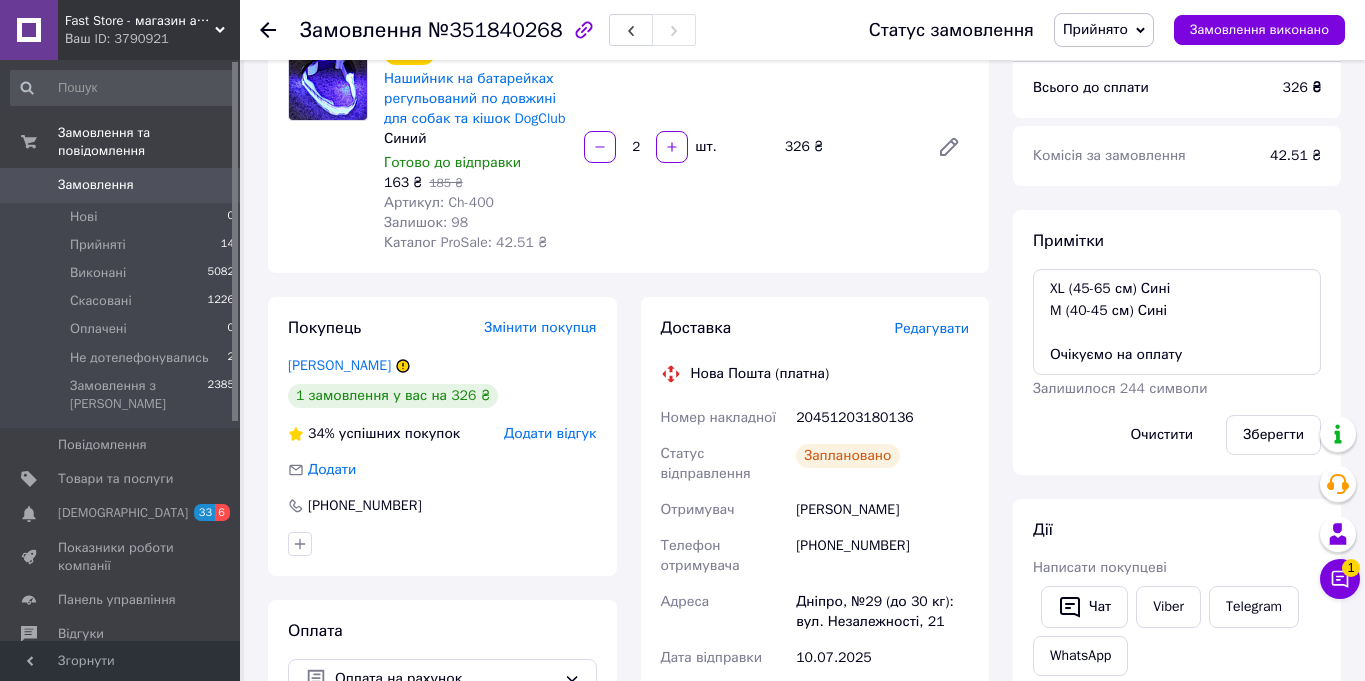 click at bounding box center [442, 544] 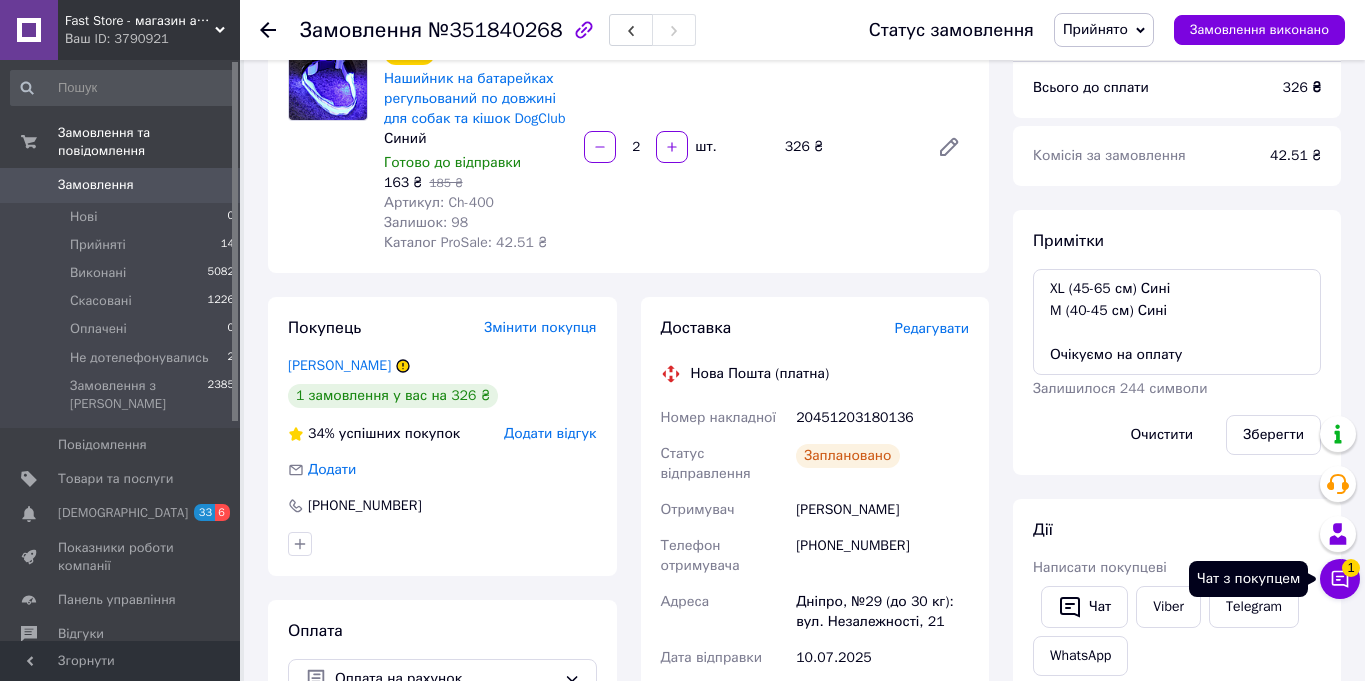 click 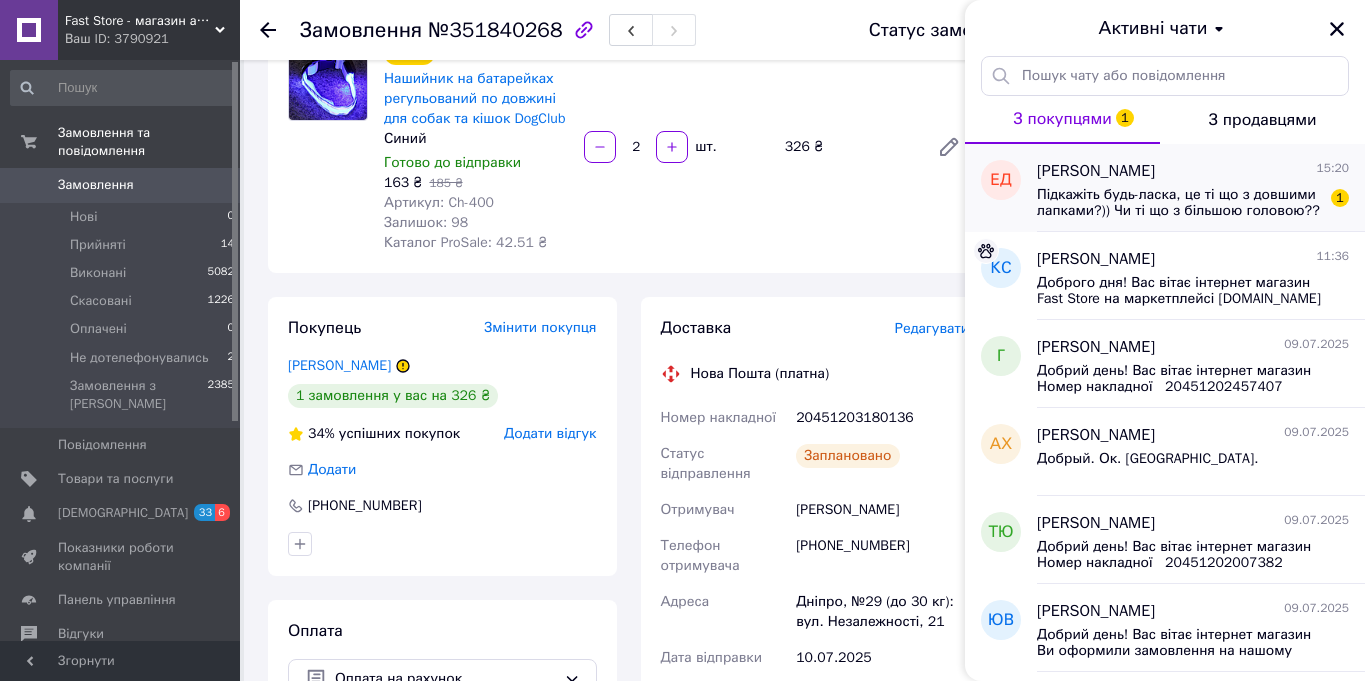 click on "Підкажіть будь-ласка, це ті що з довшими лапками?)) Чи ті що з більшою головою?? І з якого він матеріалу? Бо беру діткам на майстер клас, щоб не зламали раніше ніж розмалюють) 1" at bounding box center (1193, 201) 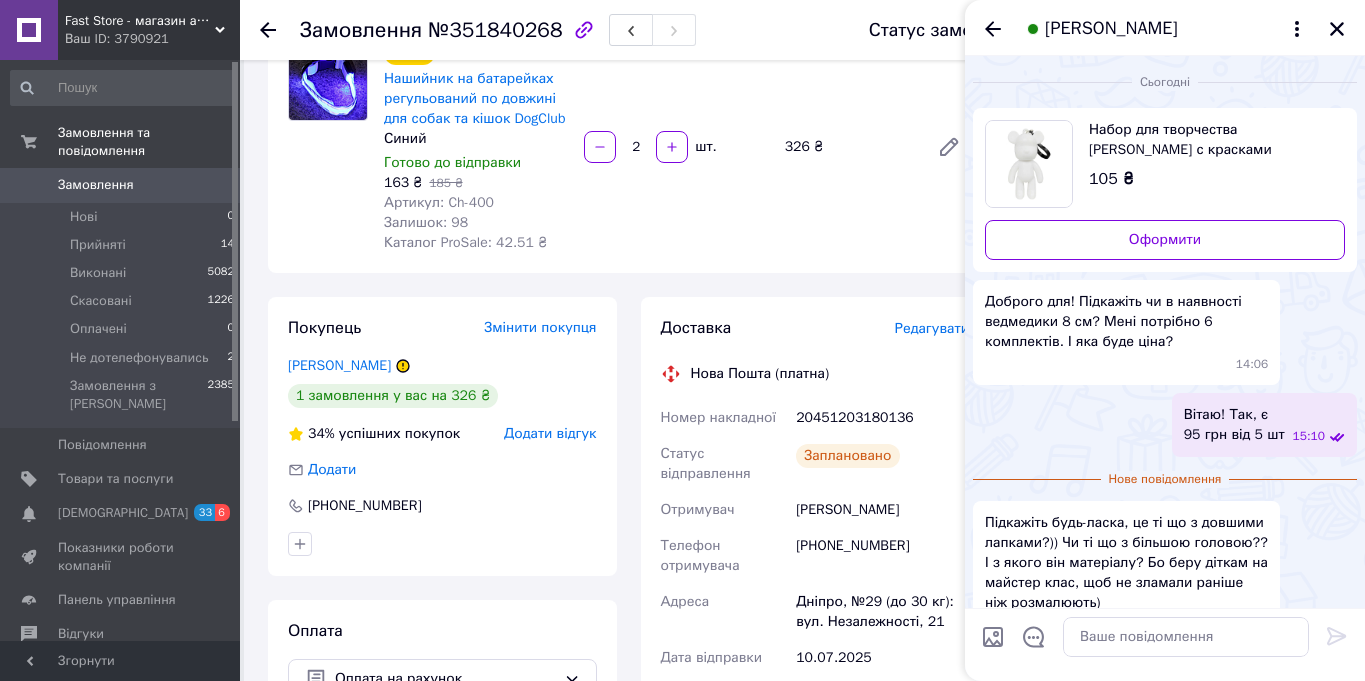 scroll, scrollTop: 46, scrollLeft: 0, axis: vertical 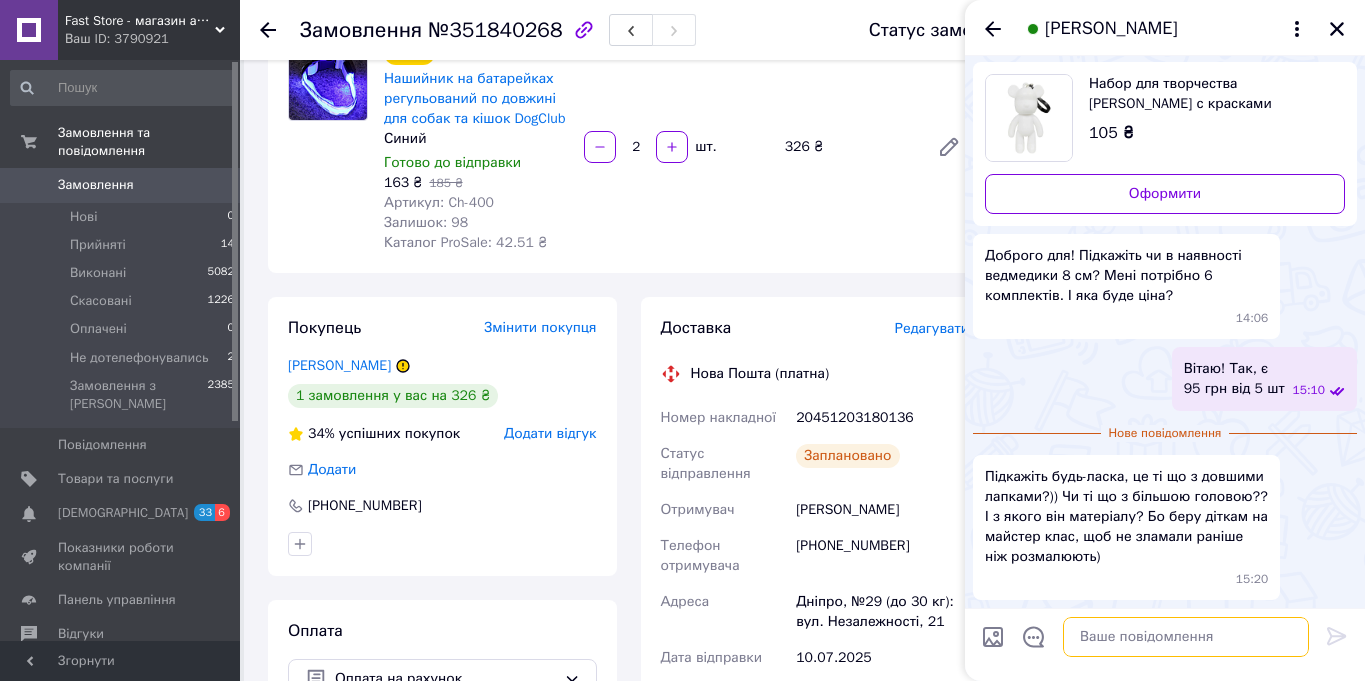 click at bounding box center (1186, 637) 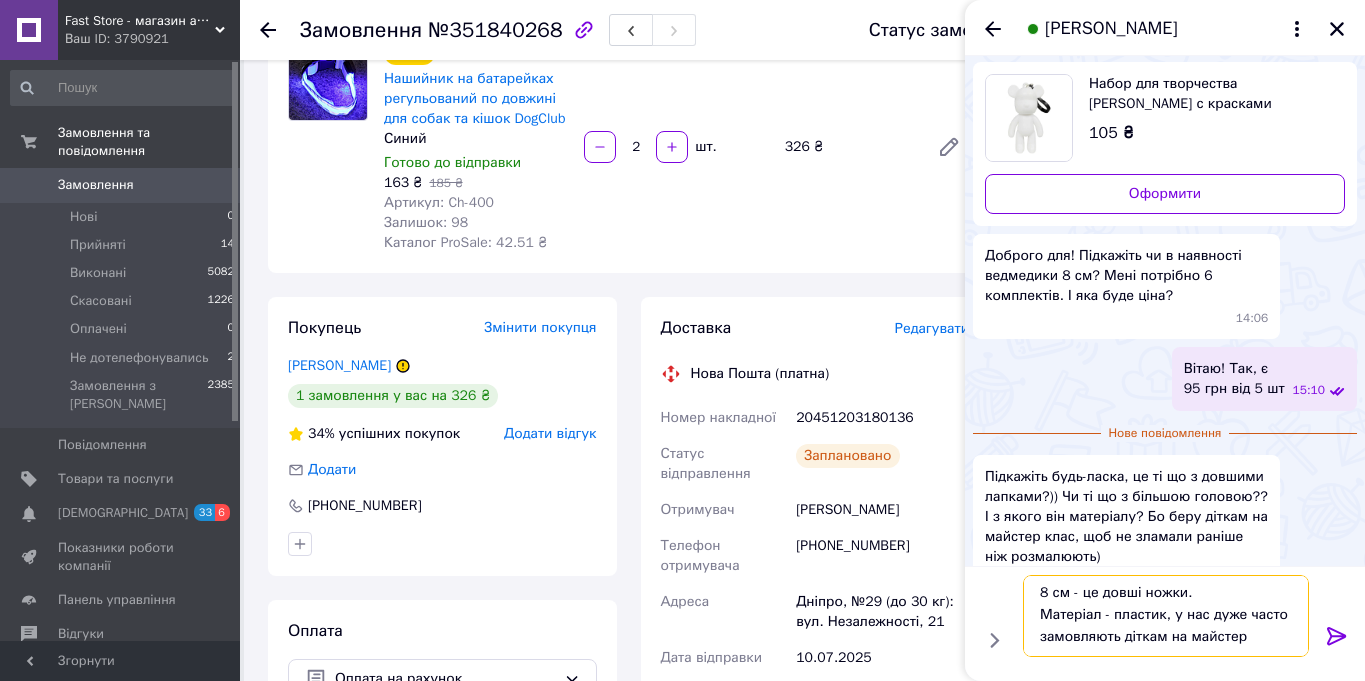 scroll, scrollTop: 13, scrollLeft: 0, axis: vertical 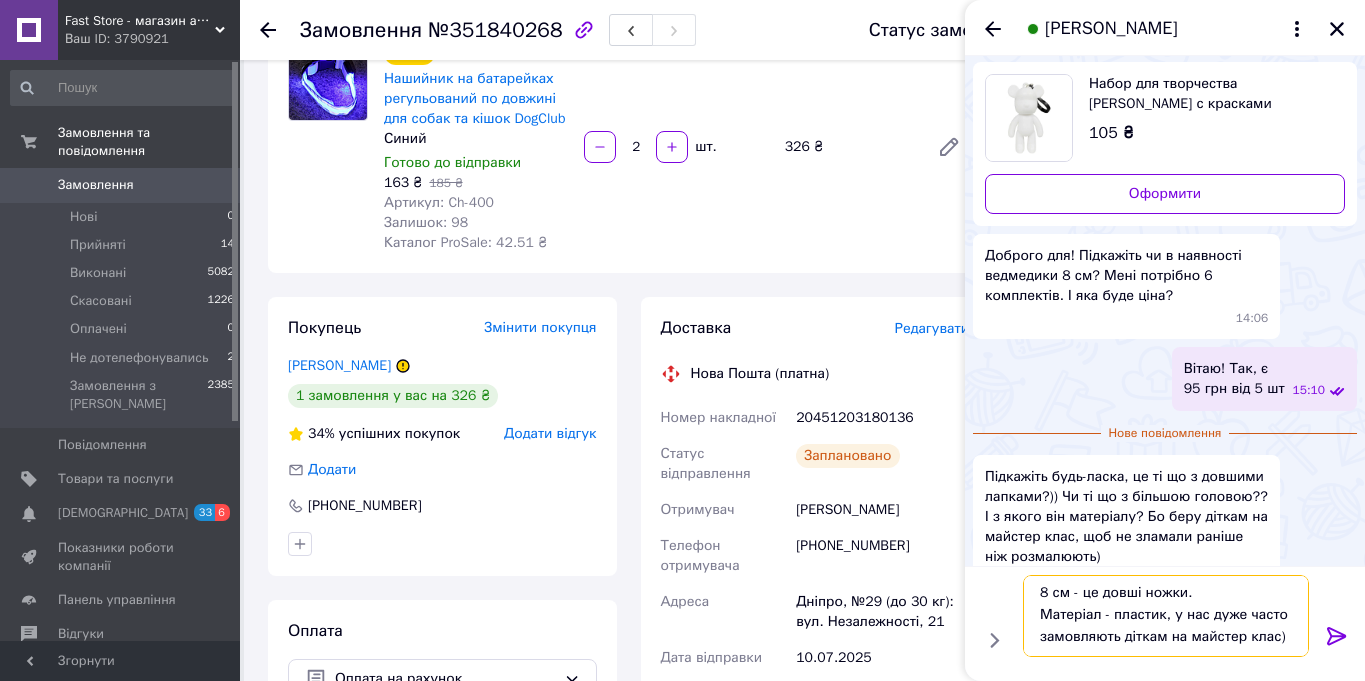 type on "8 см - це довші ножки.
Матеріал - пластик, у нас дуже часто замовляють діткам на майстер клас))" 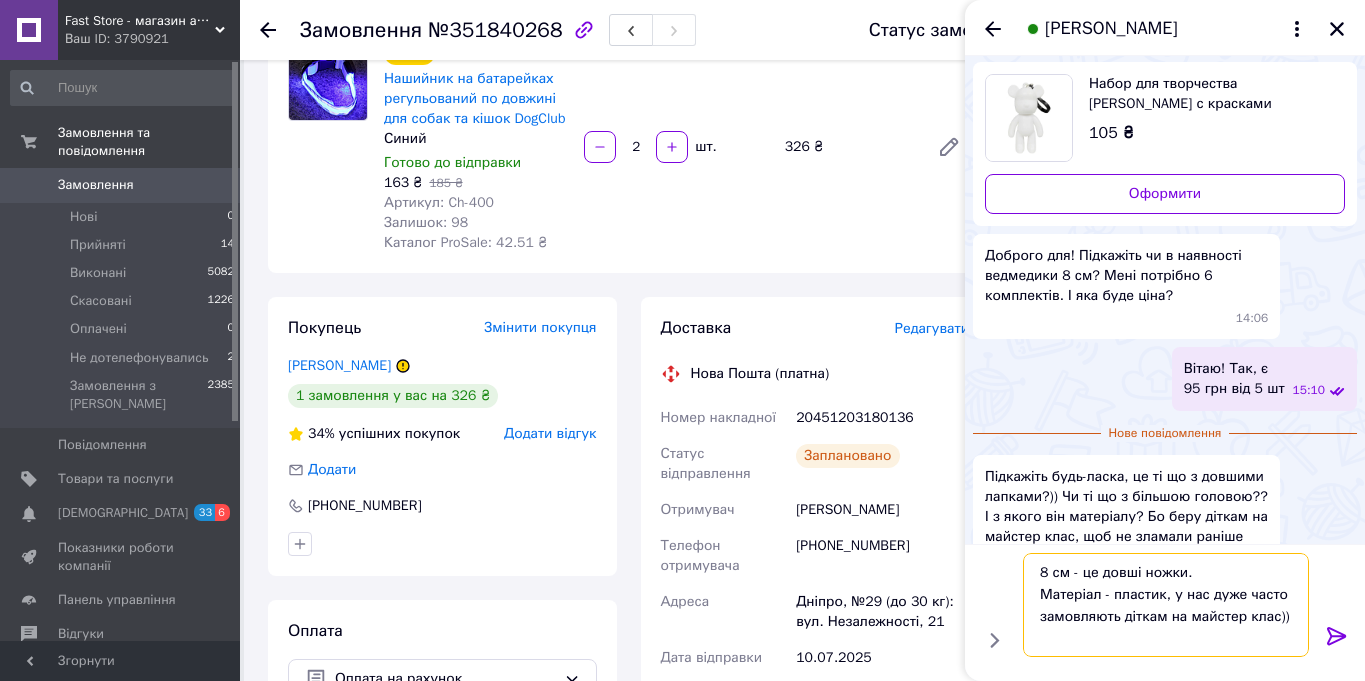 scroll, scrollTop: 2, scrollLeft: 0, axis: vertical 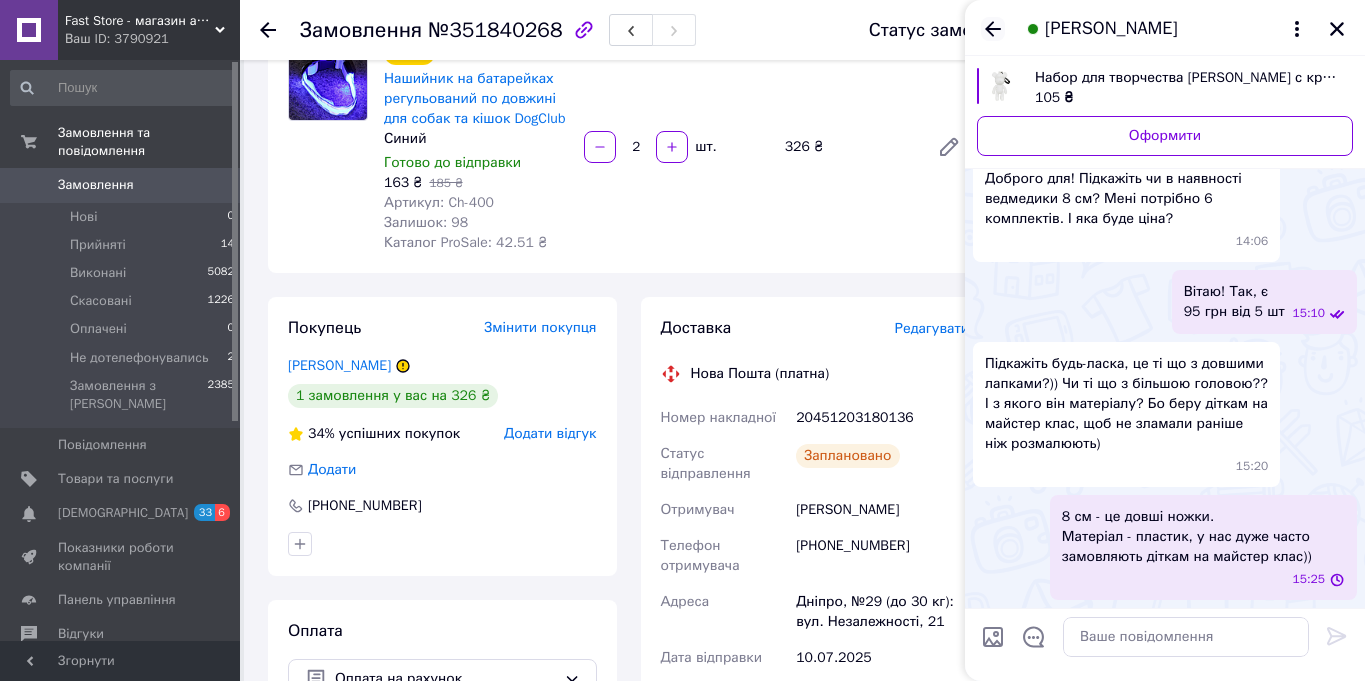 click 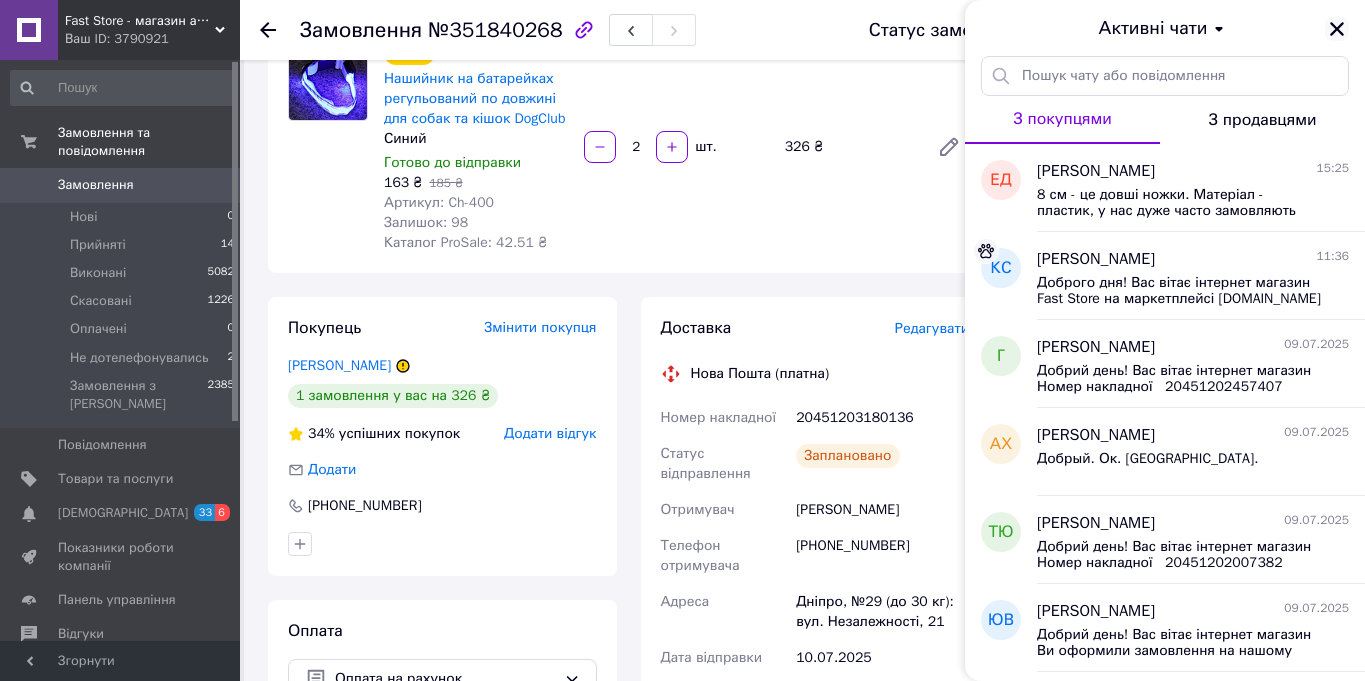 click 